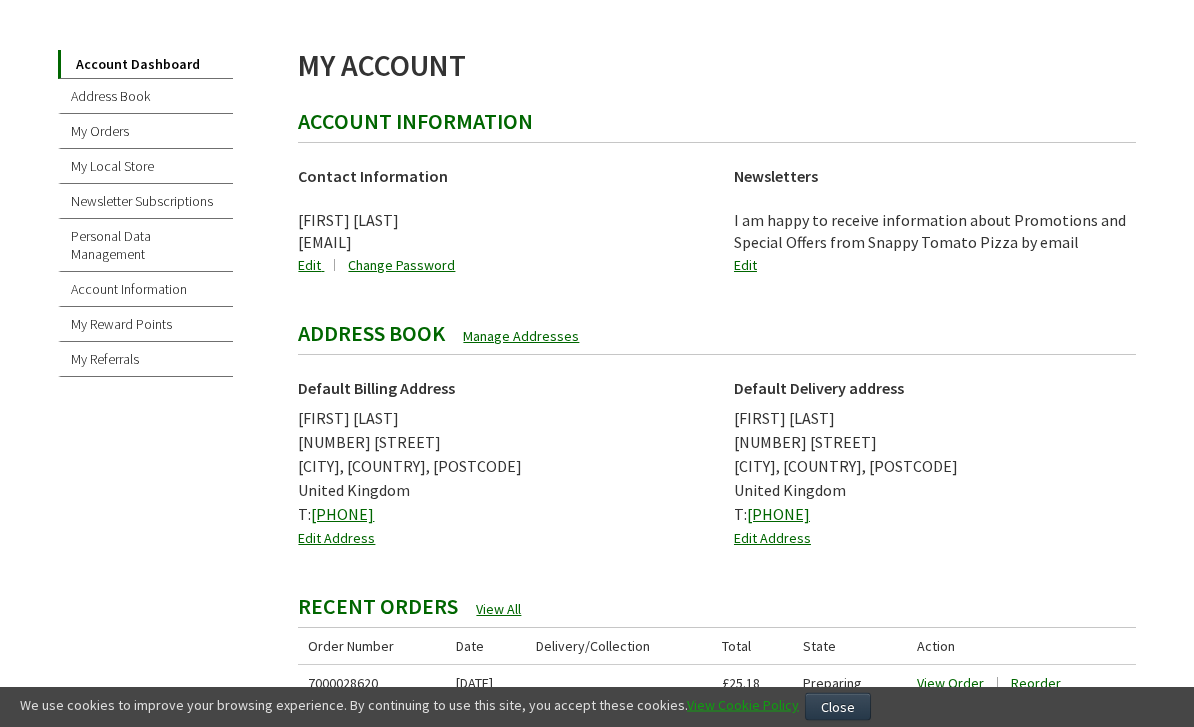 scroll, scrollTop: 191, scrollLeft: 0, axis: vertical 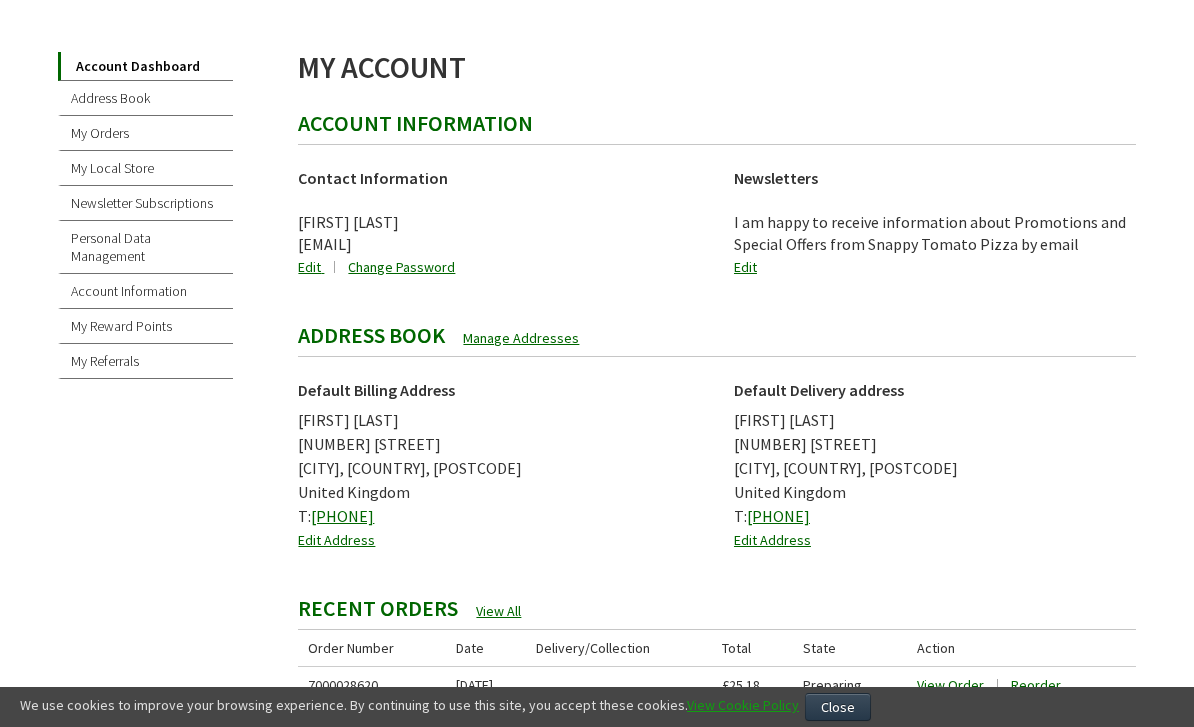 click on "My Reward Points" at bounding box center (145, 326) 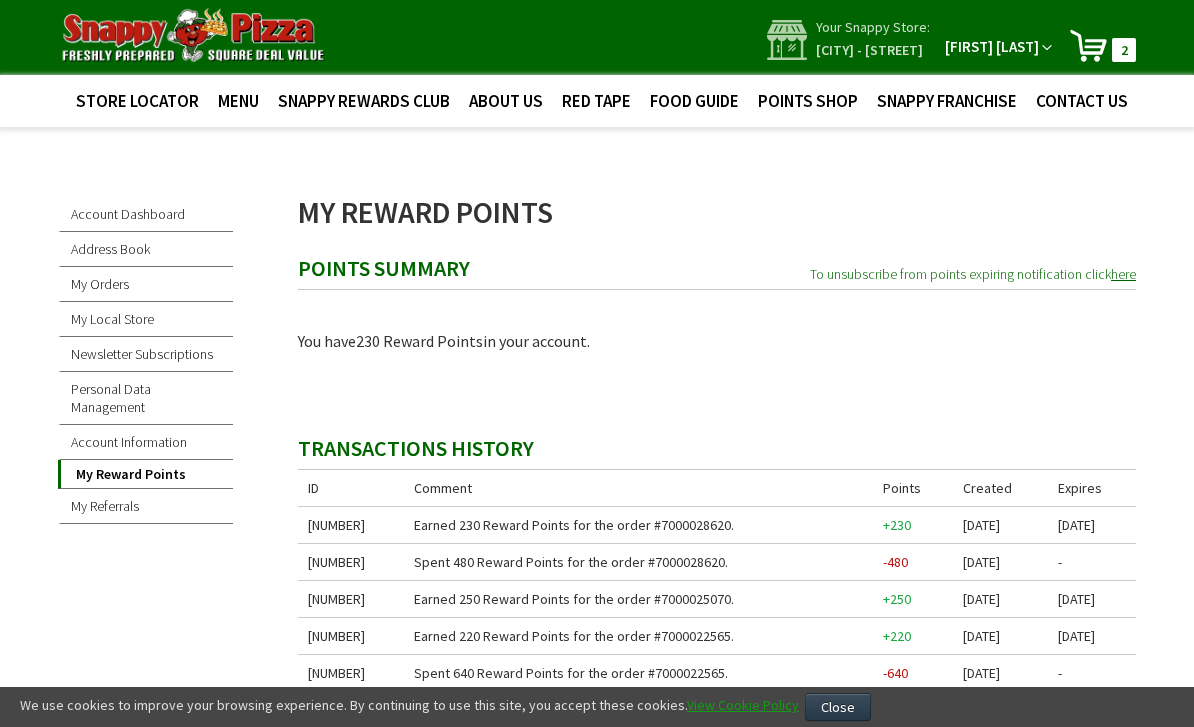 scroll, scrollTop: 23, scrollLeft: 0, axis: vertical 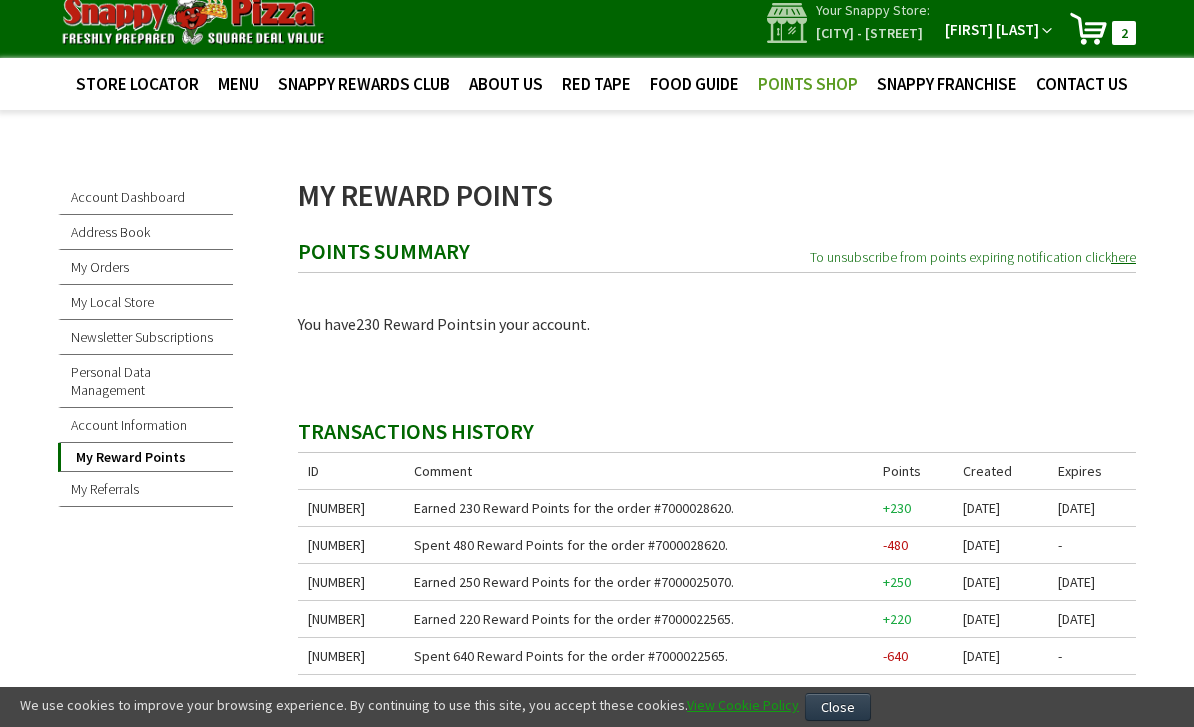 click on "Points Shop" at bounding box center [808, 84] 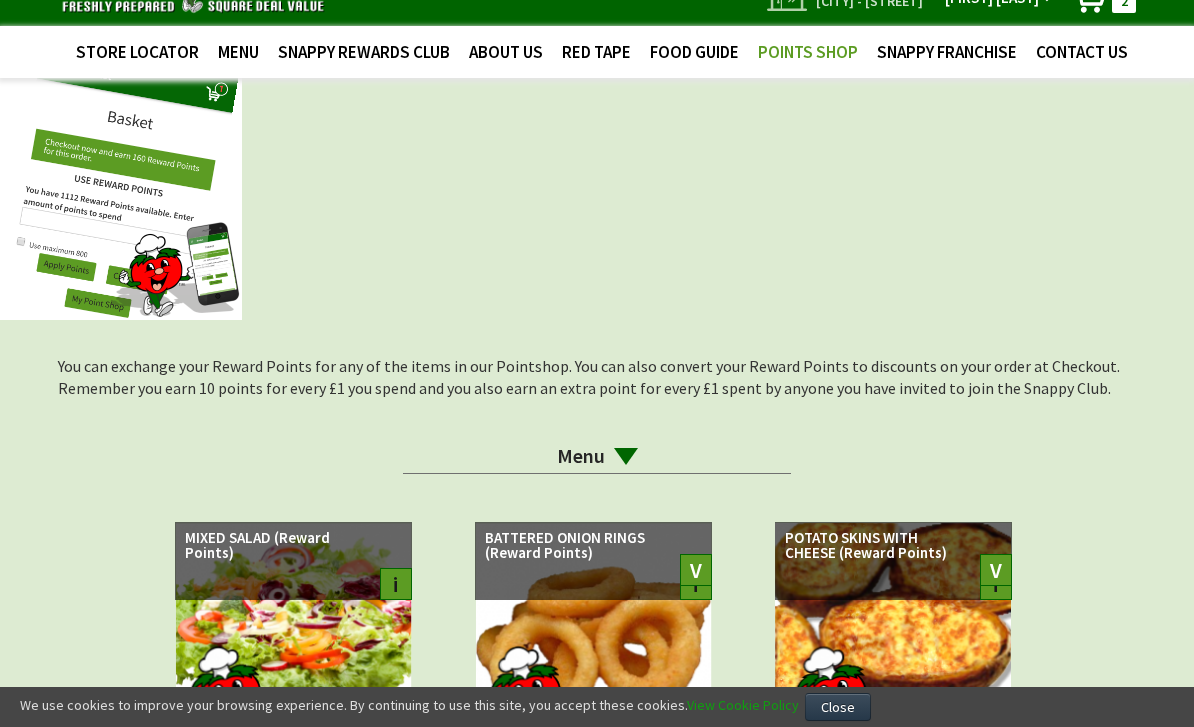 scroll, scrollTop: 0, scrollLeft: 0, axis: both 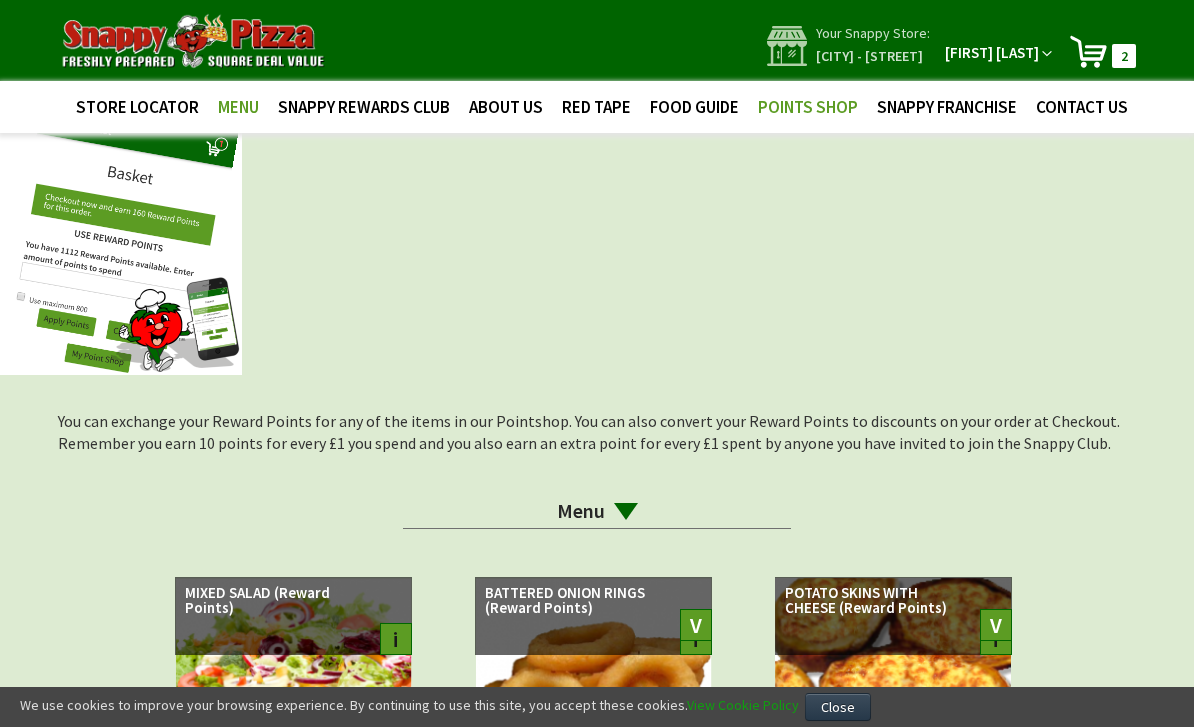 click on "MENU" at bounding box center (238, 107) 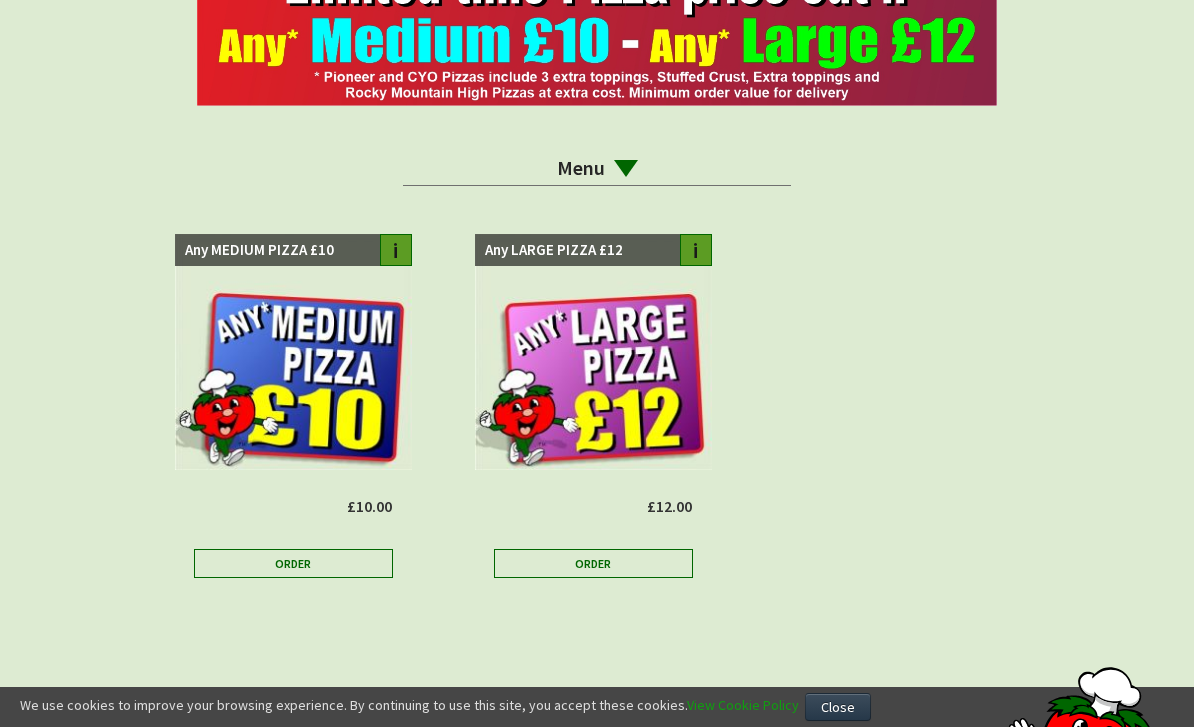 scroll, scrollTop: 203, scrollLeft: 0, axis: vertical 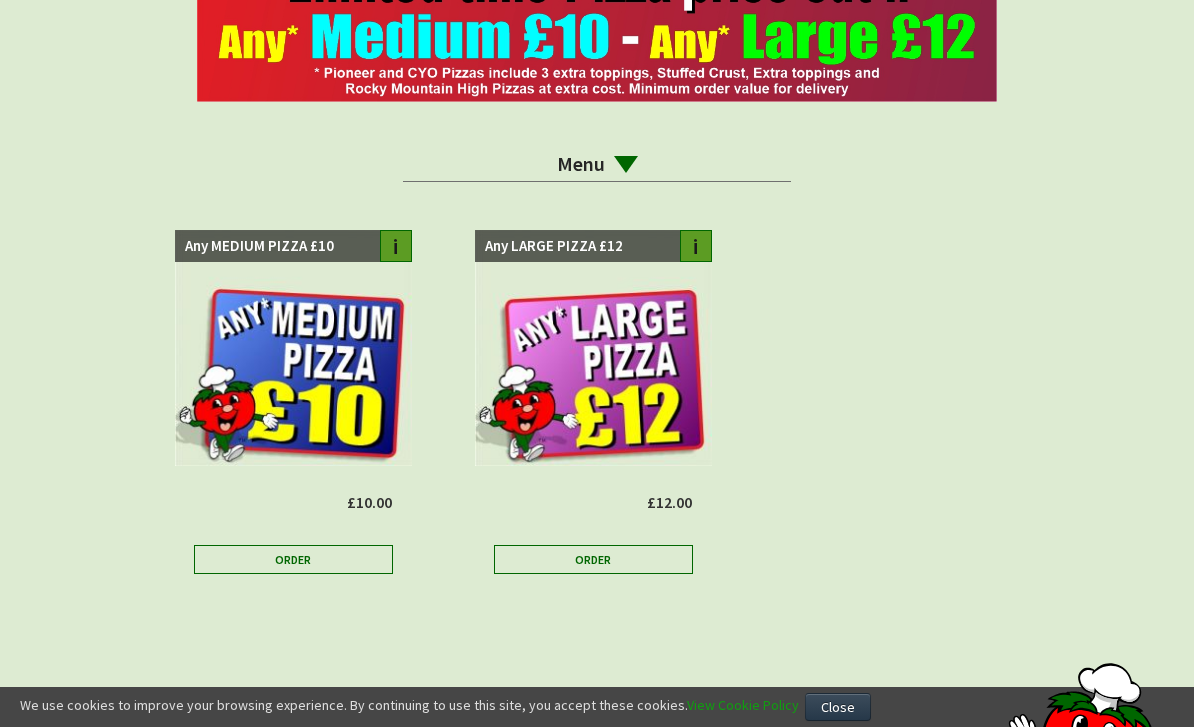 click at bounding box center (626, 164) 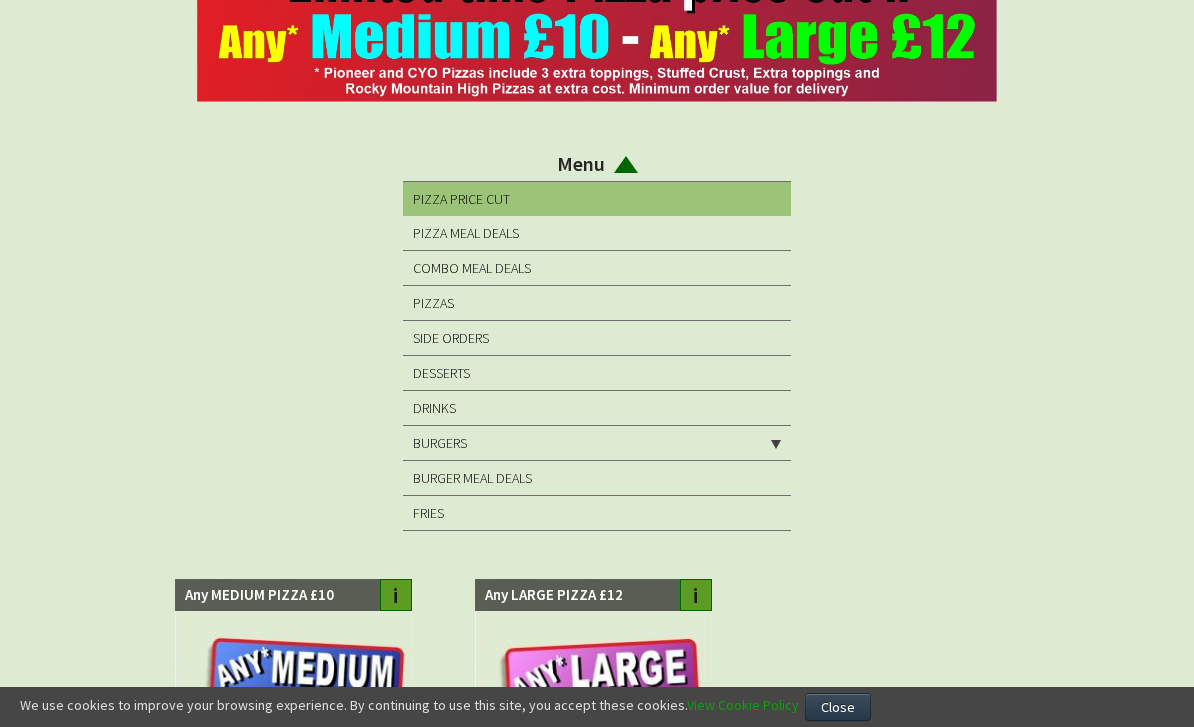 click on "SIDE ORDERS" at bounding box center [597, 338] 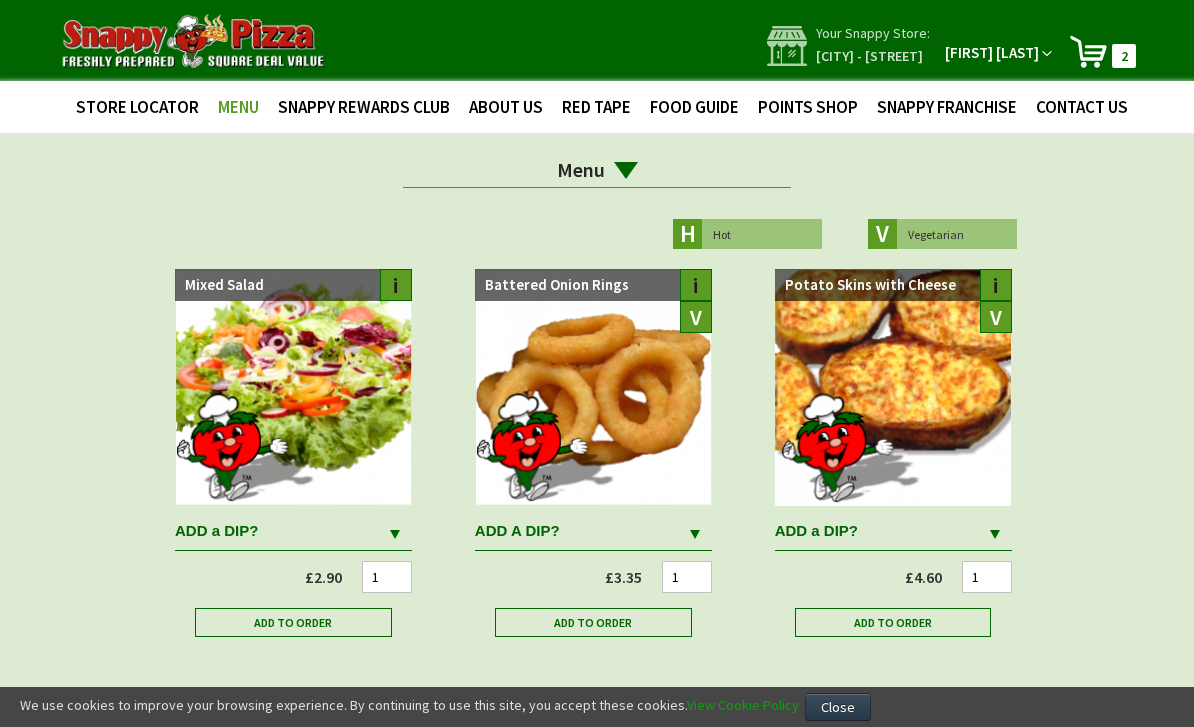 scroll, scrollTop: 0, scrollLeft: 0, axis: both 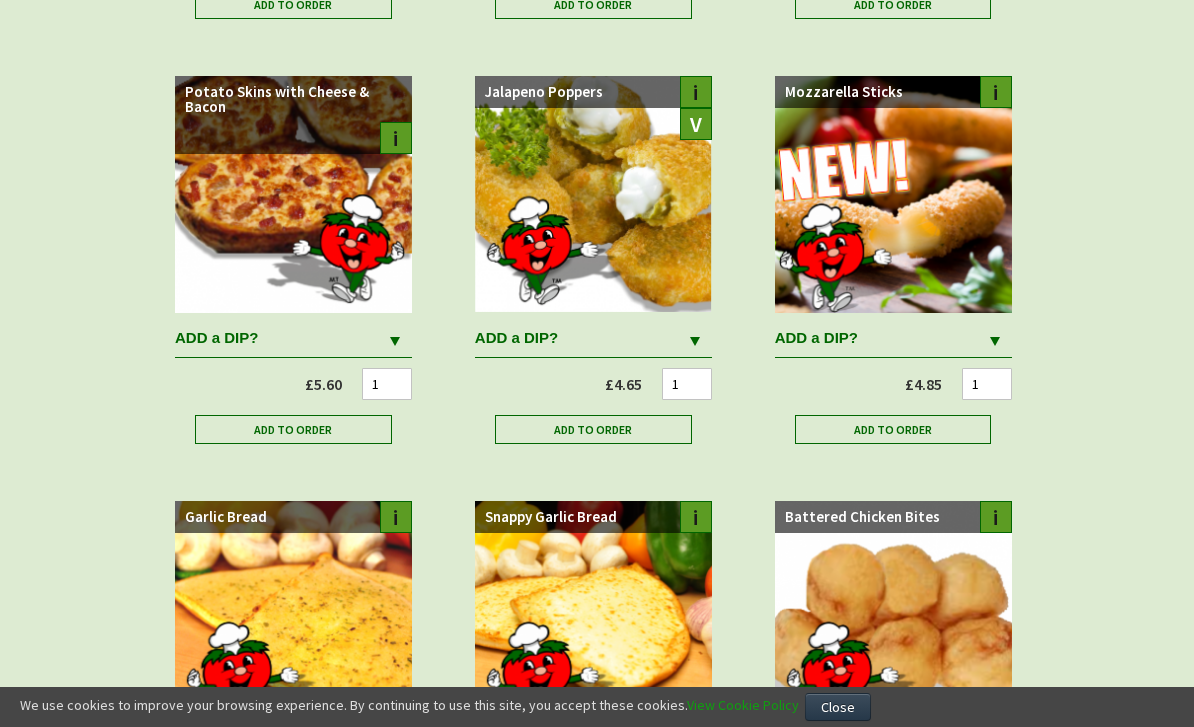 click on "Add to Order" at bounding box center [593, 429] 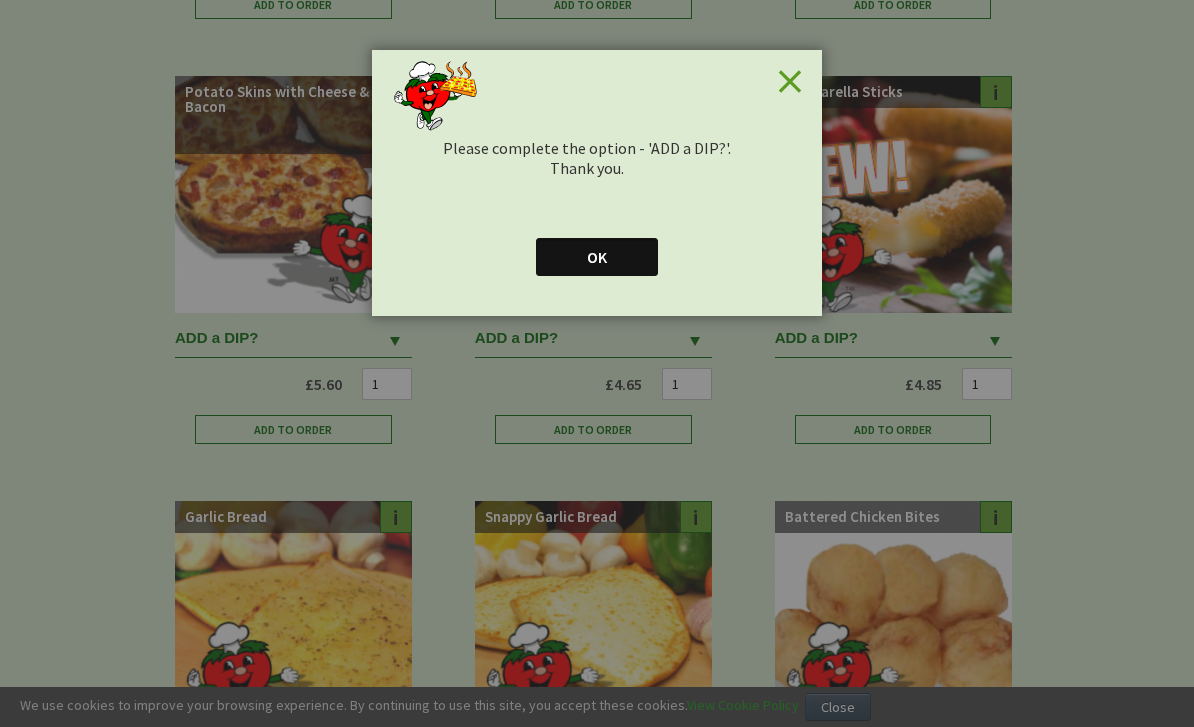 click on "OK" at bounding box center (597, 257) 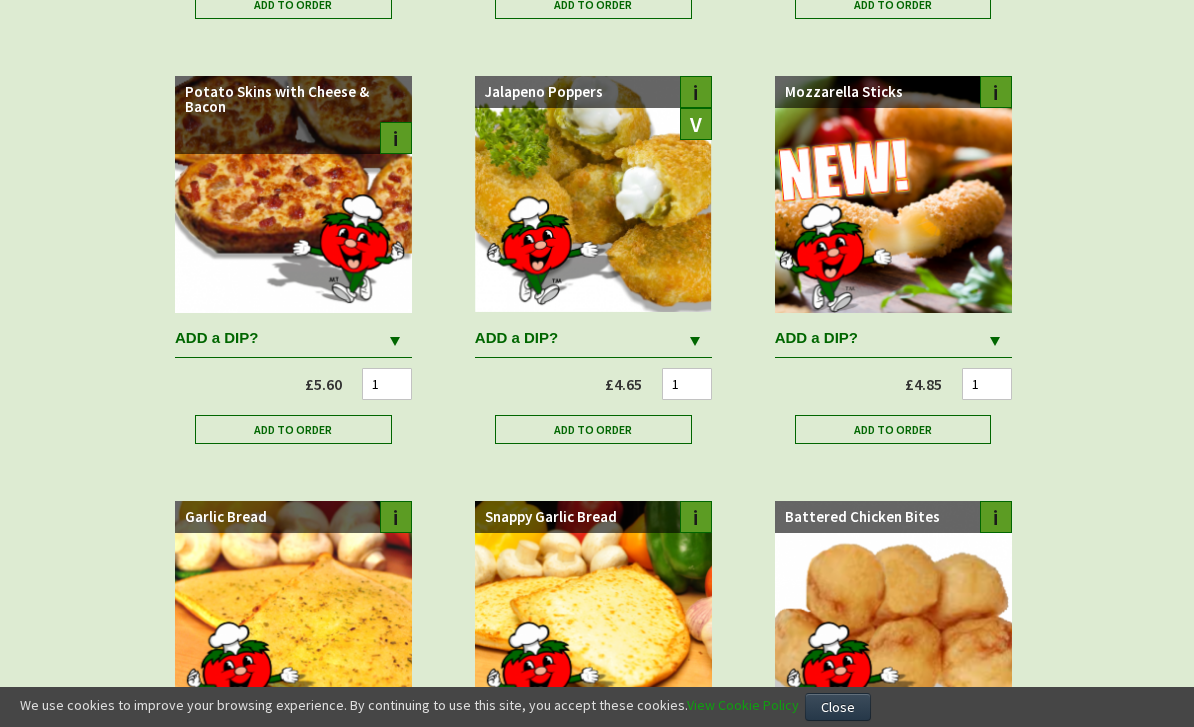 click at bounding box center (695, 341) 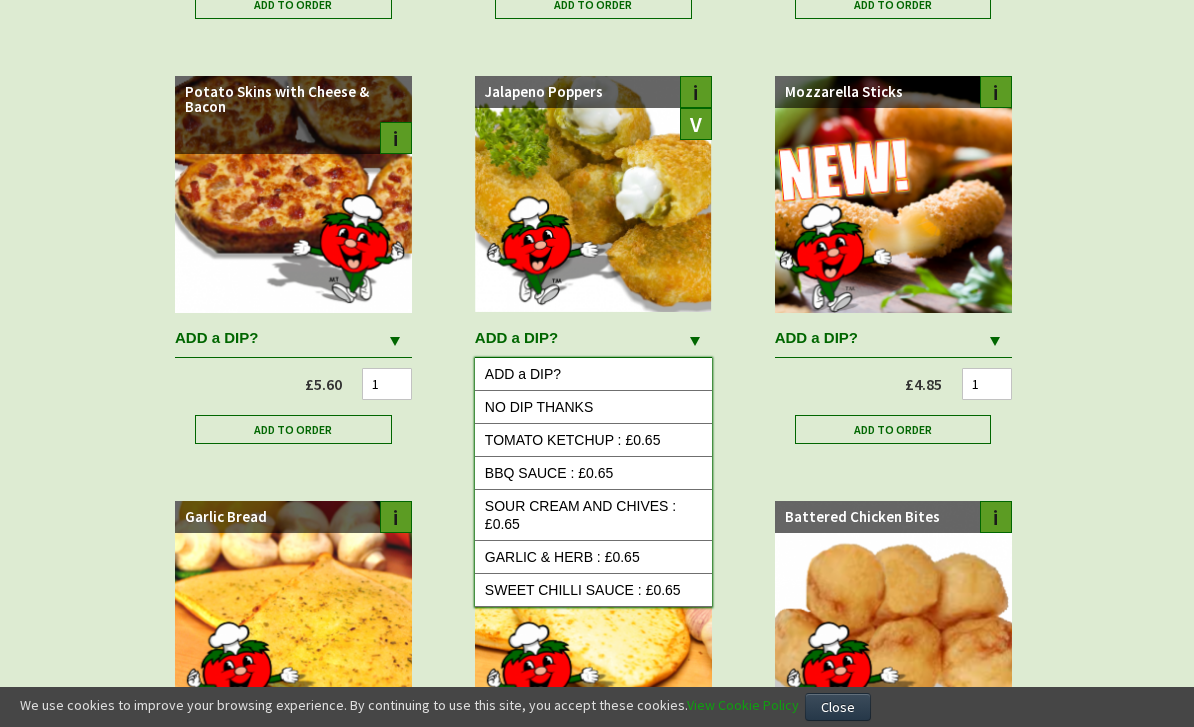 click on "NO DIP THANKS" at bounding box center (593, 407) 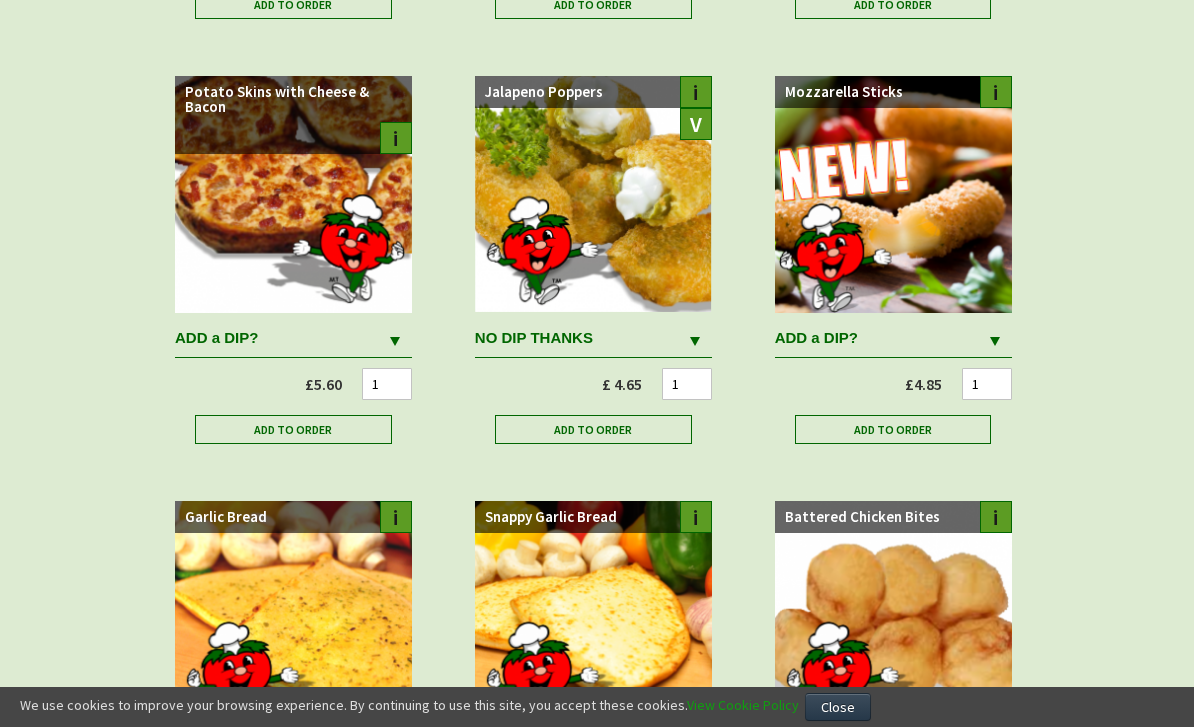 click on "Add to Order" at bounding box center (593, 429) 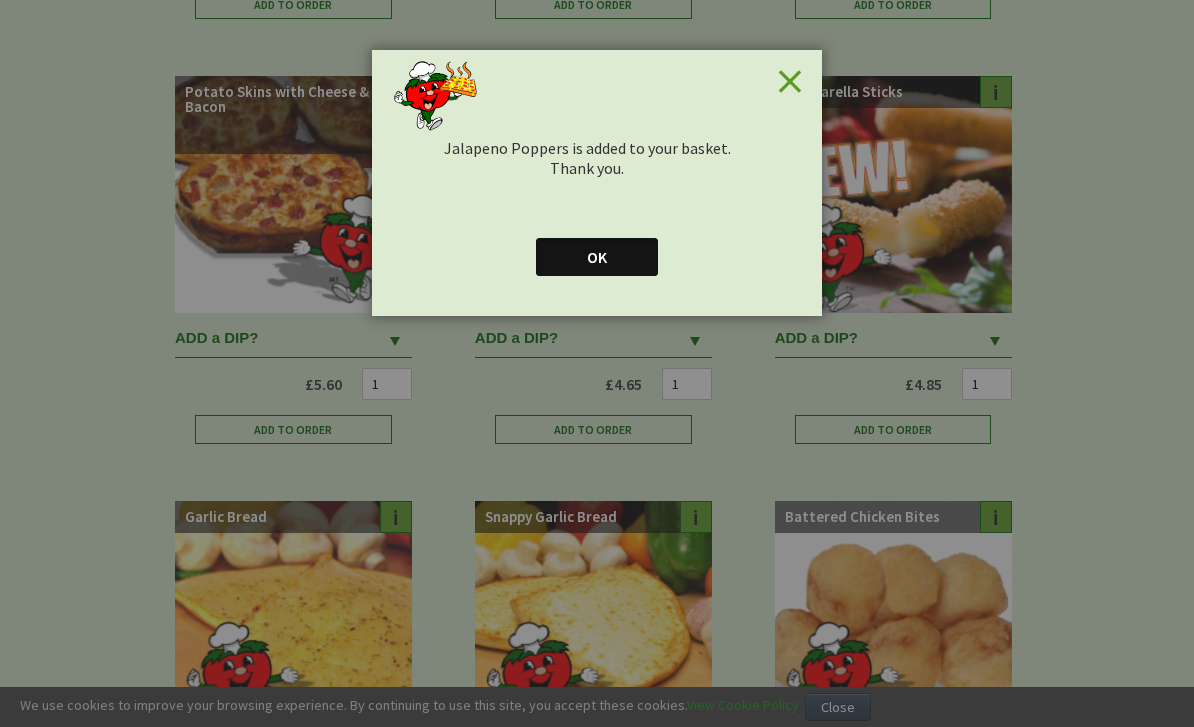 click on "OK" at bounding box center (597, 257) 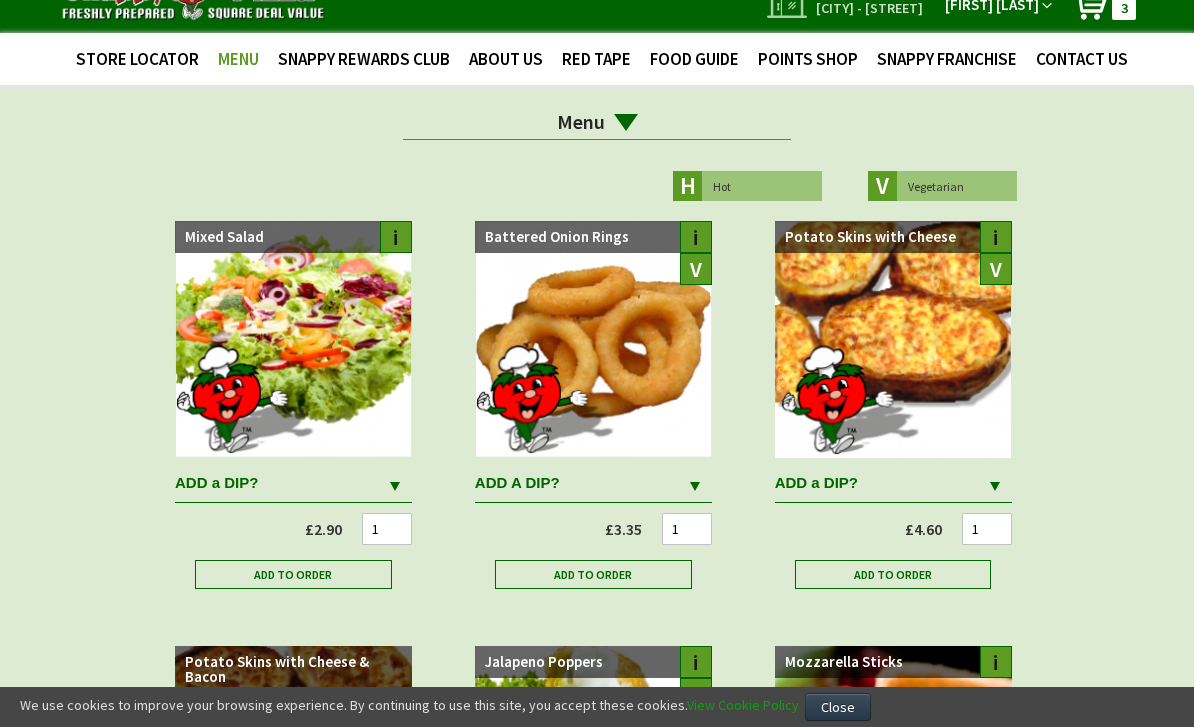scroll, scrollTop: 0, scrollLeft: 0, axis: both 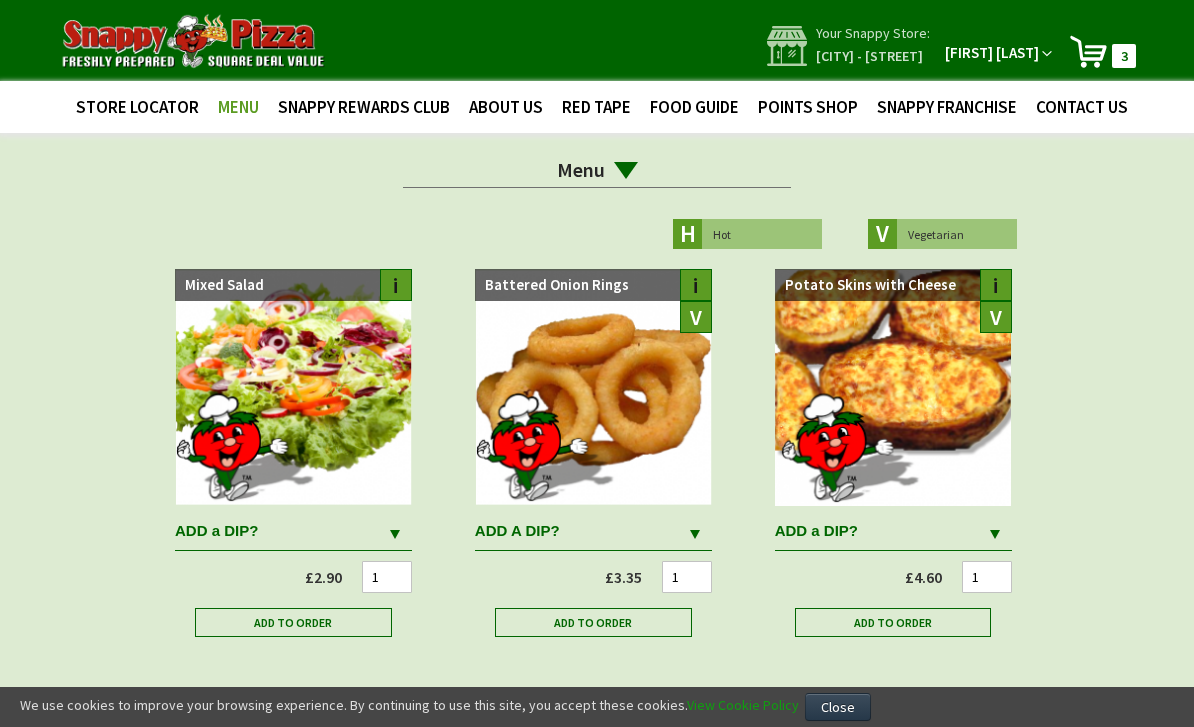 click on "3
3
items" at bounding box center (1124, 56) 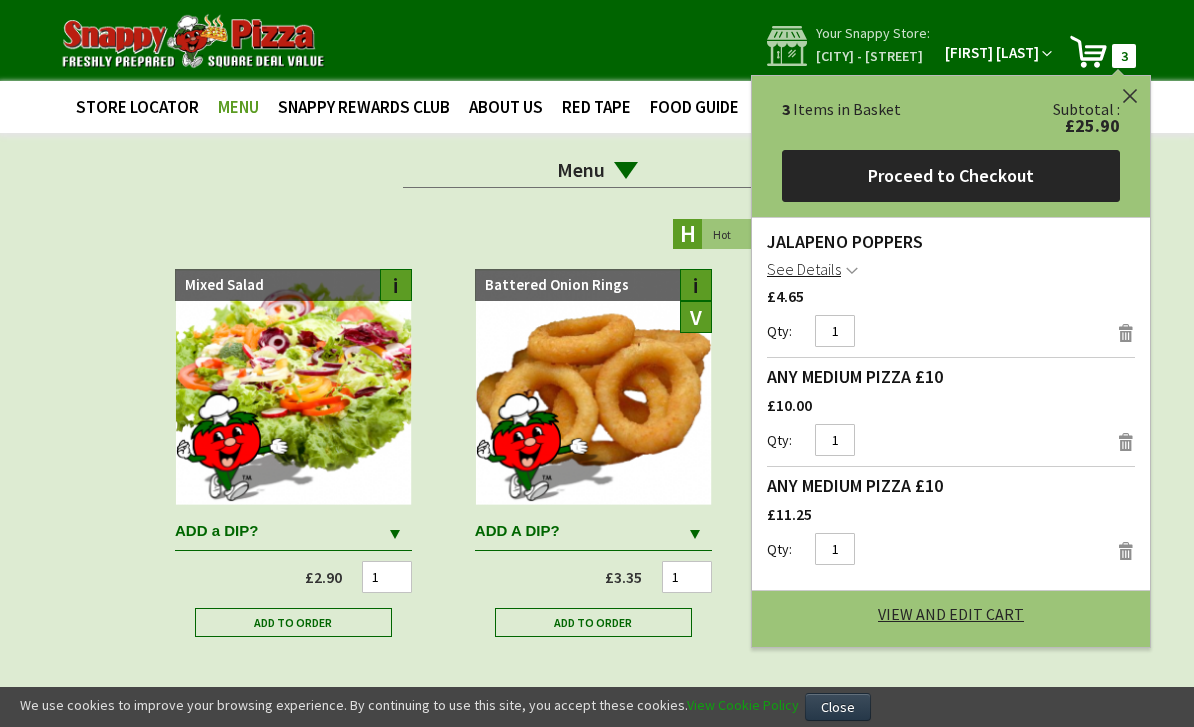 click on "View and Edit Cart" at bounding box center (951, 614) 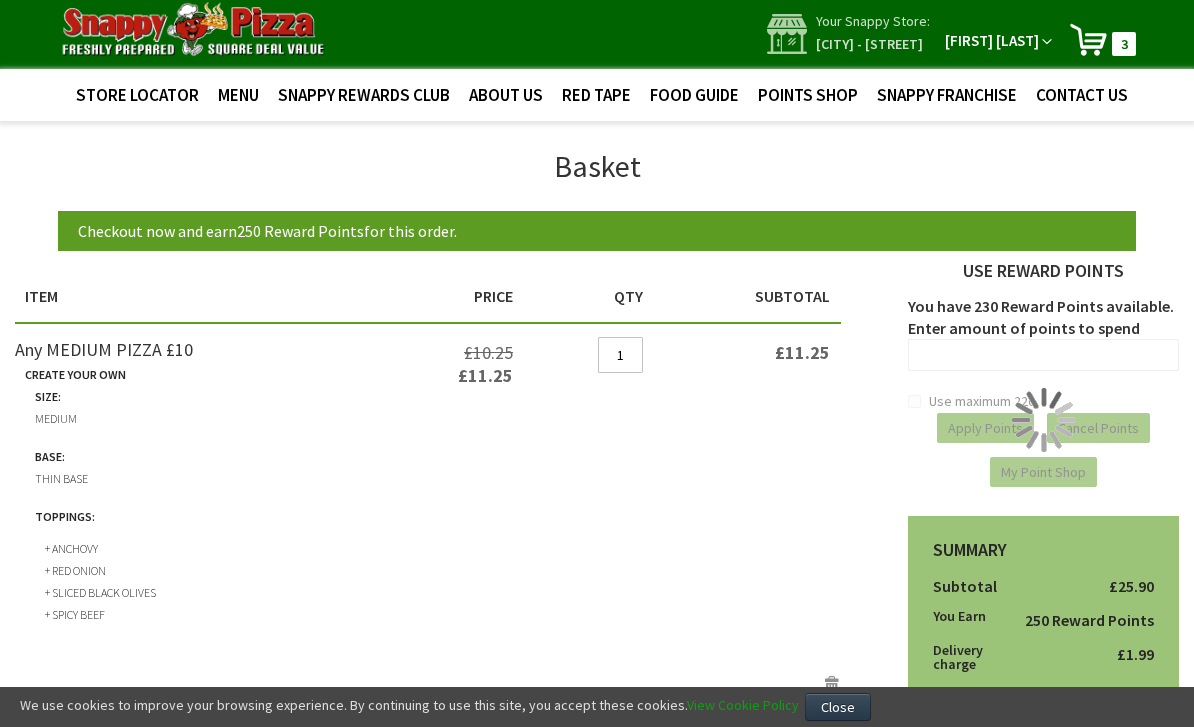 scroll, scrollTop: 48, scrollLeft: 0, axis: vertical 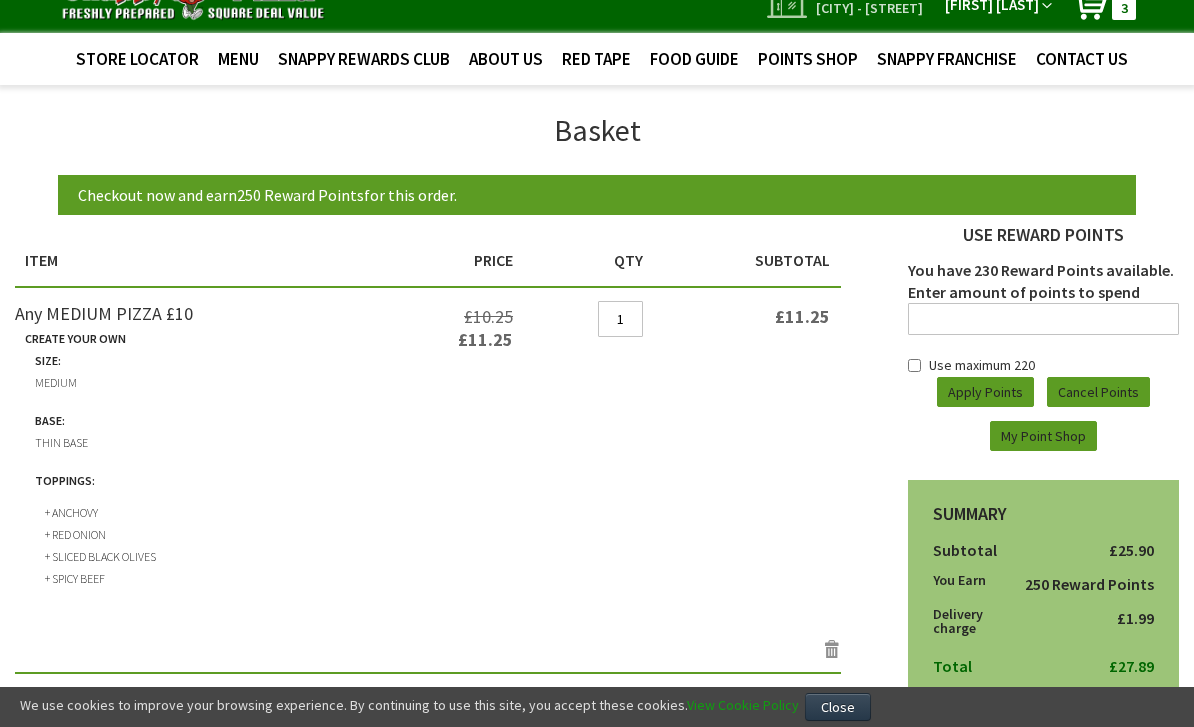 click on "Use maximum" at bounding box center (970, 365) 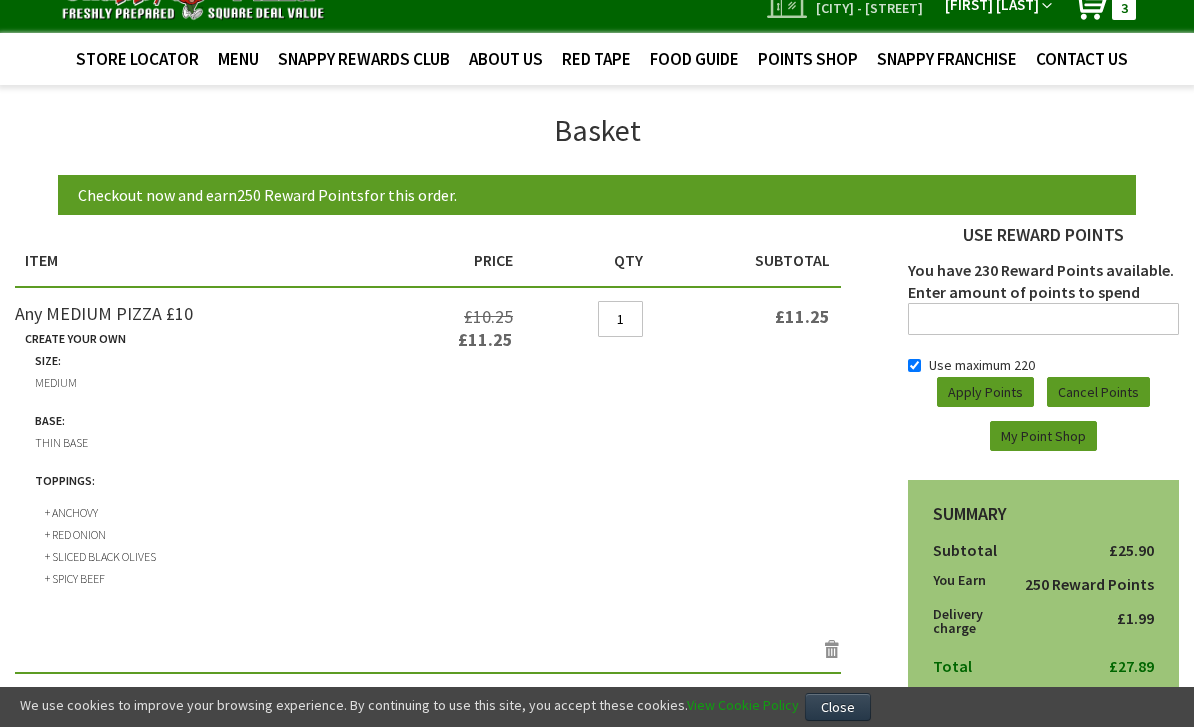 checkbox on "true" 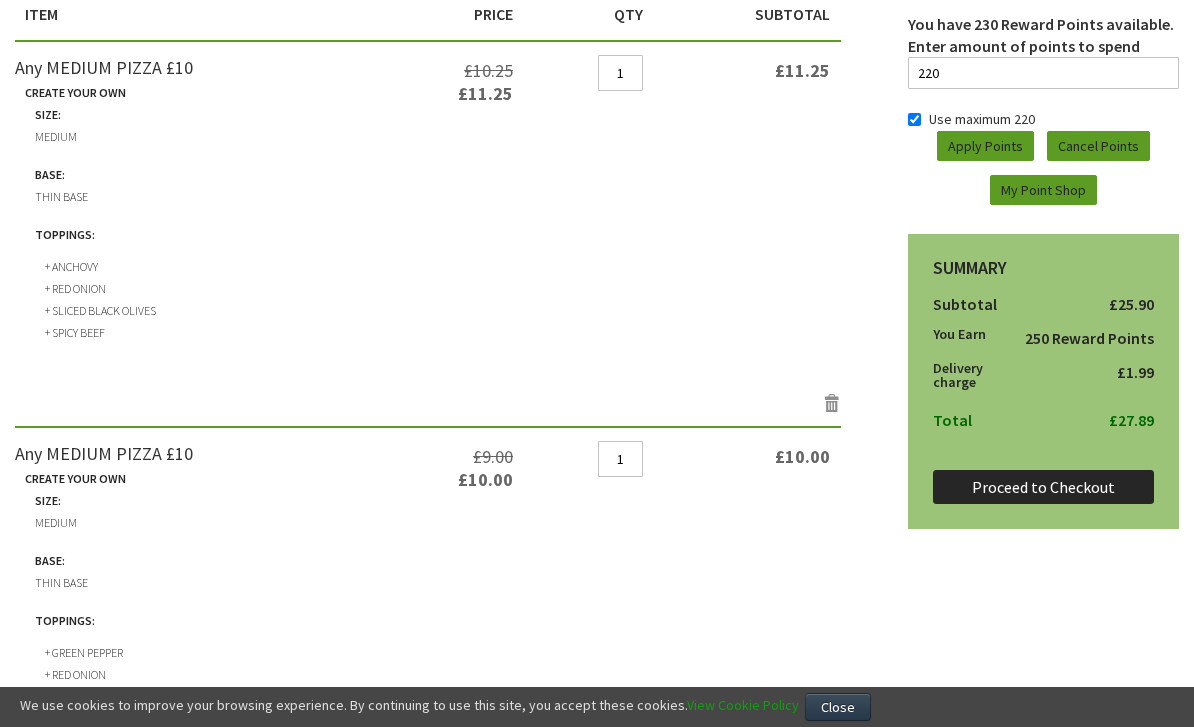 scroll, scrollTop: 289, scrollLeft: 0, axis: vertical 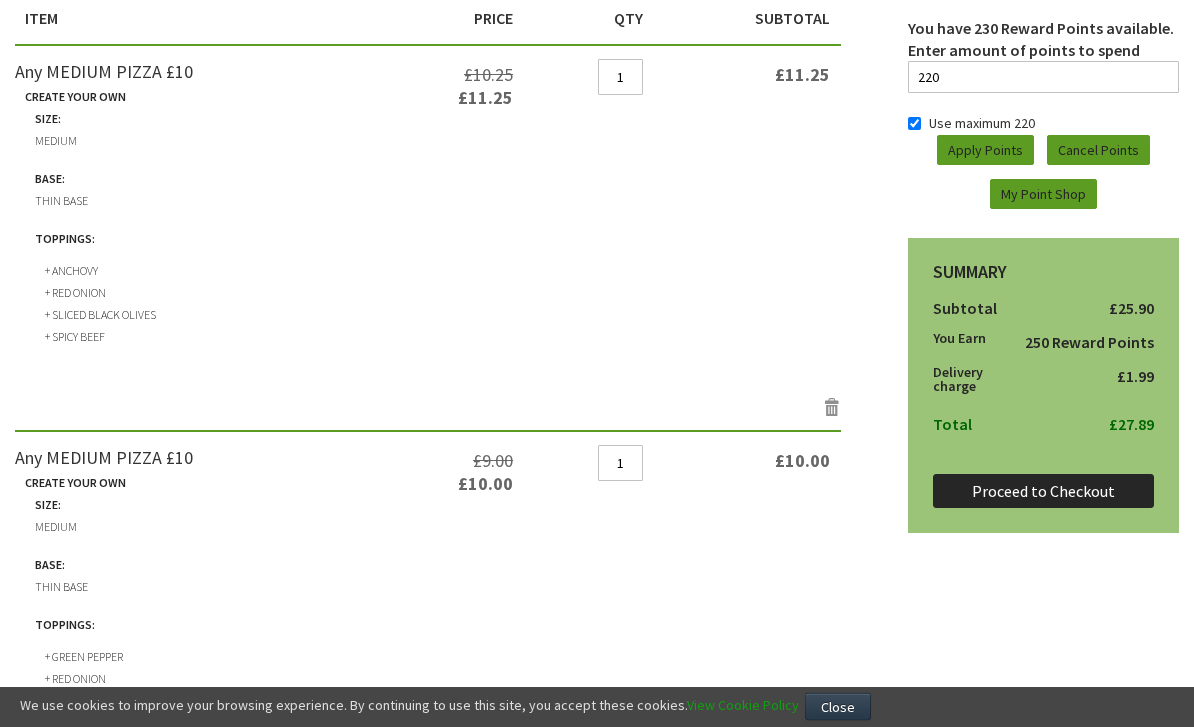 click on "Apply Points" at bounding box center [985, 151] 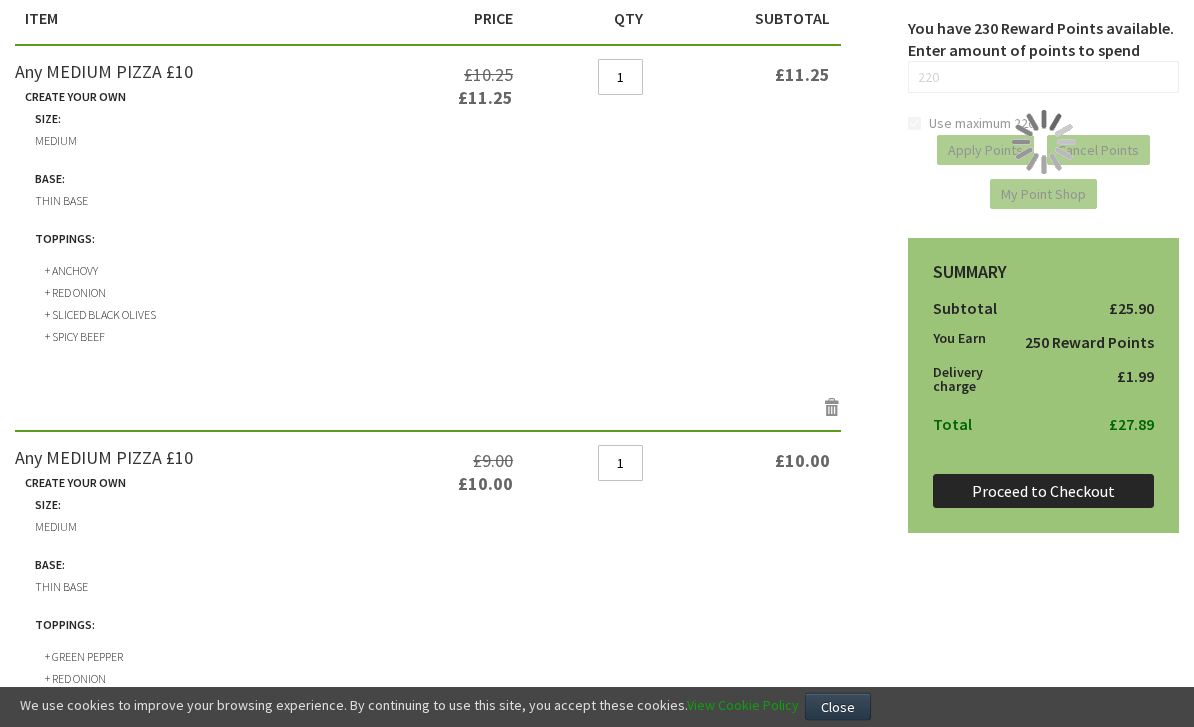 scroll, scrollTop: 290, scrollLeft: 0, axis: vertical 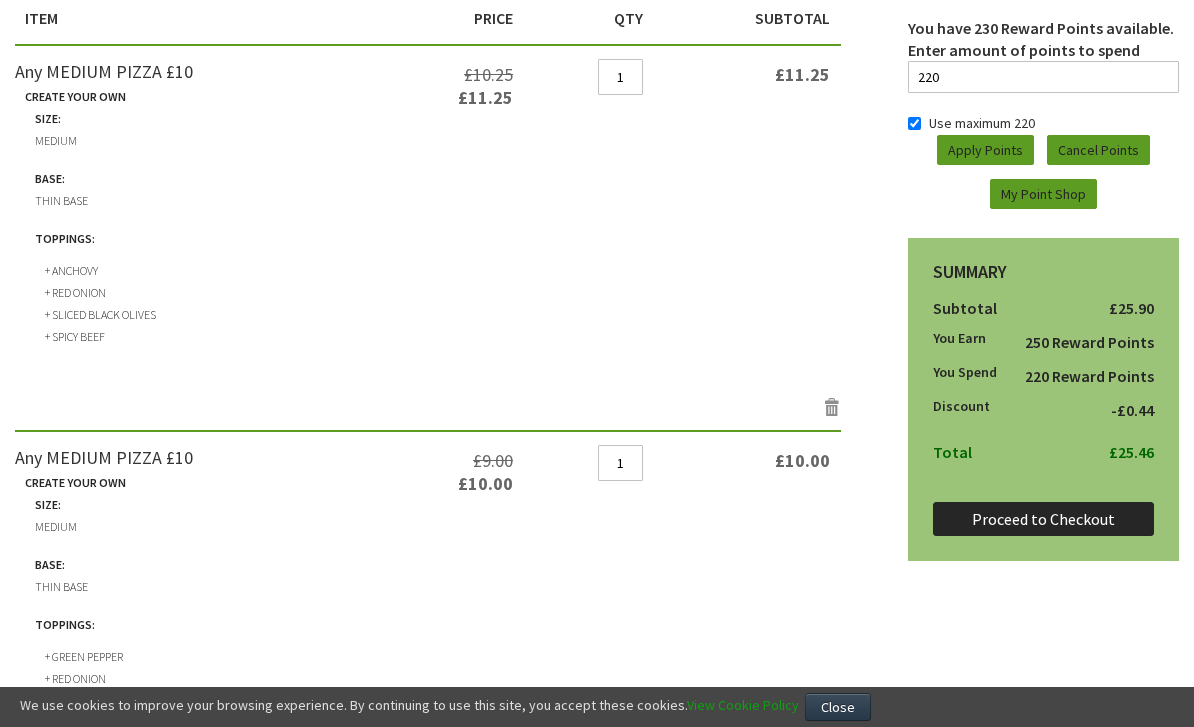click on "Cancel Points" at bounding box center [985, 150] 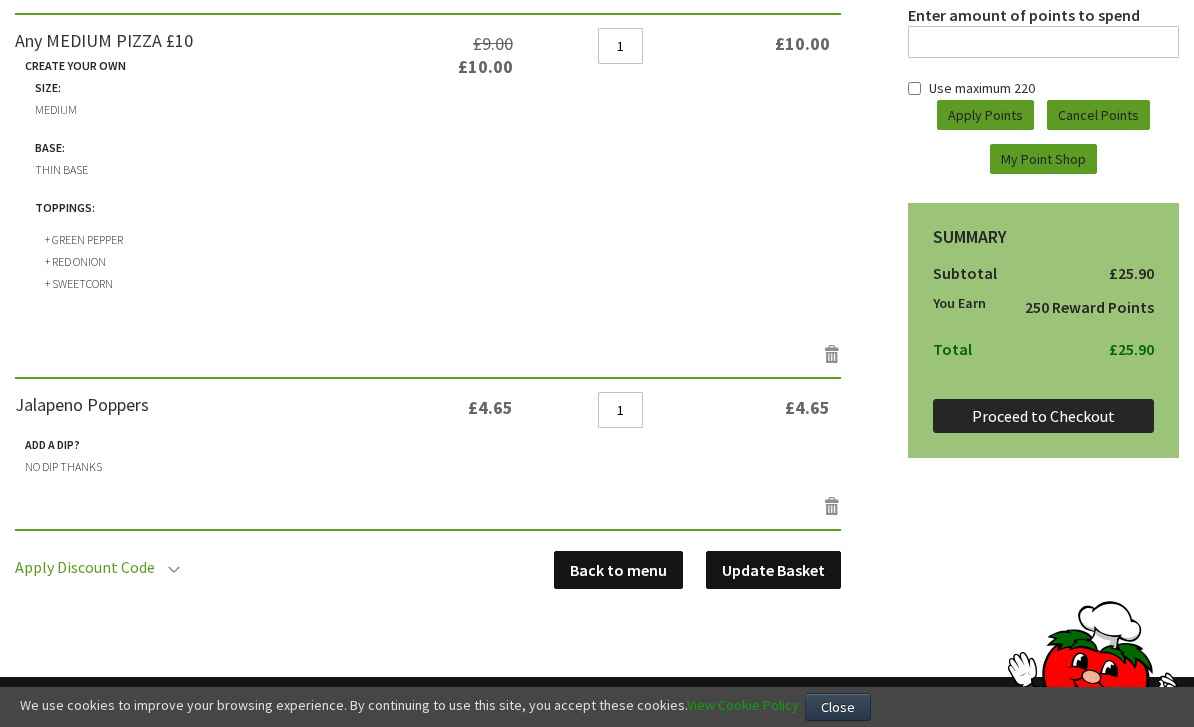 scroll, scrollTop: 706, scrollLeft: 0, axis: vertical 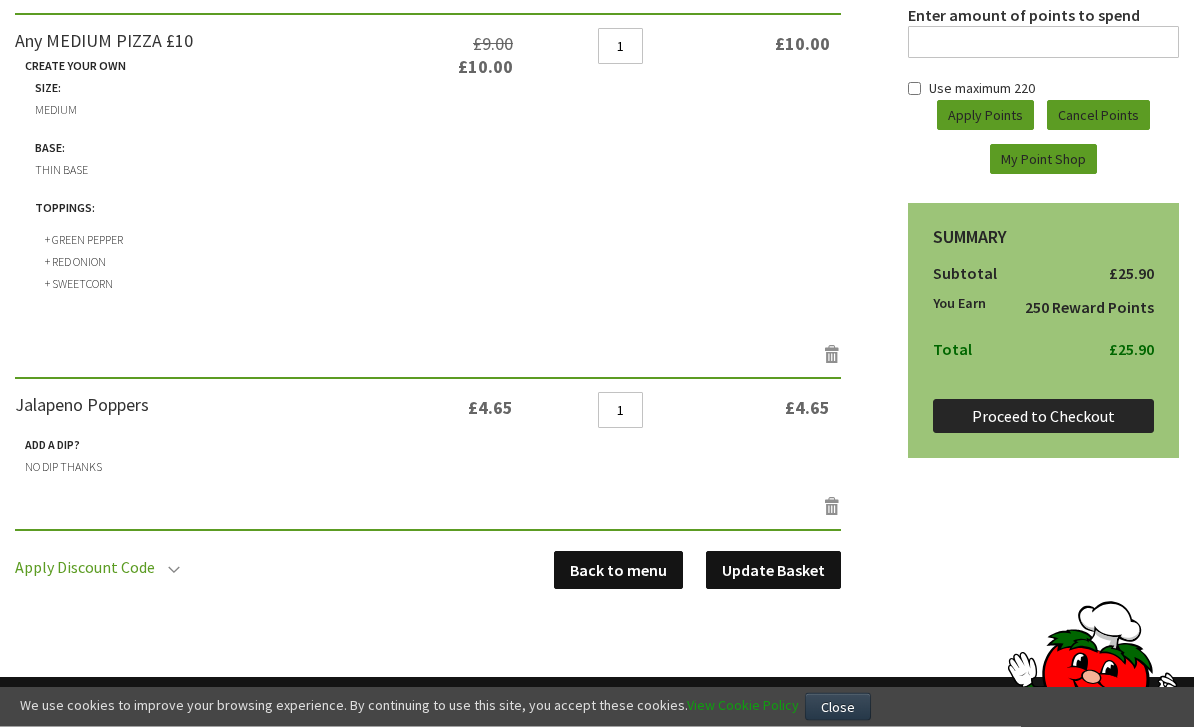 click on "Proceed to Checkout" at bounding box center [1043, 417] 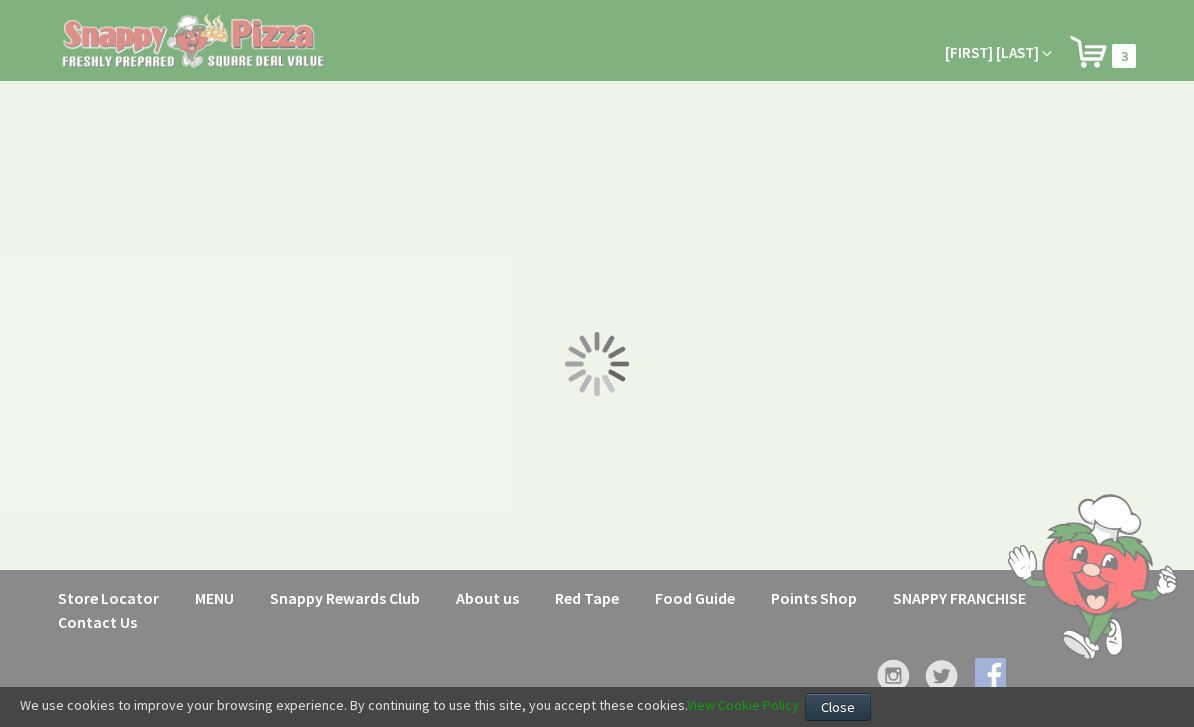 scroll, scrollTop: 0, scrollLeft: 0, axis: both 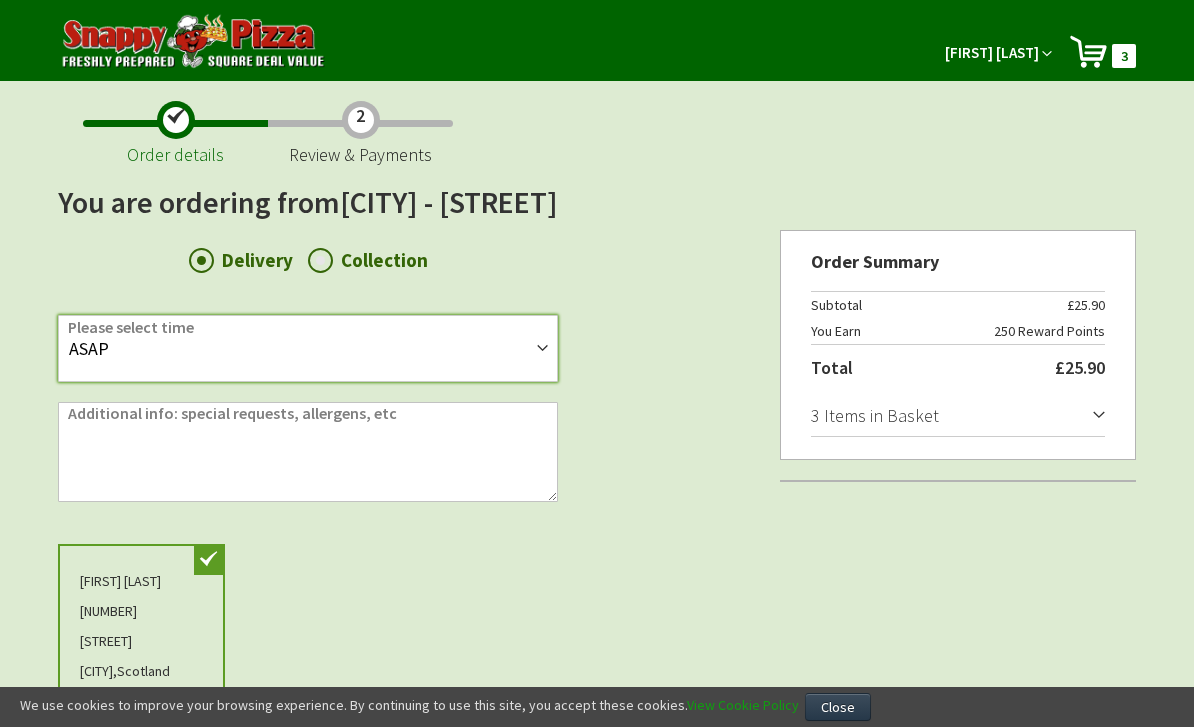 click on "ASAP 19:30 19:45 20:00 20:15 20:30 20:45 21:00 21:15 21:30 21:45 22:00 22:15 22:30 22:45" at bounding box center [308, 348] 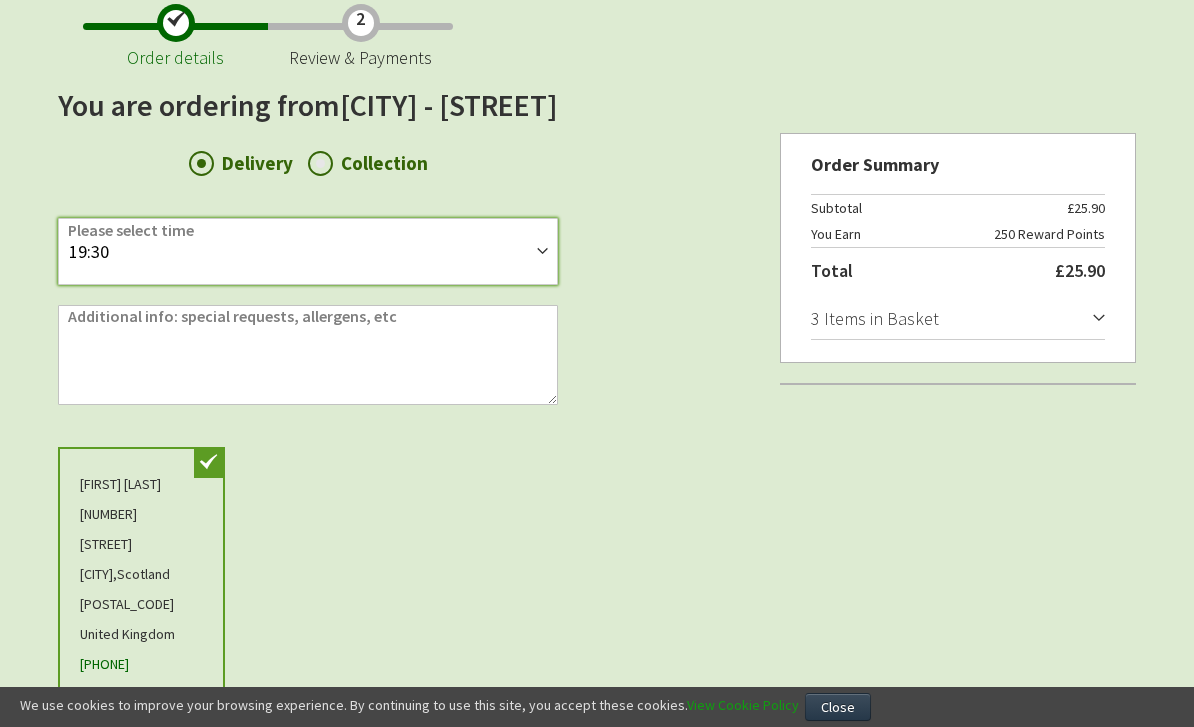 scroll, scrollTop: 131, scrollLeft: 0, axis: vertical 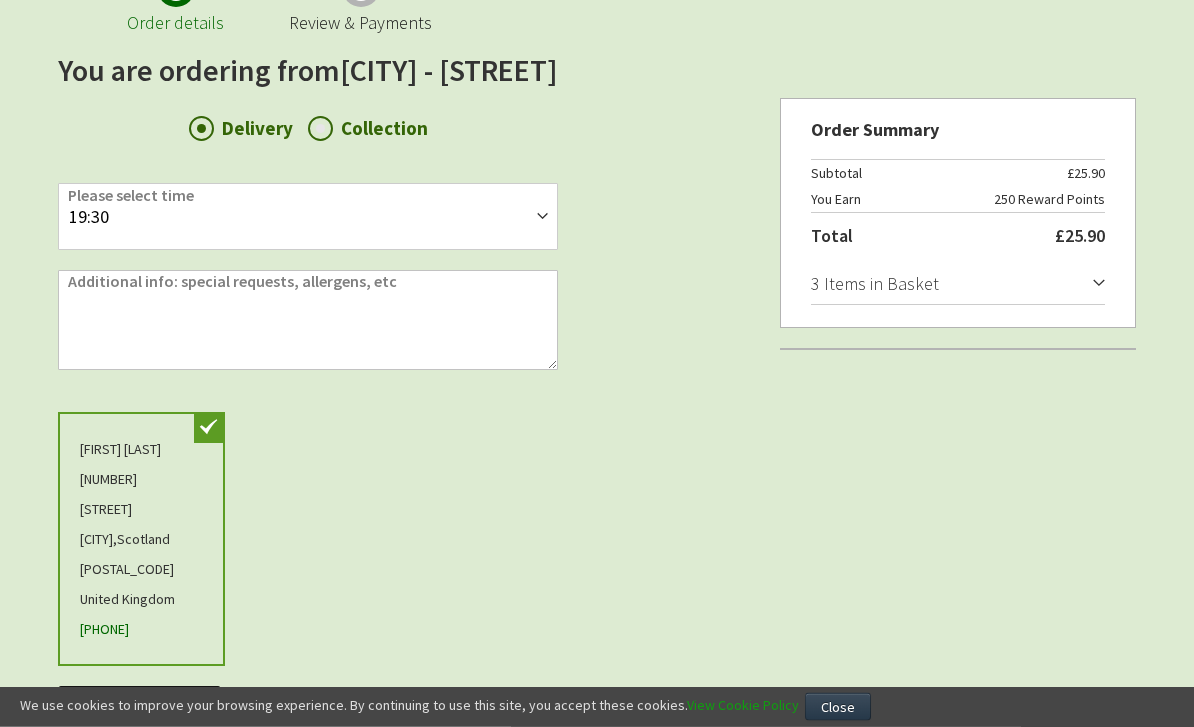click on "3
Items in Basket" at bounding box center [958, 285] 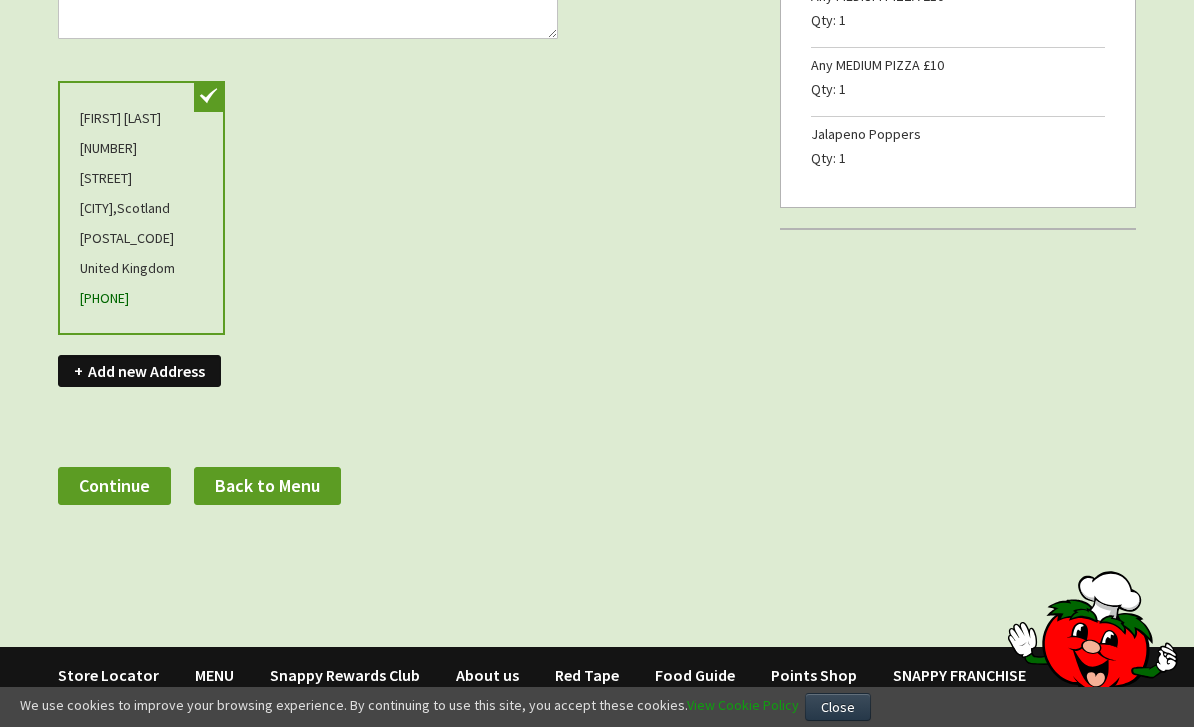 scroll, scrollTop: 461, scrollLeft: 0, axis: vertical 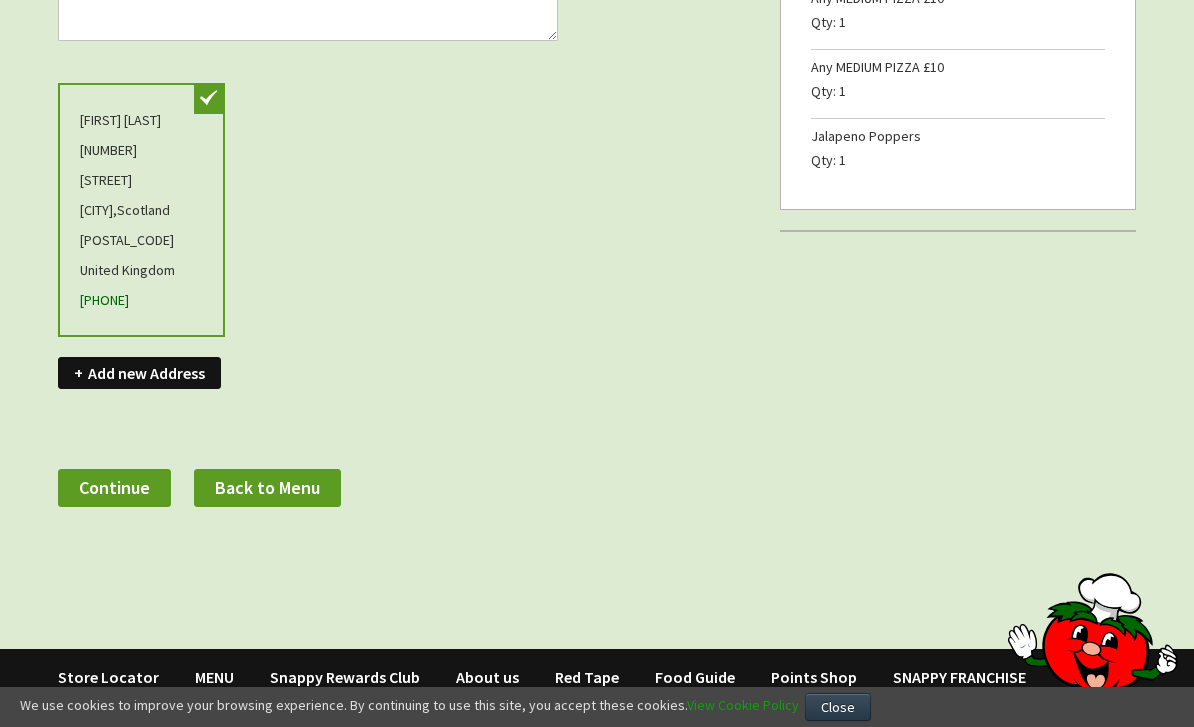 click on "Continue" at bounding box center [114, 487] 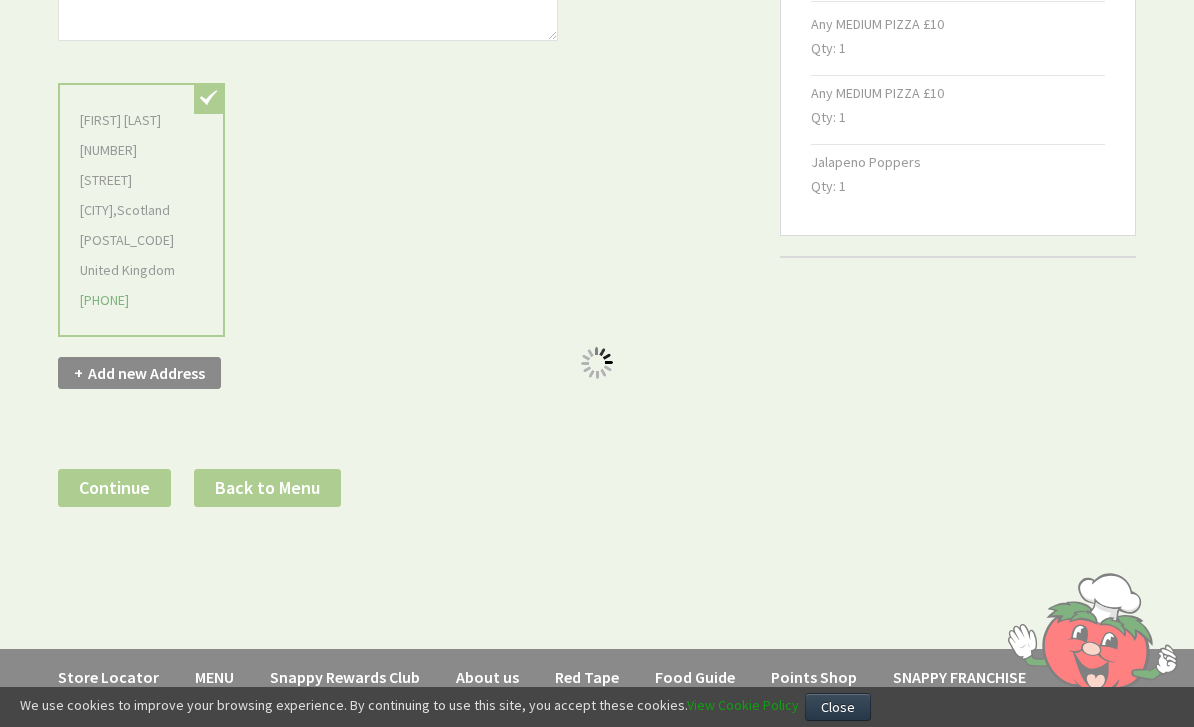 scroll, scrollTop: 0, scrollLeft: 0, axis: both 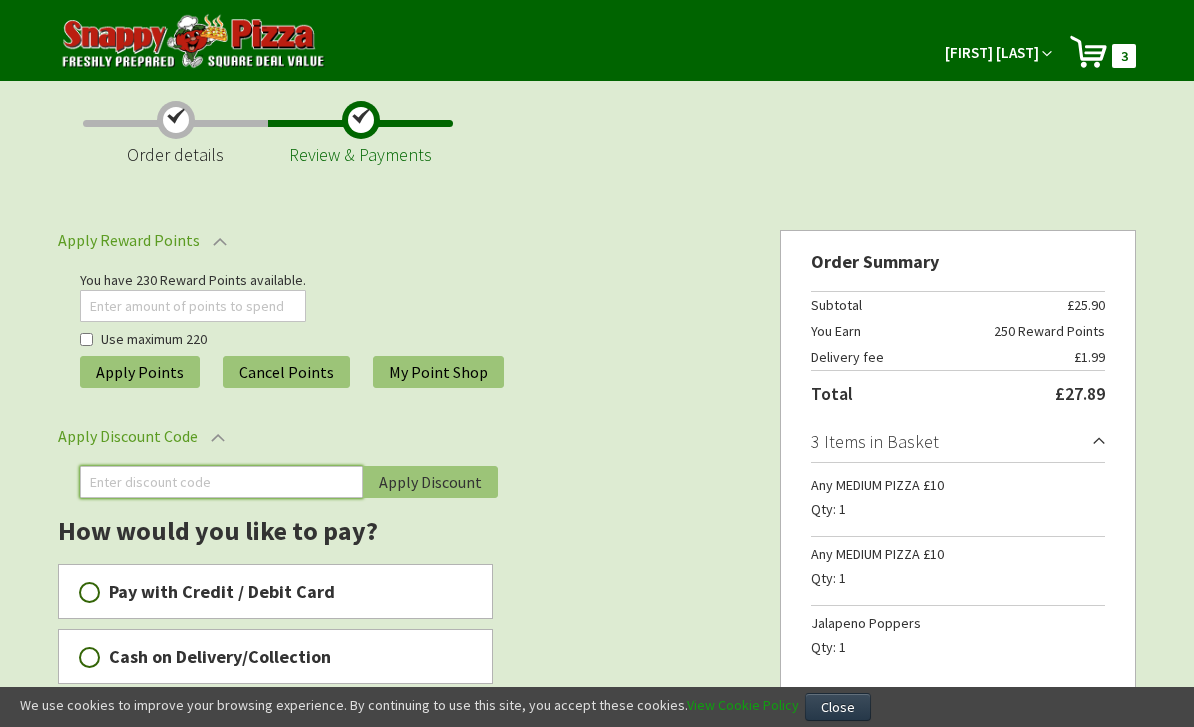 click on "Enter discount code" at bounding box center (221, 482) 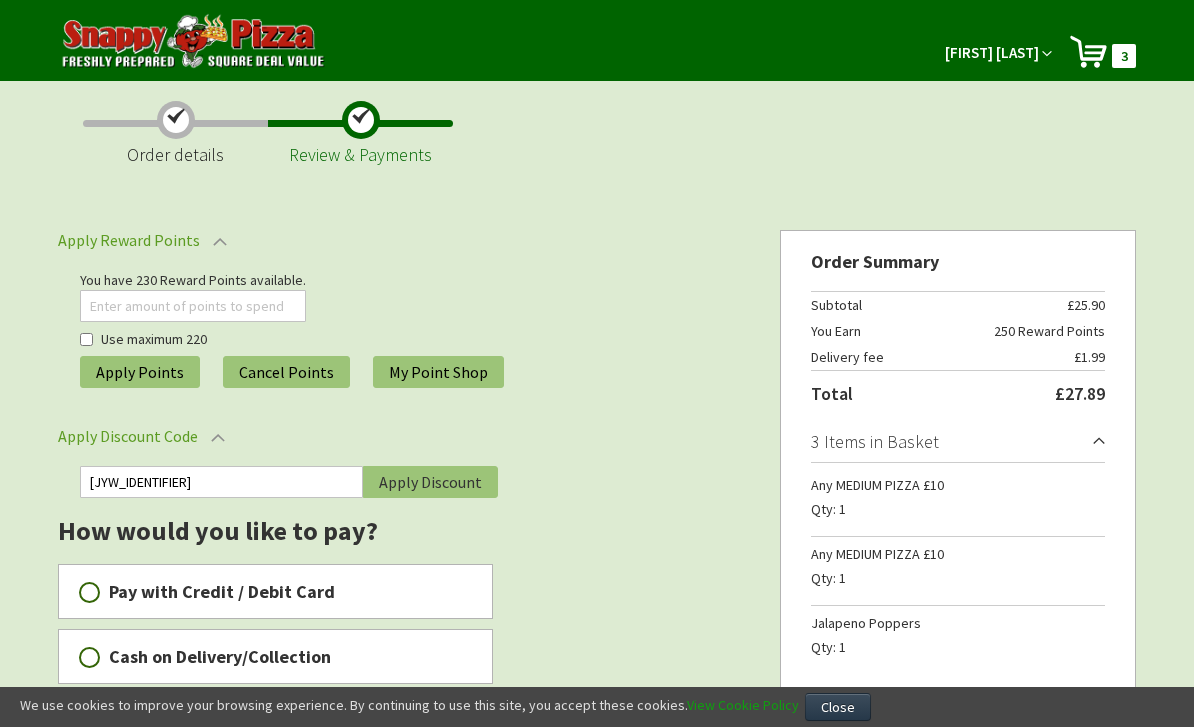 click on "Apply Discount" at bounding box center (430, 482) 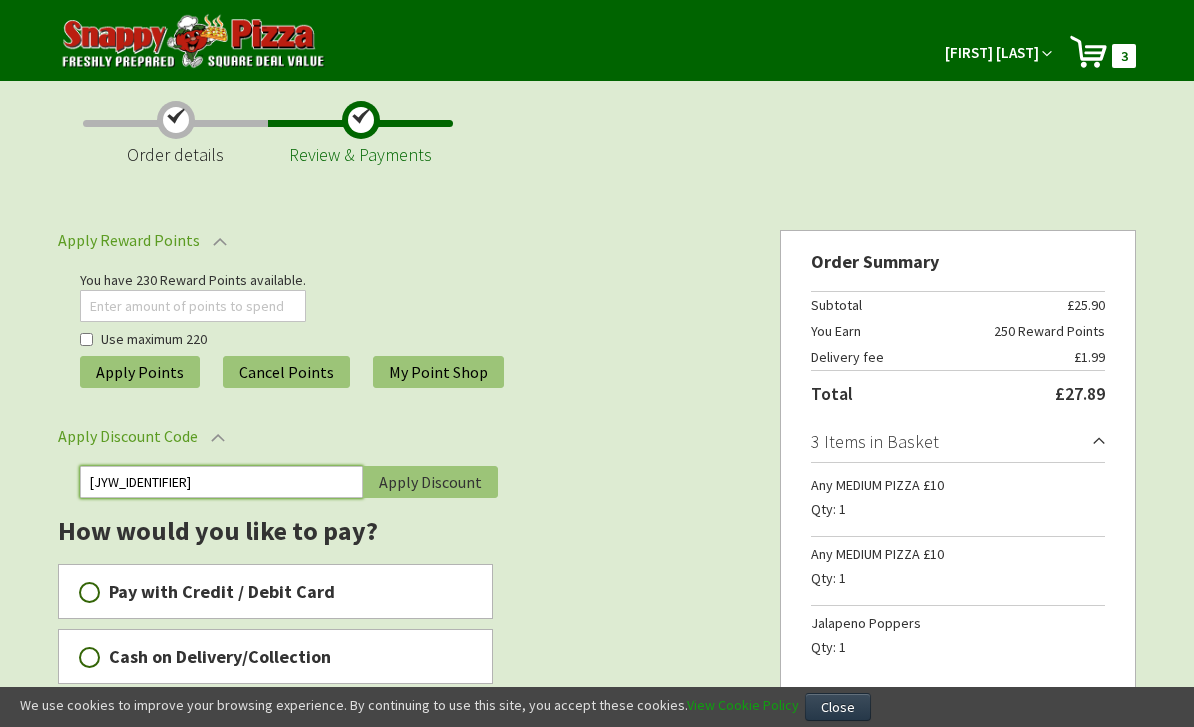 click on "Jyw15" at bounding box center (221, 482) 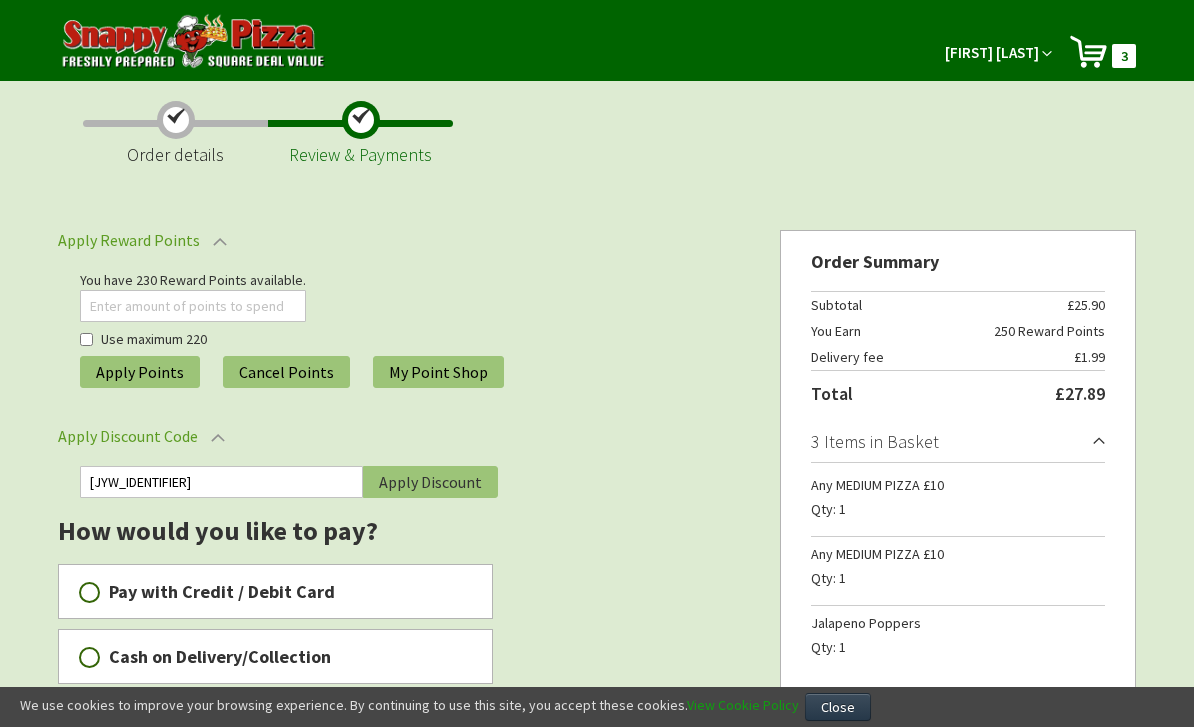 click on "Apply Discount" at bounding box center (430, 482) 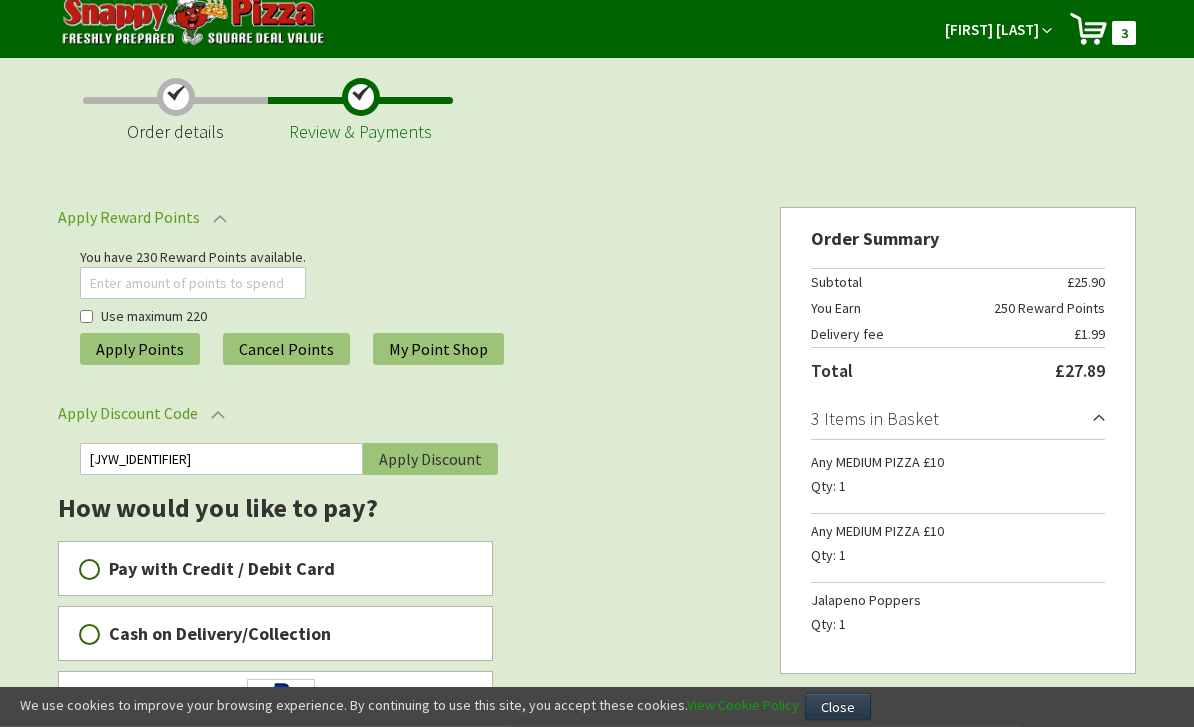 scroll, scrollTop: 0, scrollLeft: 0, axis: both 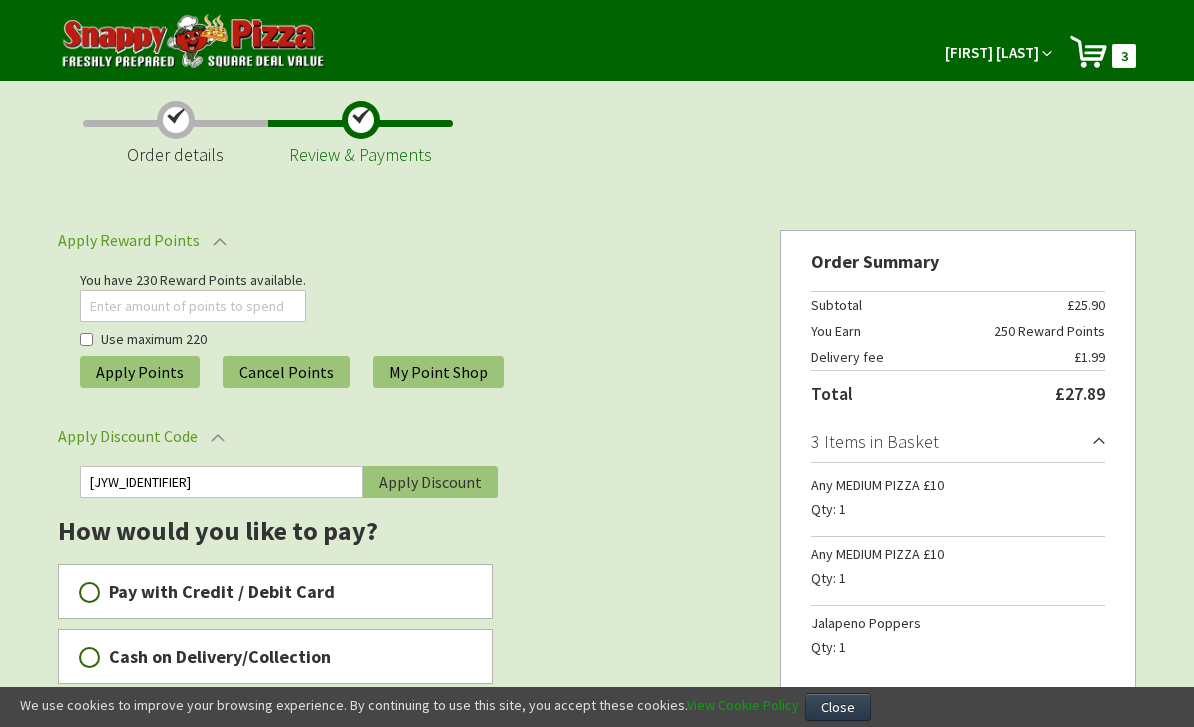 click at bounding box center (194, 42) 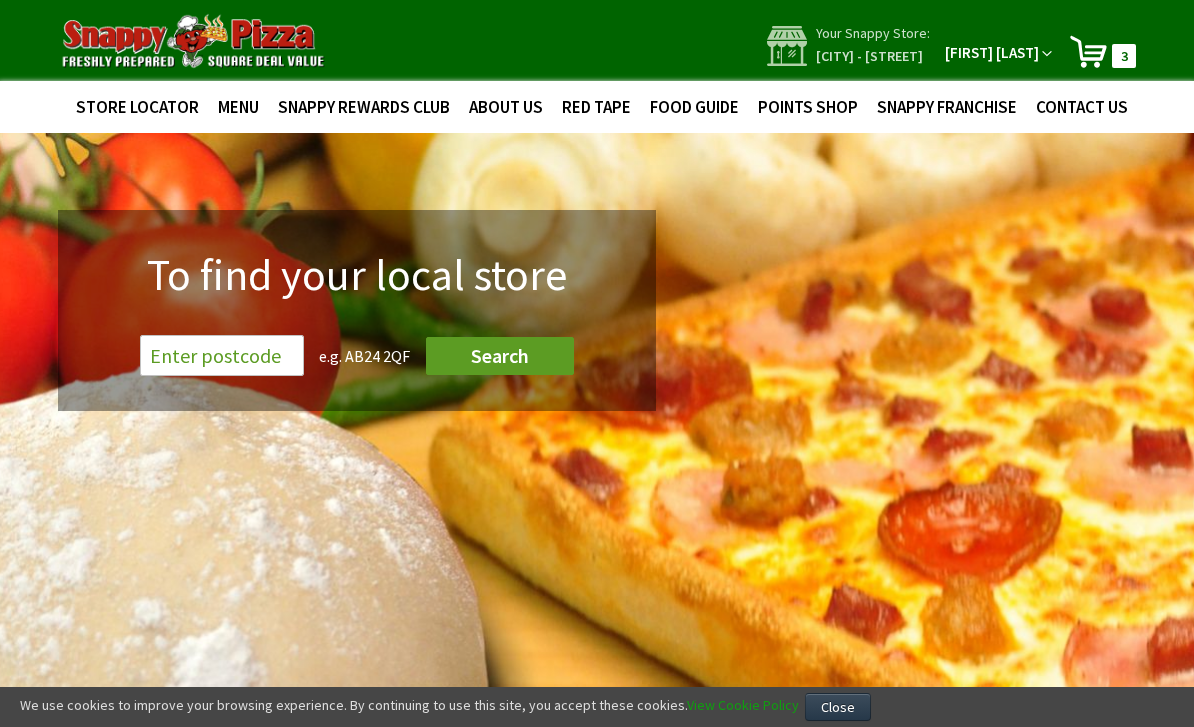 scroll, scrollTop: 0, scrollLeft: 0, axis: both 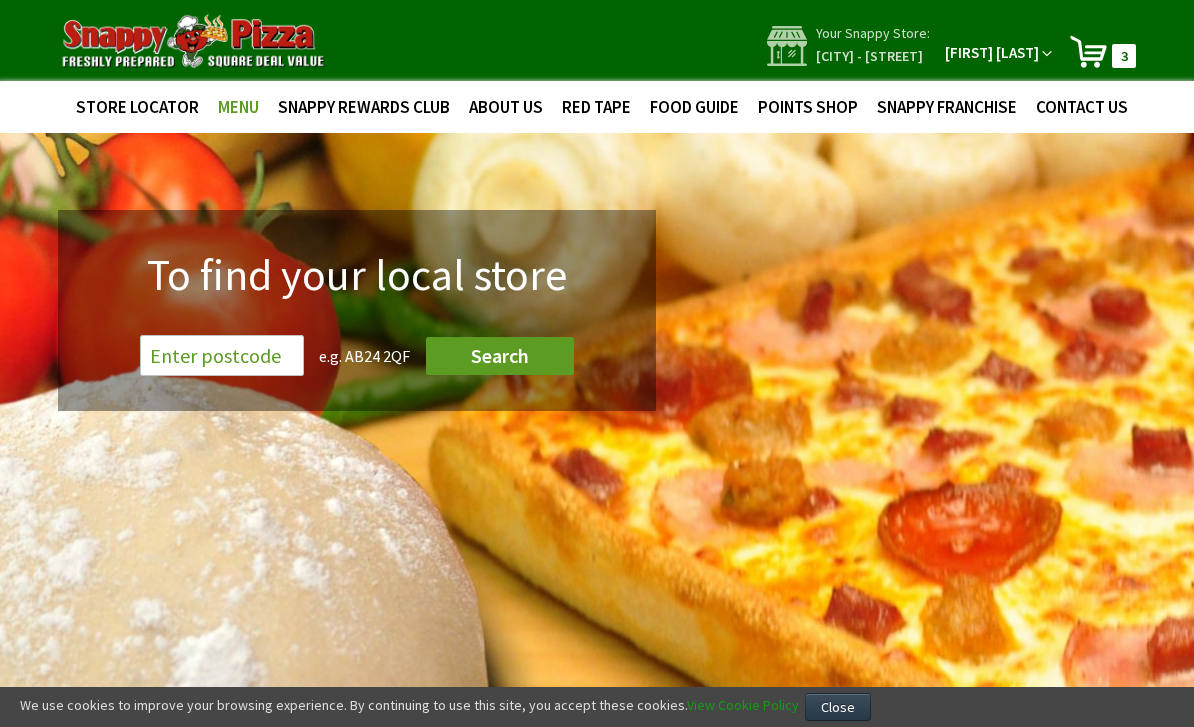 click on "MENU" at bounding box center (238, 107) 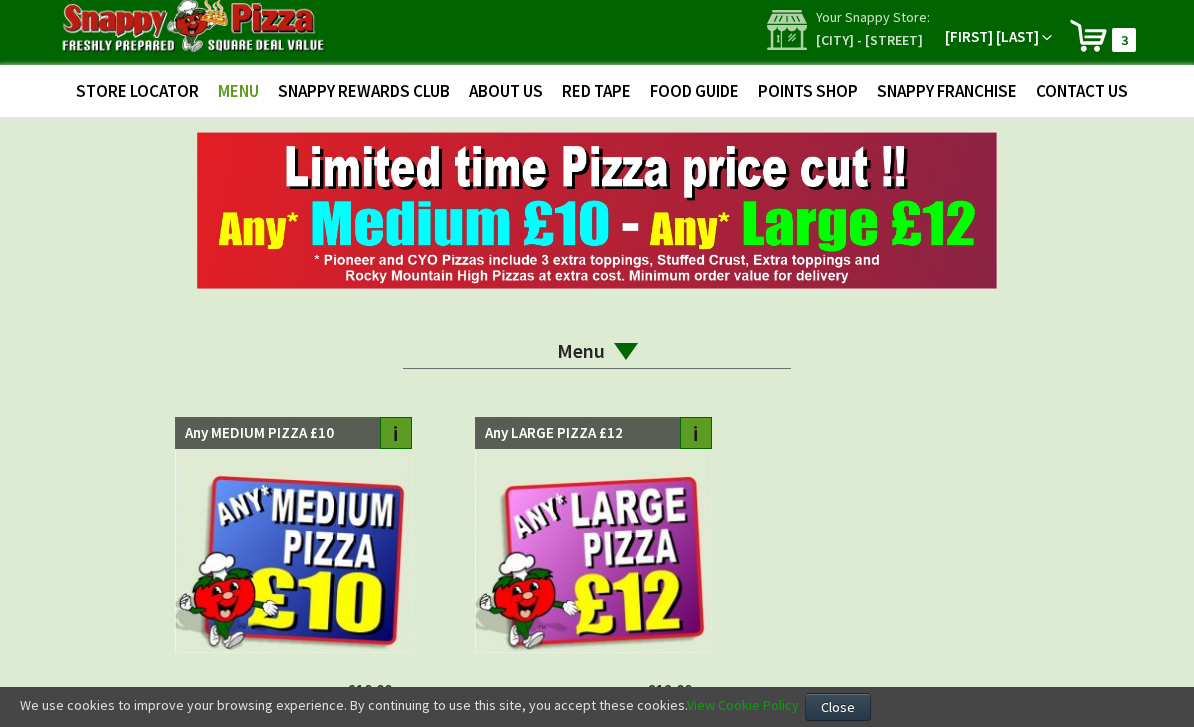 scroll, scrollTop: 0, scrollLeft: 0, axis: both 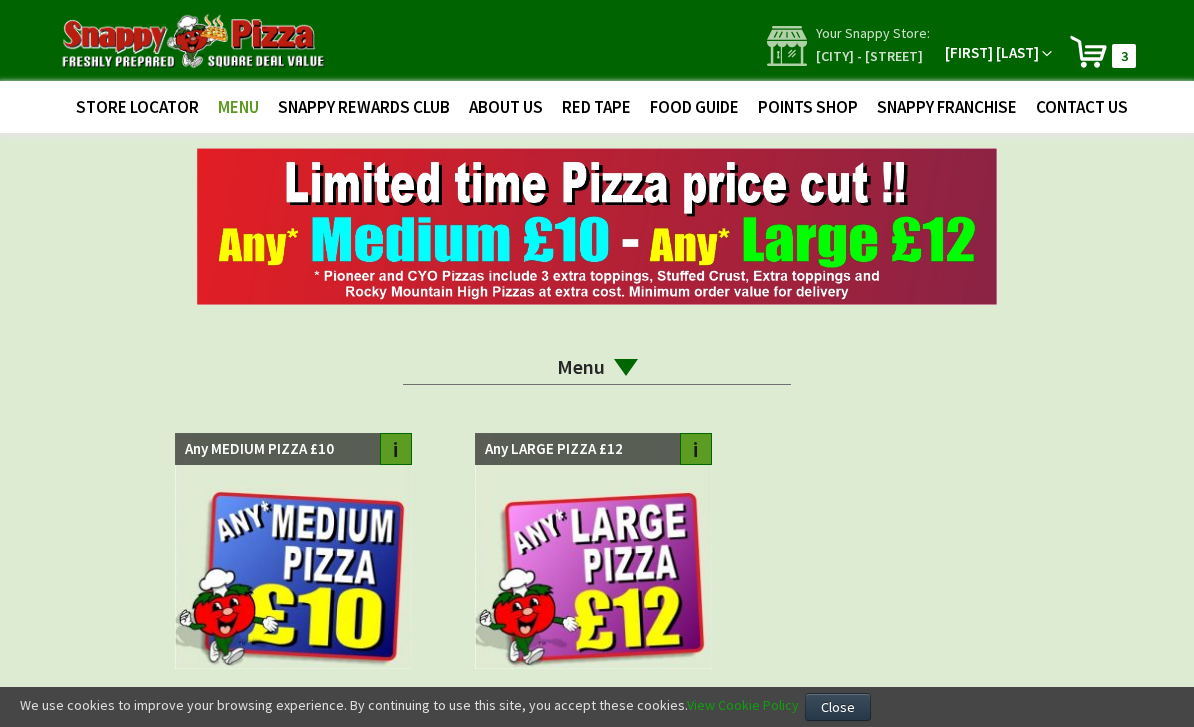 click on "Menu" at bounding box center [597, 367] 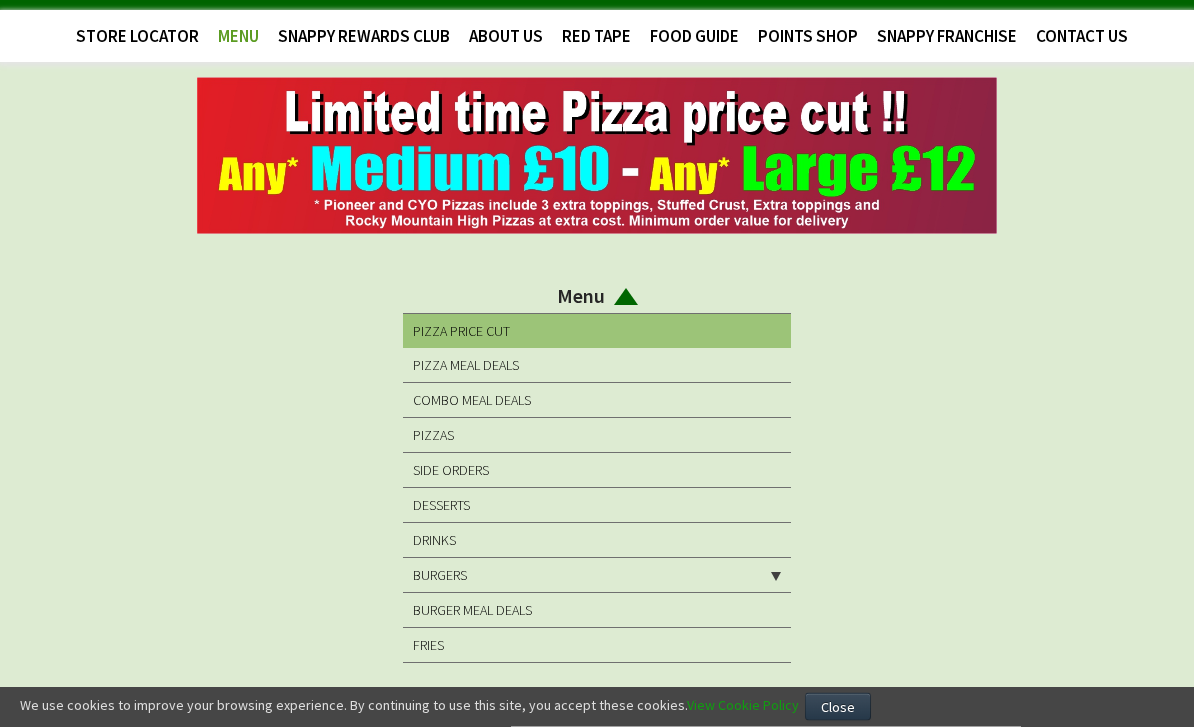 scroll, scrollTop: 71, scrollLeft: 0, axis: vertical 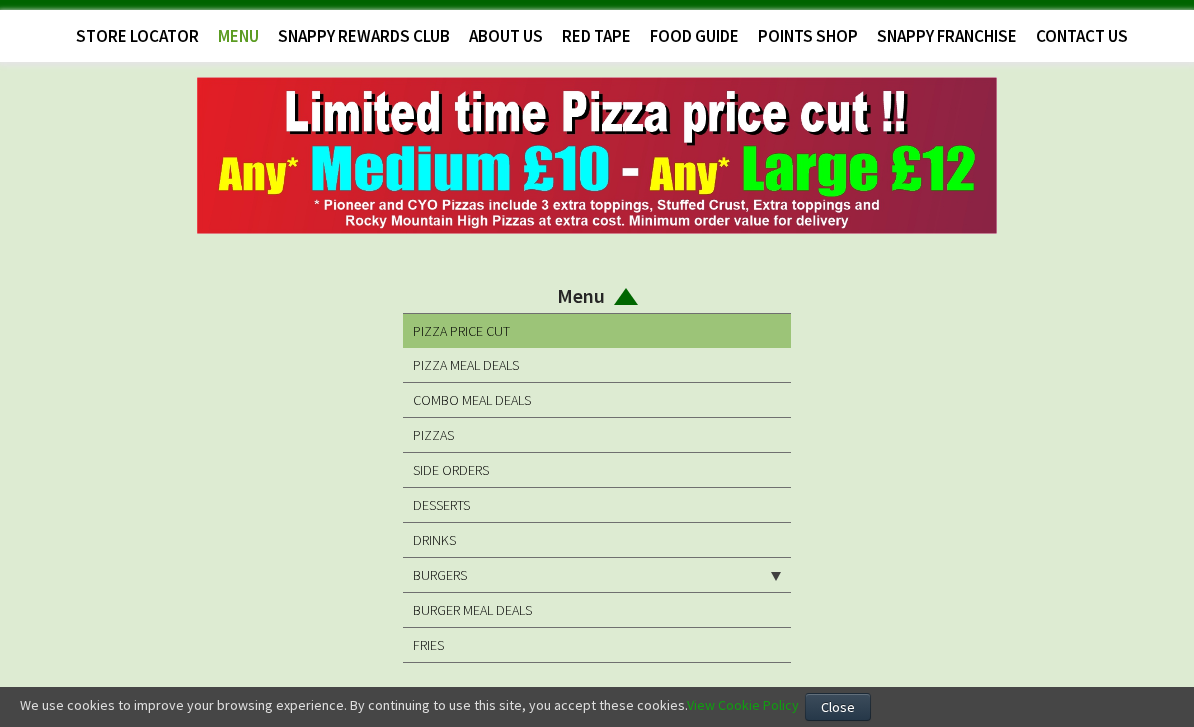 click on "PIZZAS" at bounding box center [597, 435] 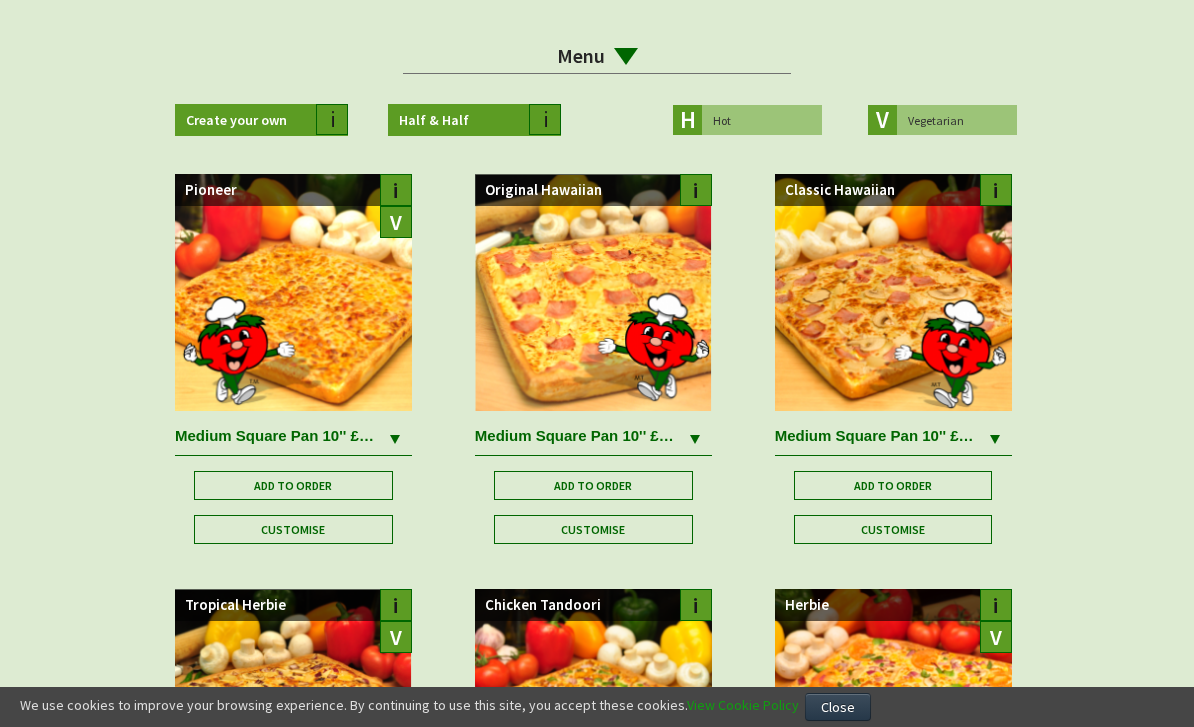 scroll, scrollTop: 429, scrollLeft: 0, axis: vertical 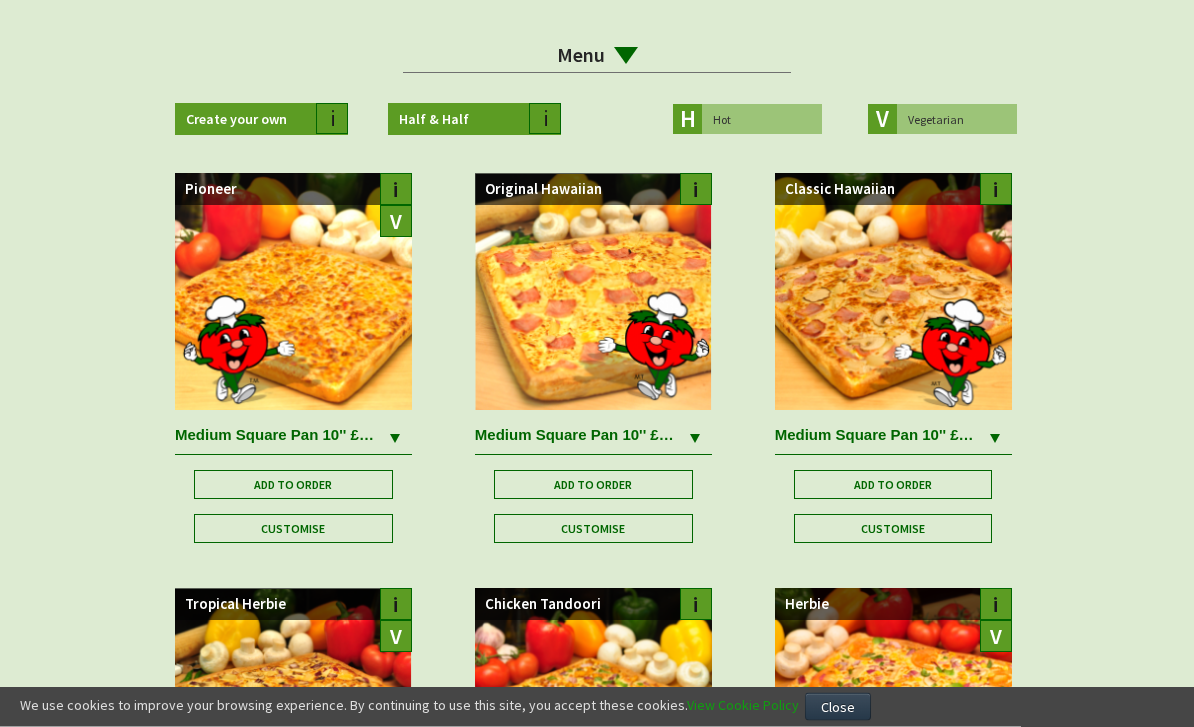 click on "Customise" at bounding box center (293, 529) 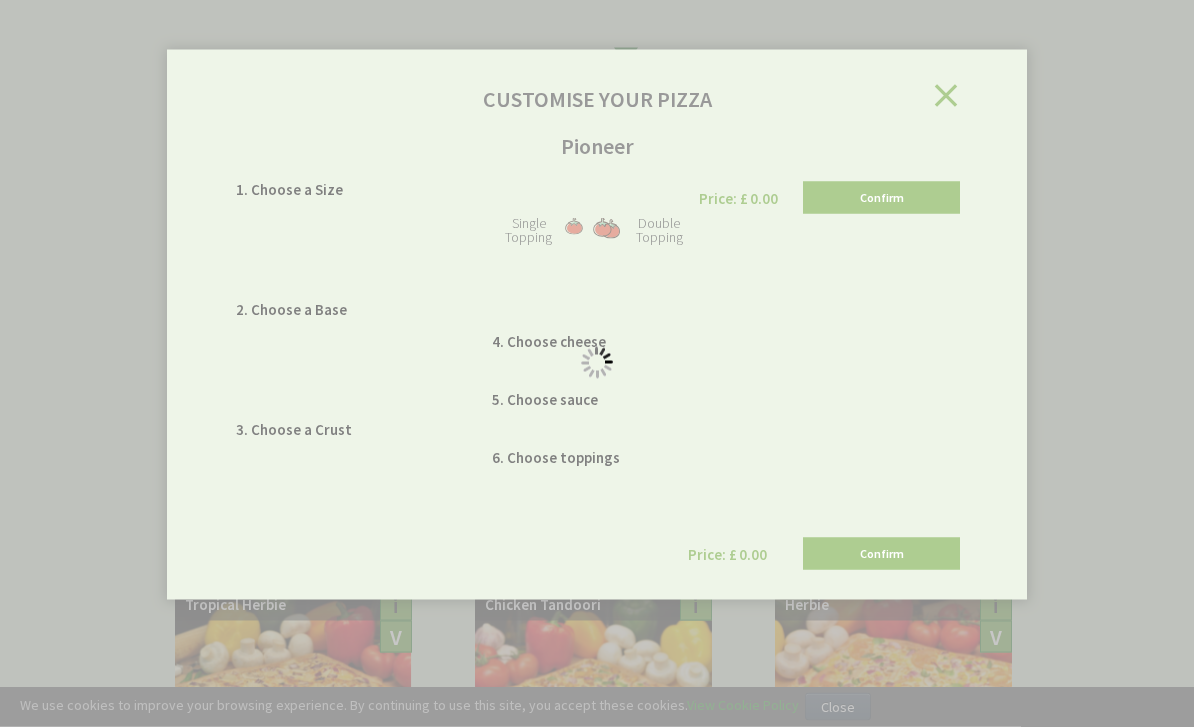 scroll, scrollTop: 430, scrollLeft: 0, axis: vertical 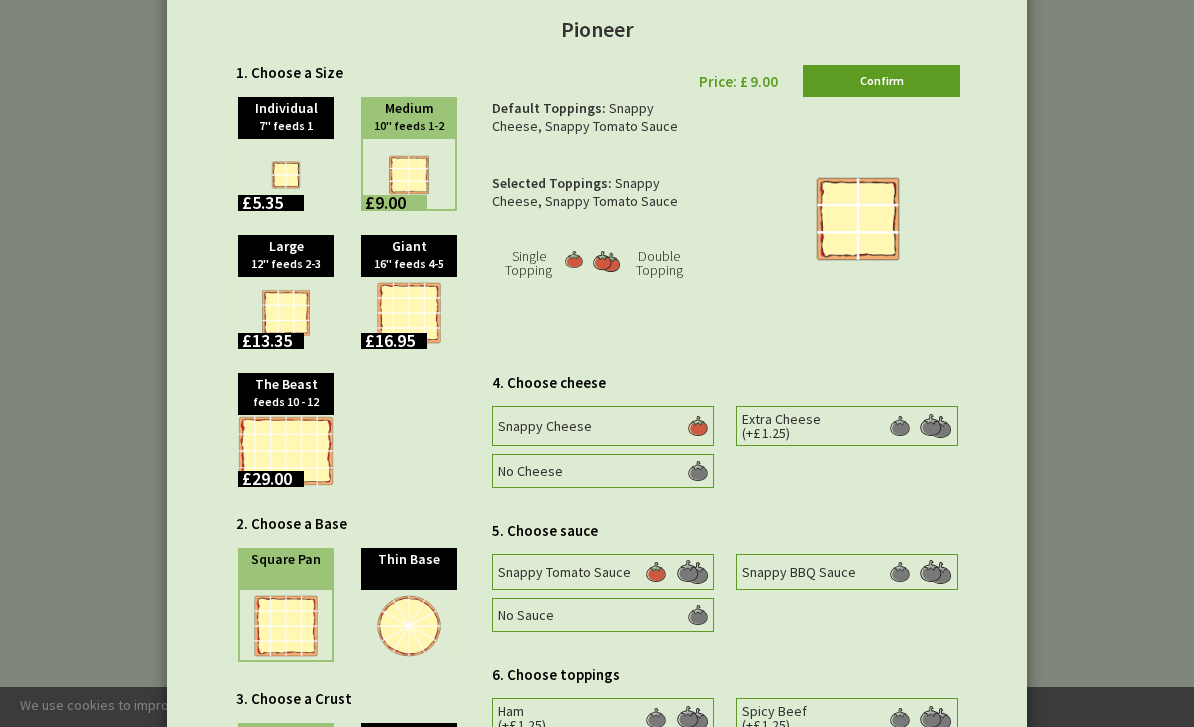 click at bounding box center [286, 626] 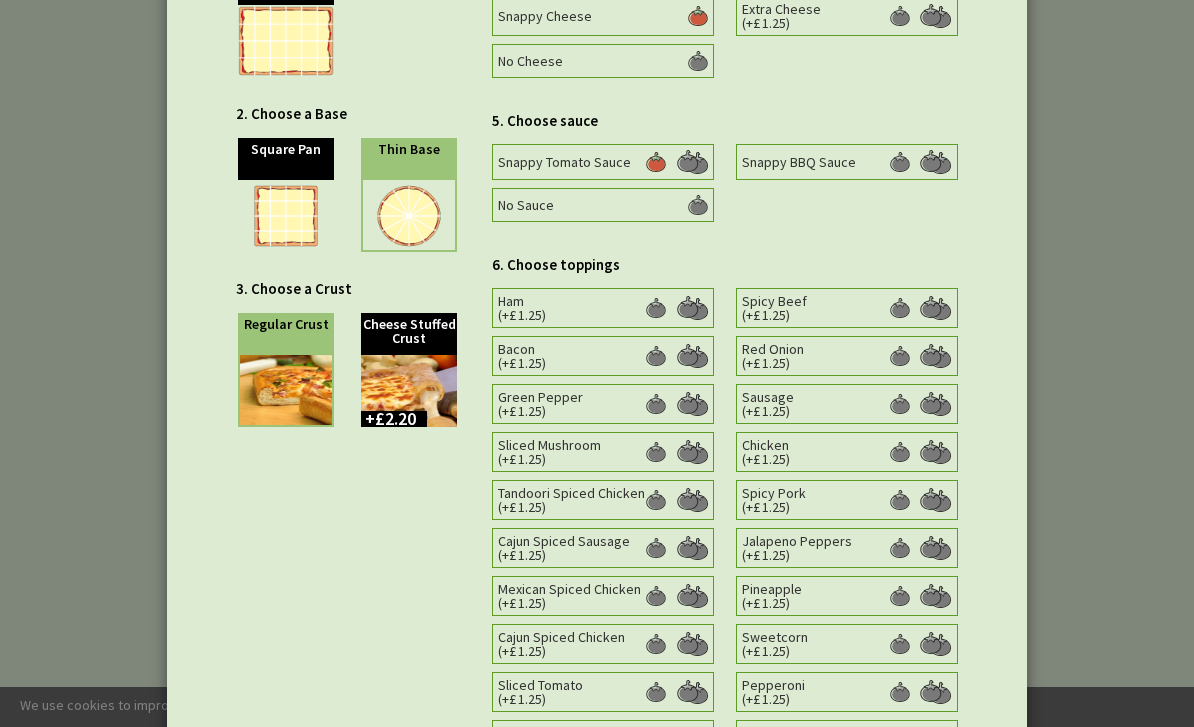 scroll, scrollTop: 528, scrollLeft: 0, axis: vertical 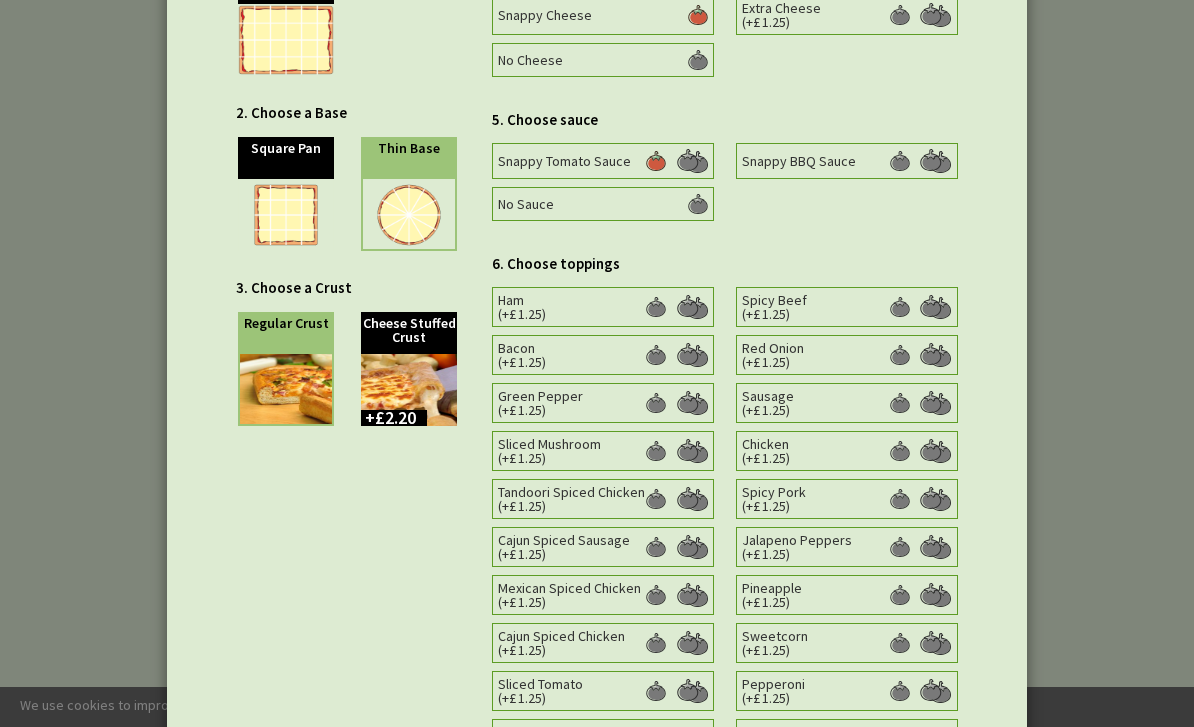 click at bounding box center [656, 307] 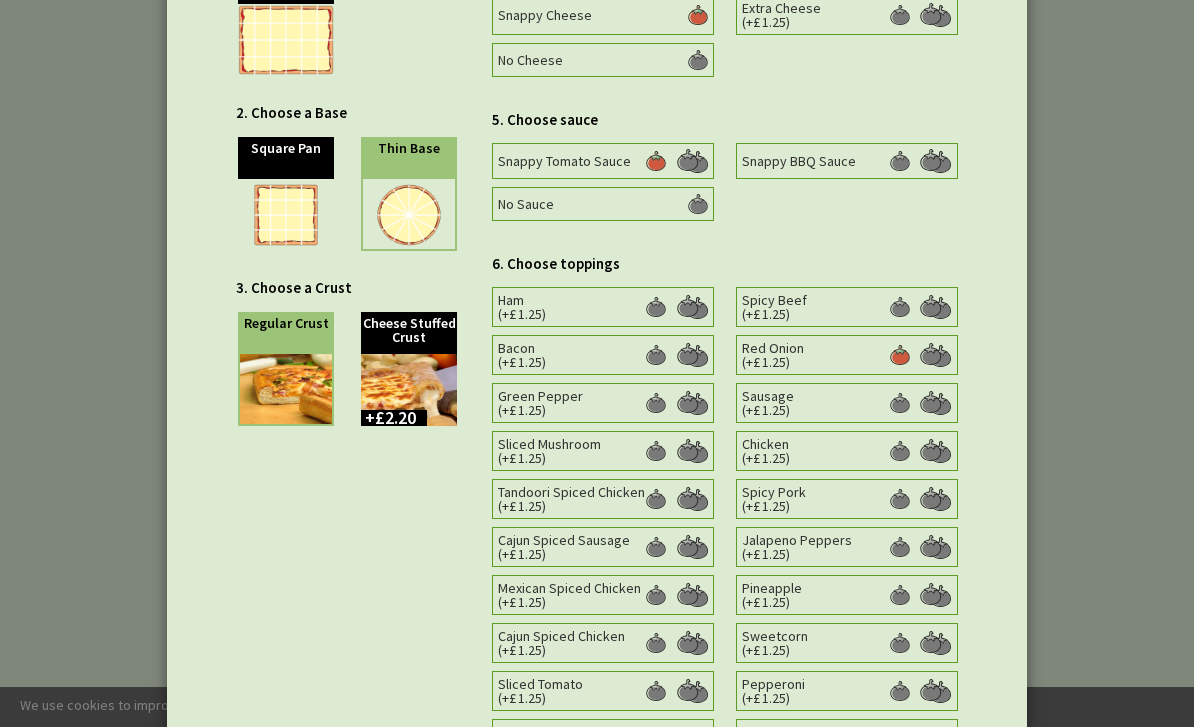 click at bounding box center (656, 307) 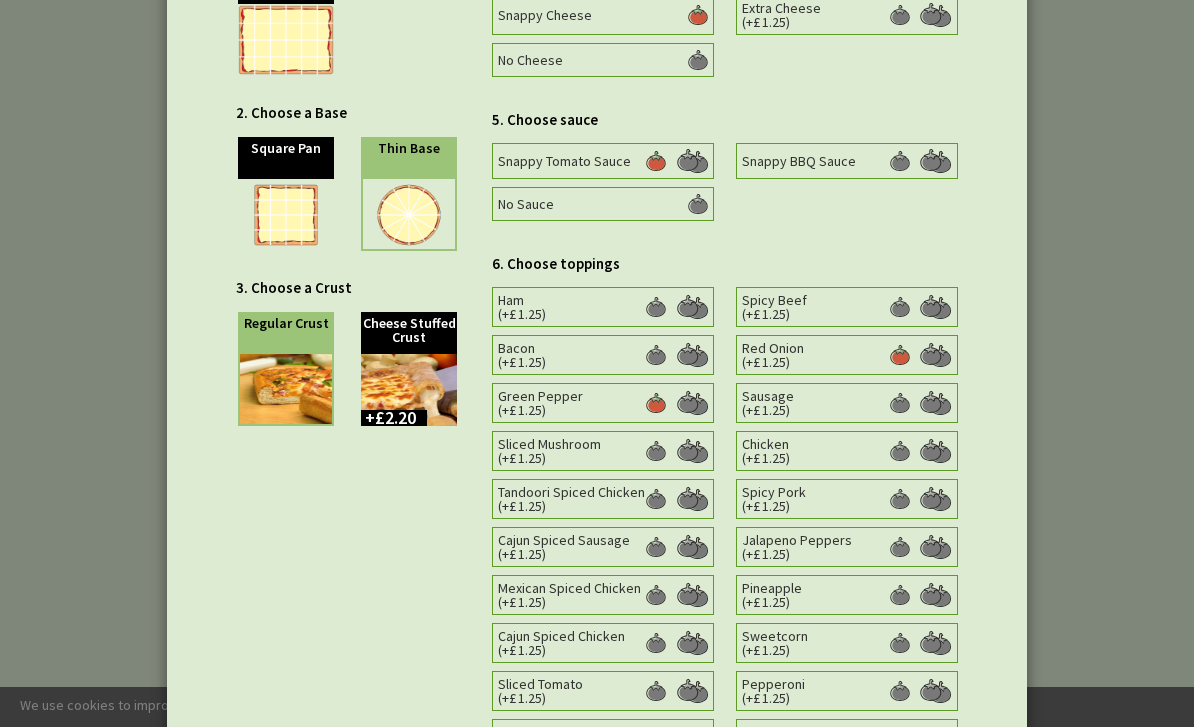click at bounding box center (656, 307) 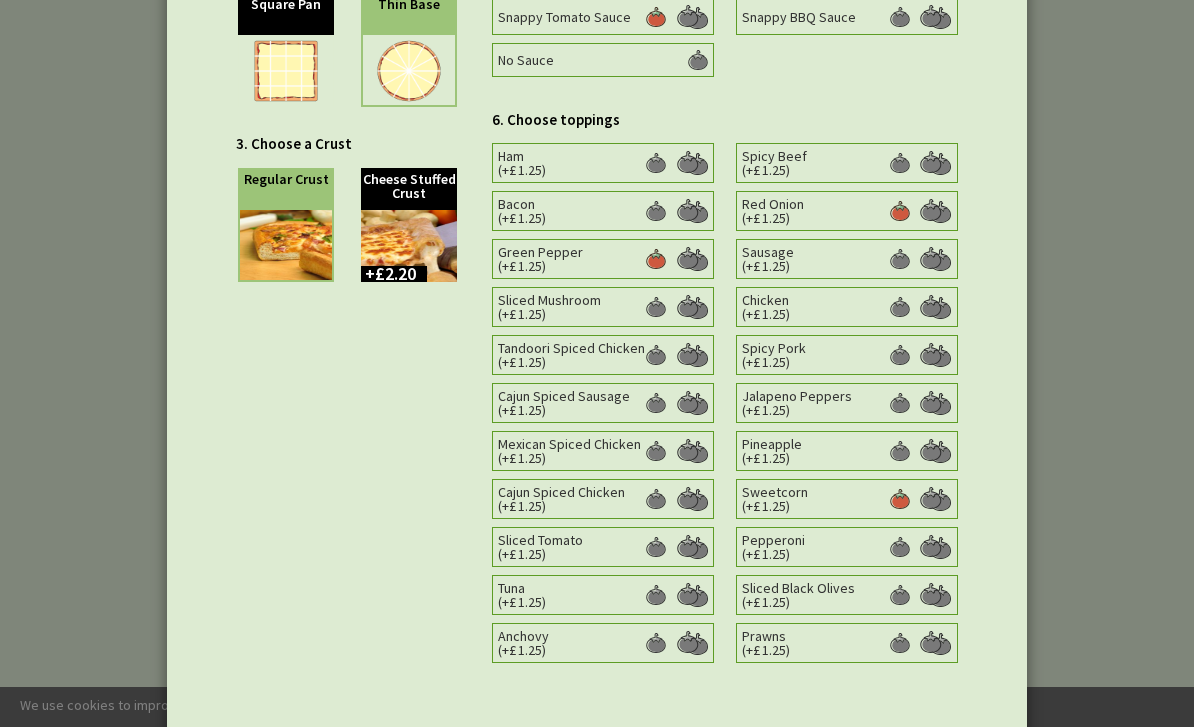 scroll, scrollTop: 671, scrollLeft: 0, axis: vertical 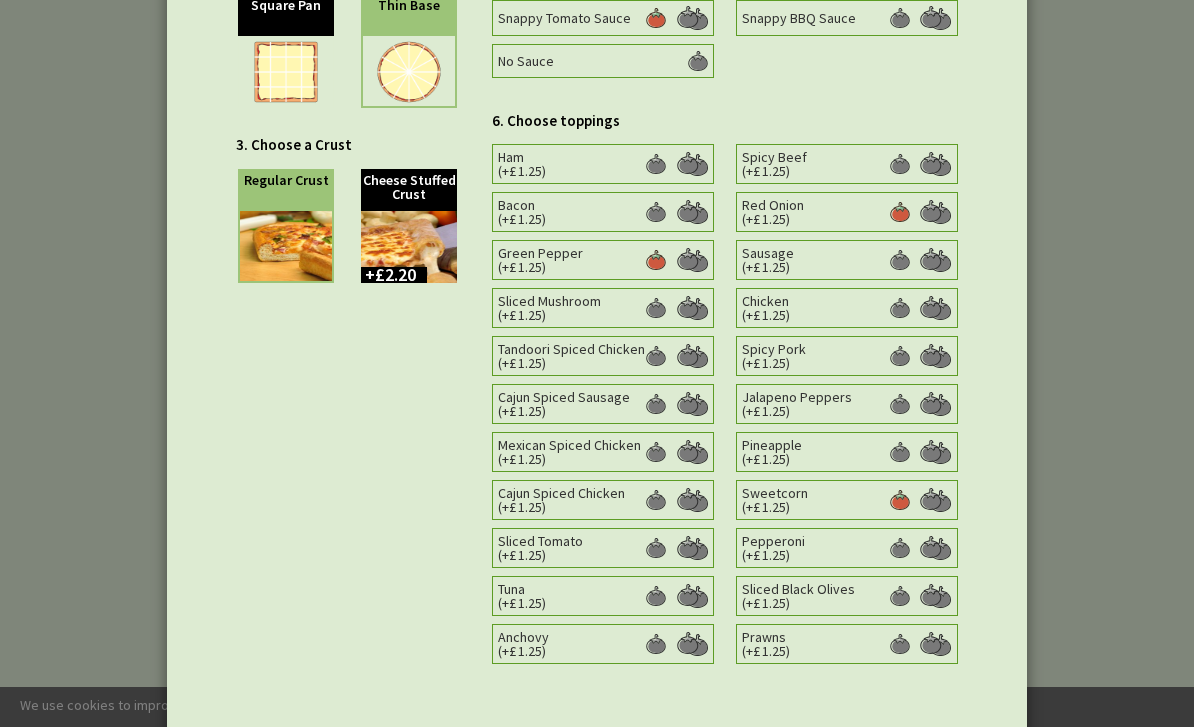 click on "Confirm" at bounding box center (881, 745) 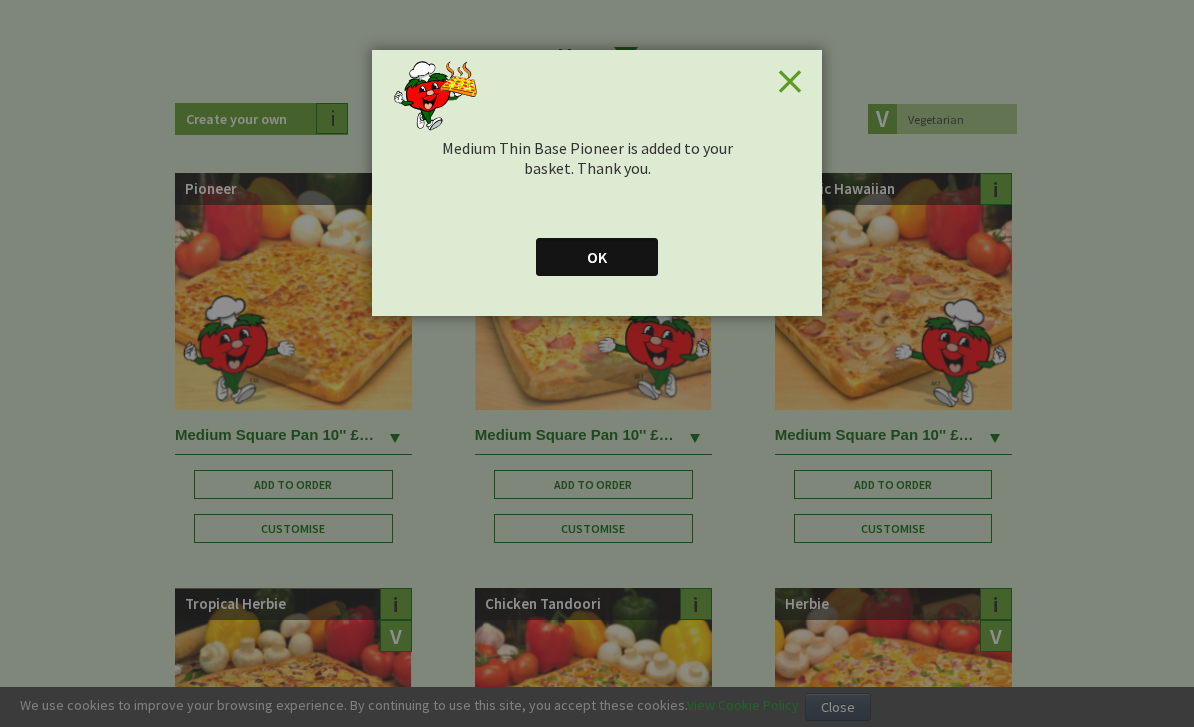 click on "OK" at bounding box center [597, 257] 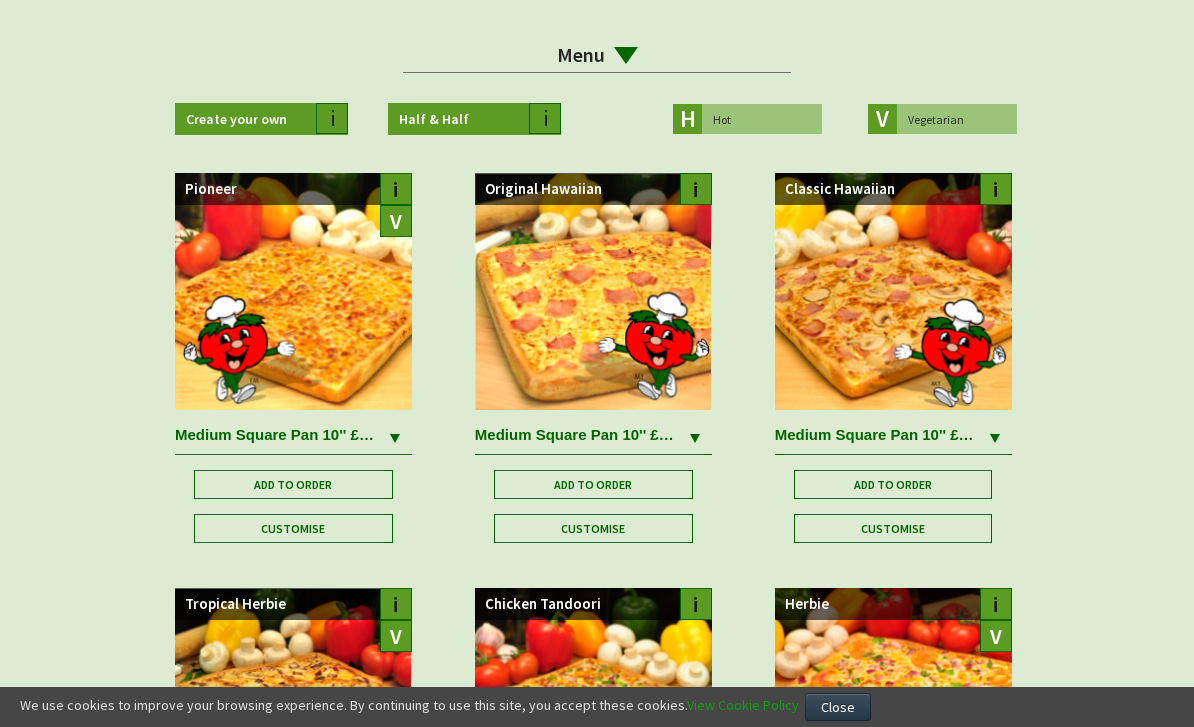 click on "Customise" at bounding box center (293, 528) 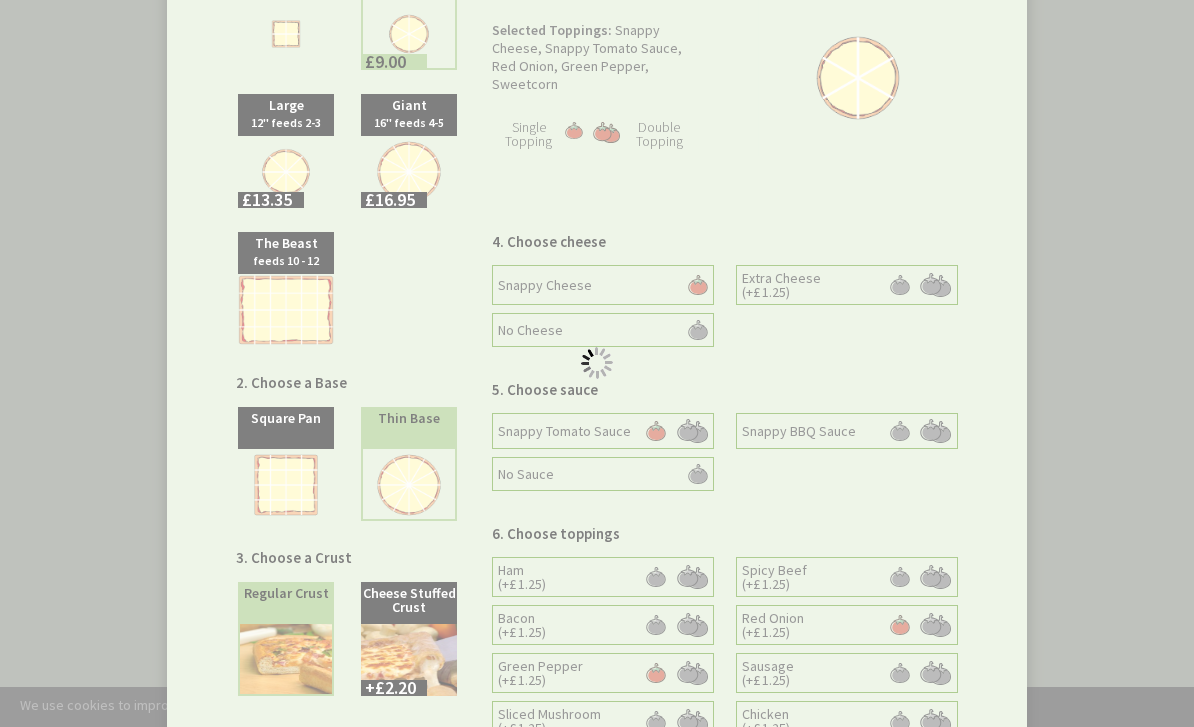 scroll, scrollTop: 0, scrollLeft: 0, axis: both 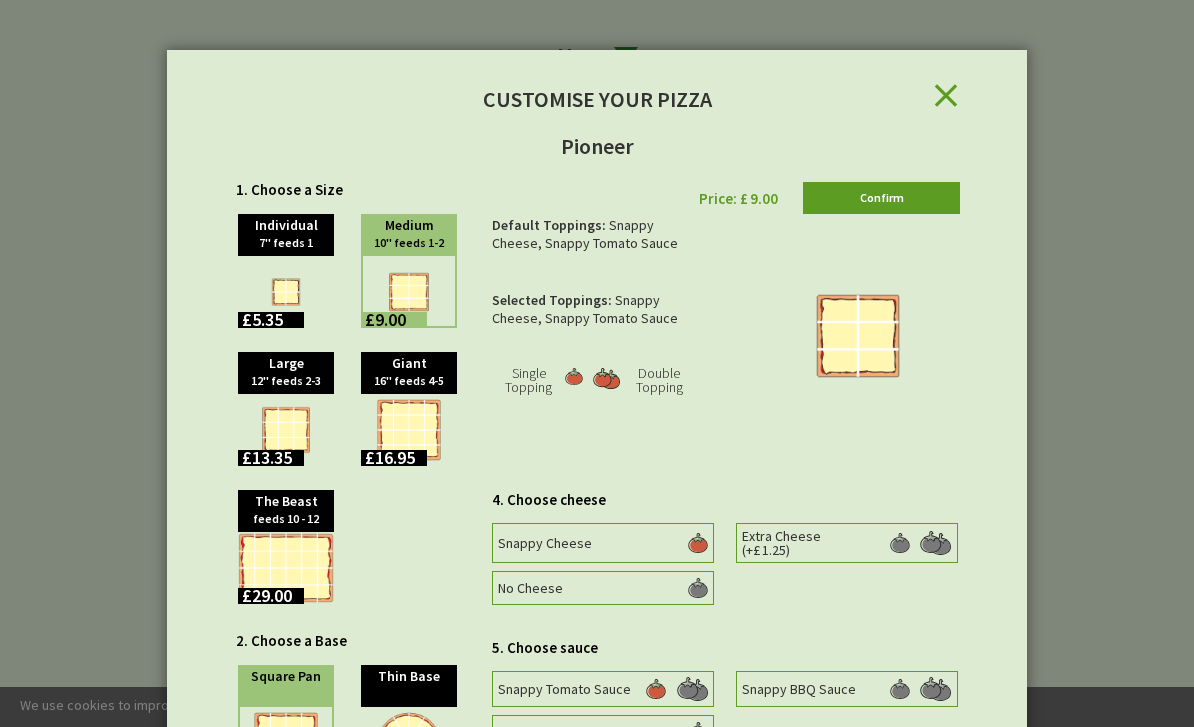 click on "Close
Customise your pizza
Pioneer
1. Choose a Size
Medium
Individual
7'' feeds 1
5.35
Medium
10'' feeds 1-2
9.00 Large 13.35" at bounding box center [597, 363] 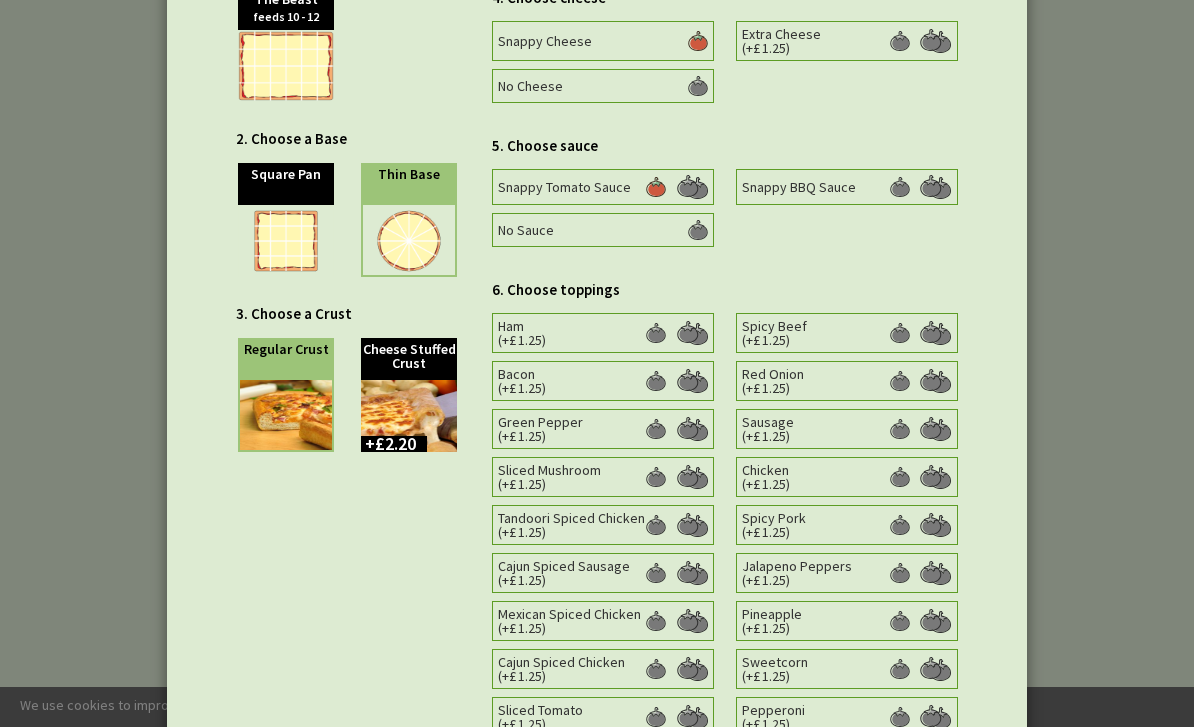 scroll, scrollTop: 517, scrollLeft: 0, axis: vertical 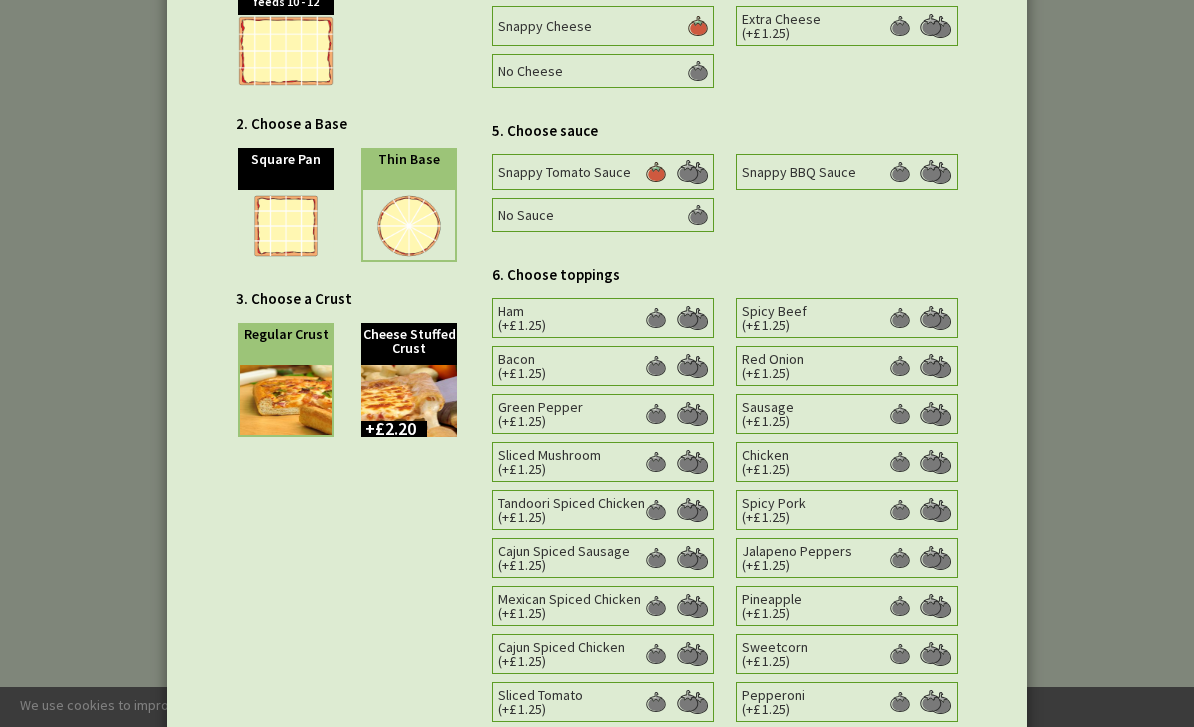 click on "Spicy Beef
( 1.25 )" at bounding box center [847, 318] 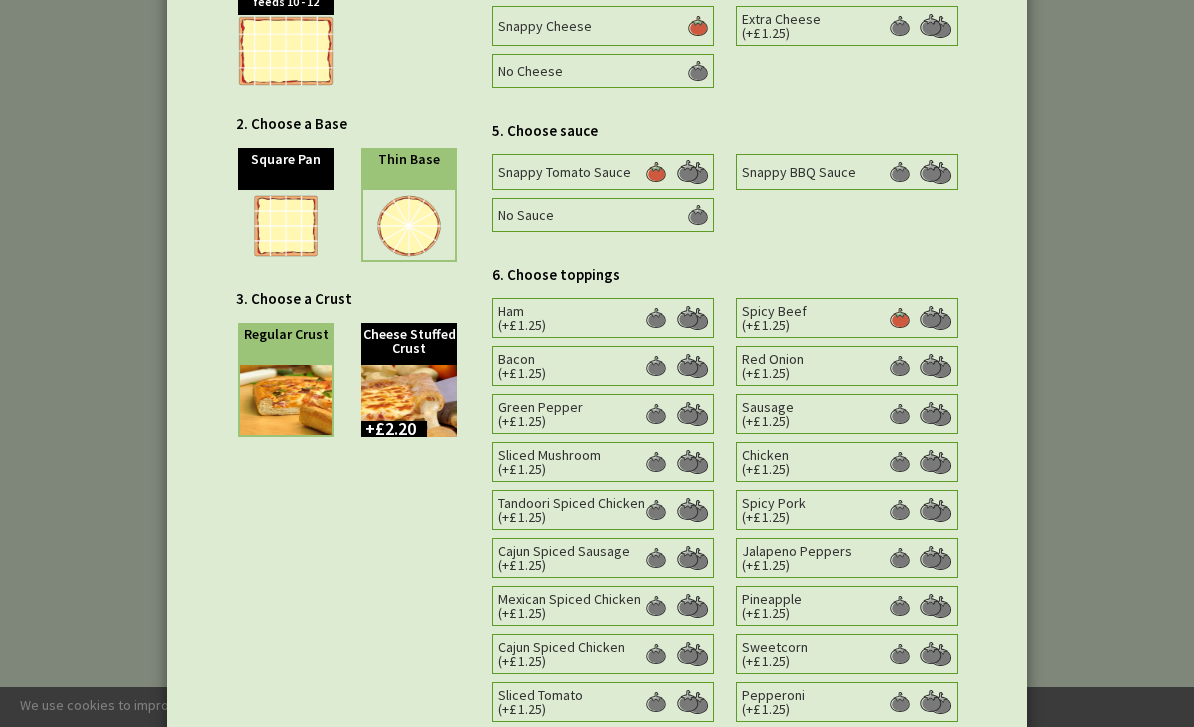 click at bounding box center [656, 318] 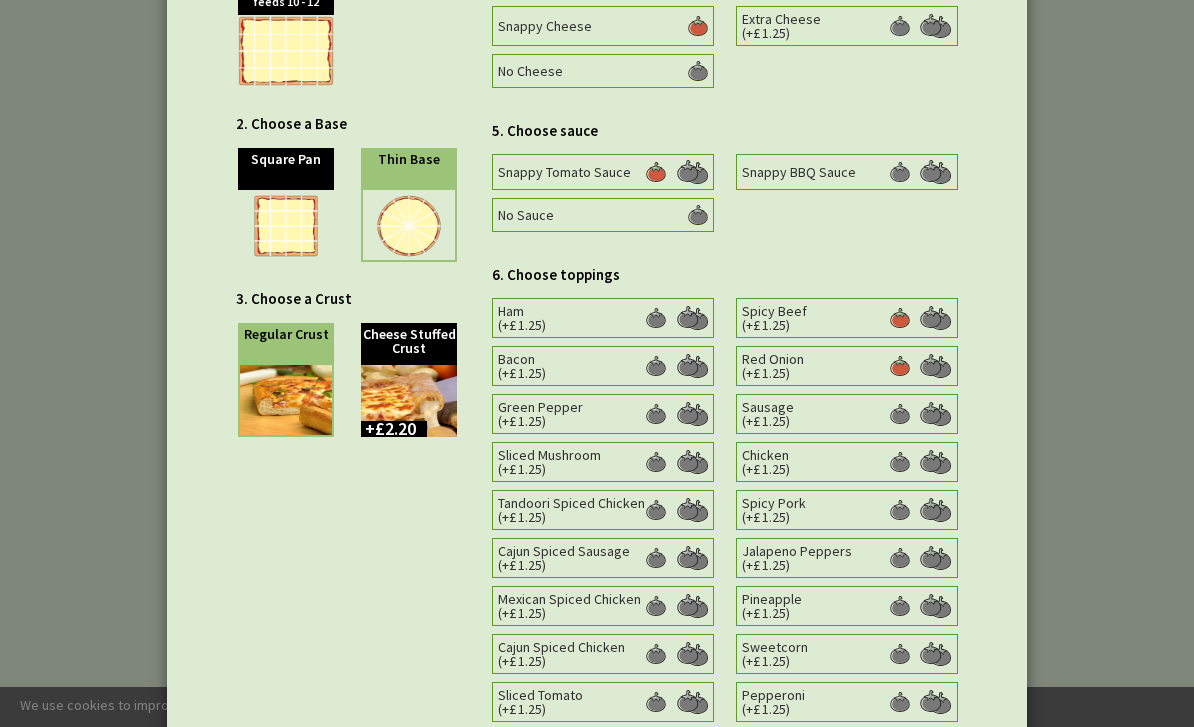 click at bounding box center (656, 318) 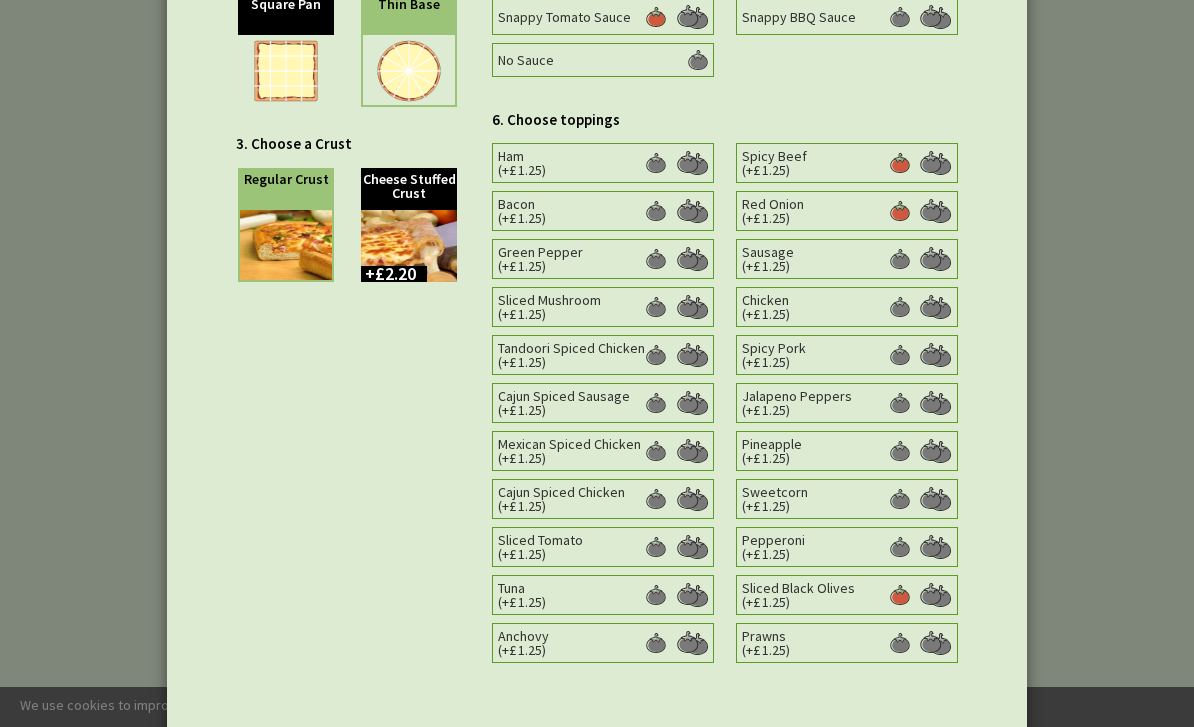 scroll, scrollTop: 671, scrollLeft: 0, axis: vertical 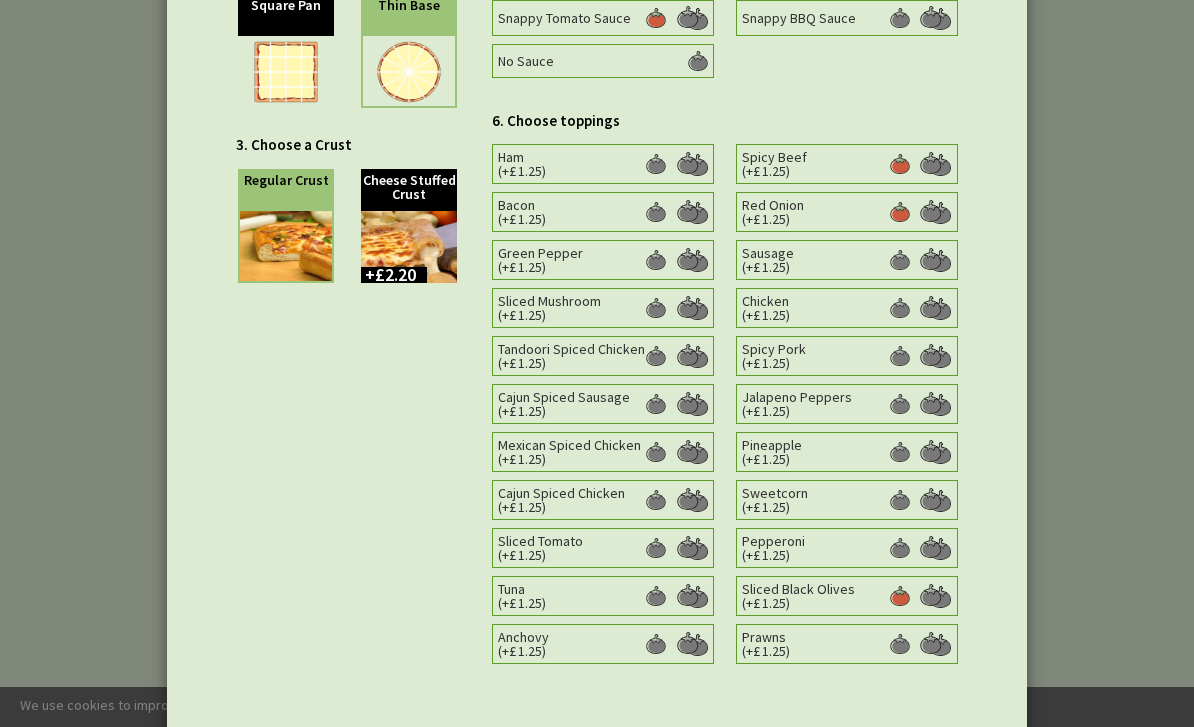 click at bounding box center (656, 164) 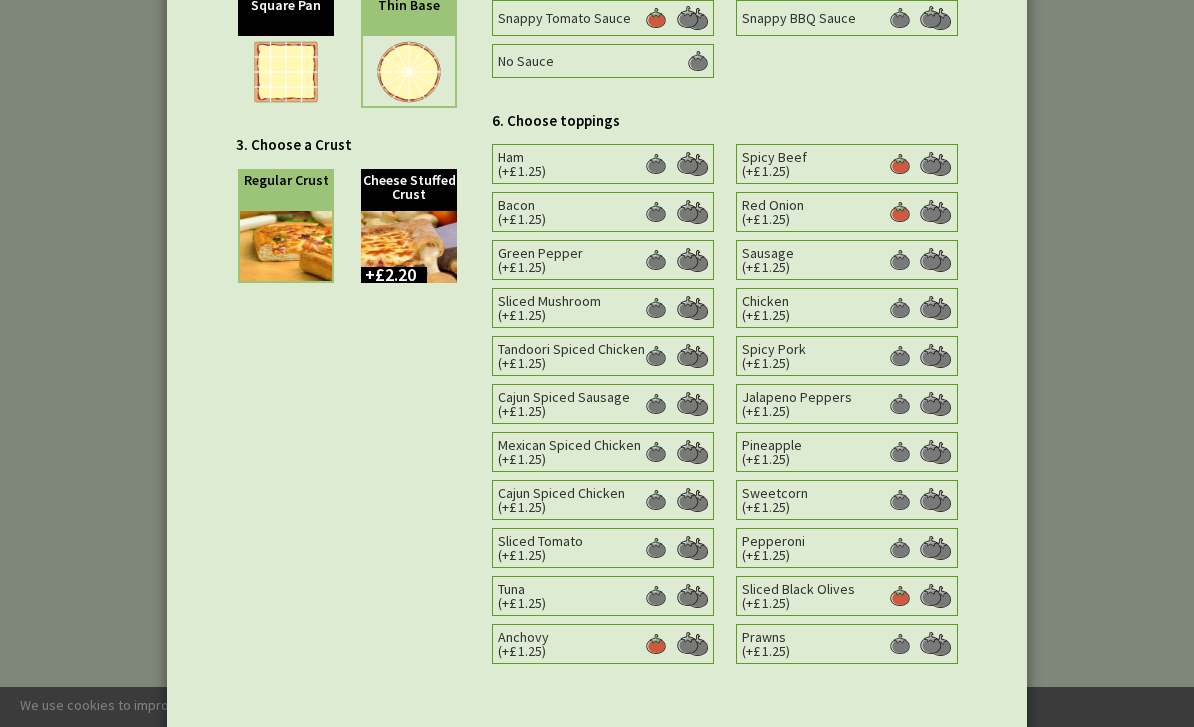 click on "Confirm" at bounding box center [881, 745] 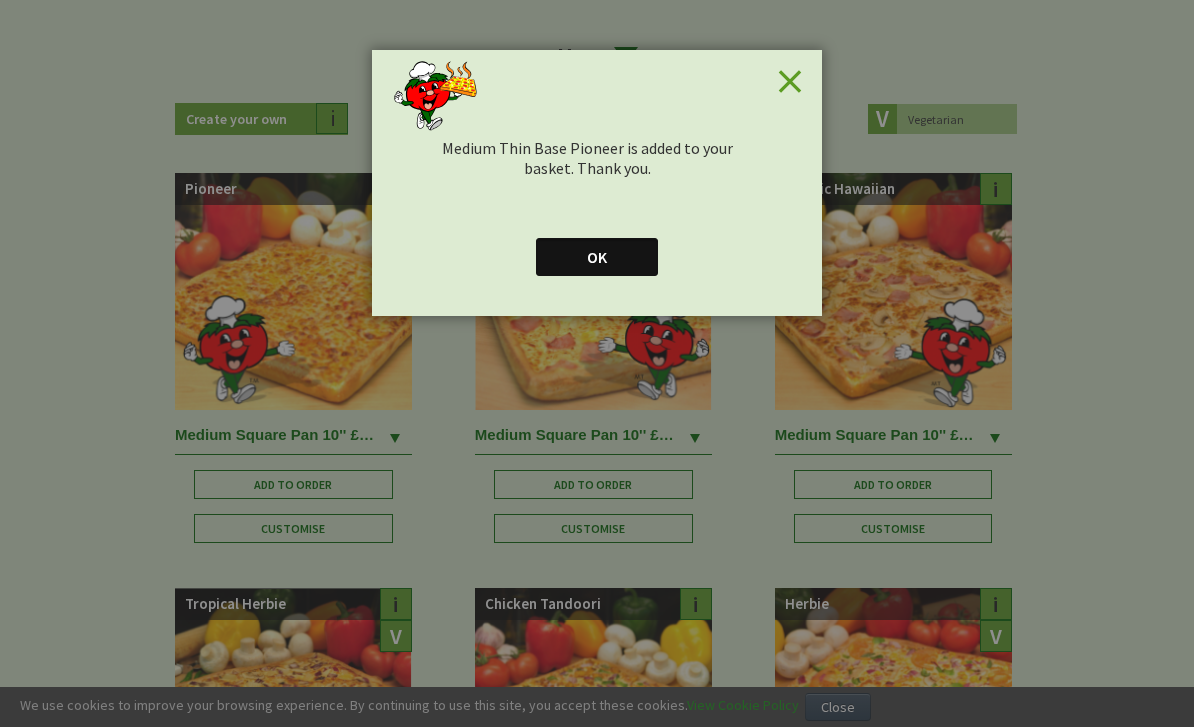 click on "OK" at bounding box center [597, 257] 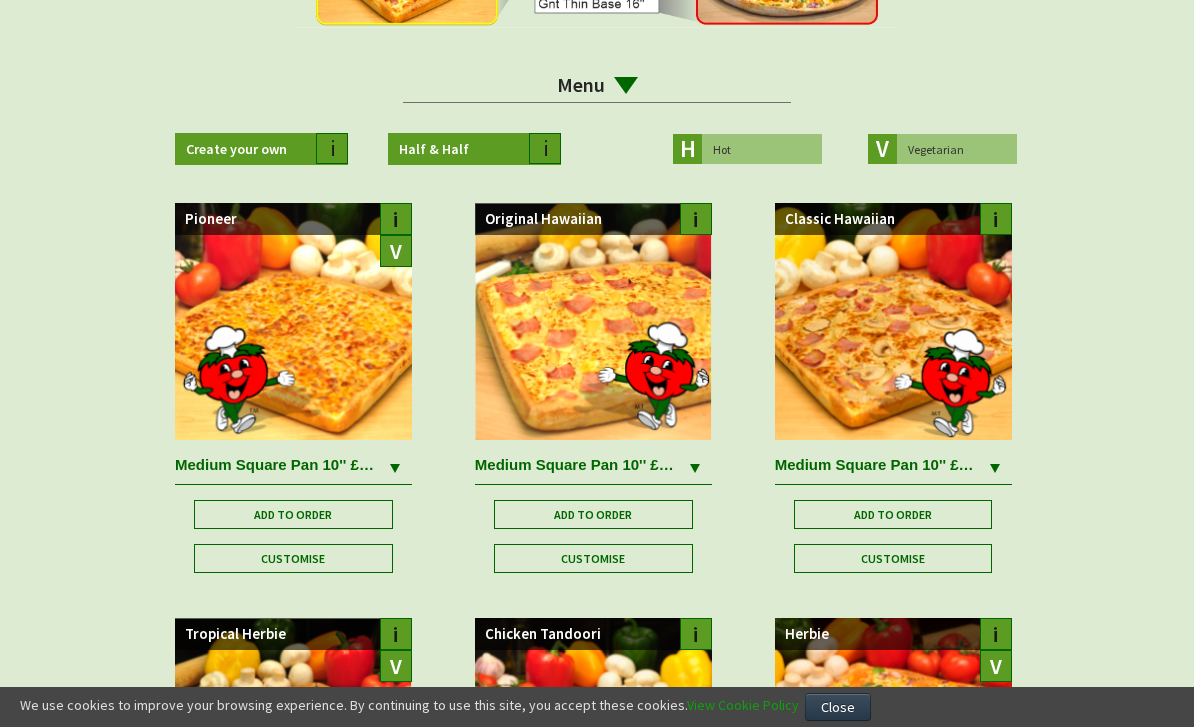 scroll, scrollTop: 329, scrollLeft: 0, axis: vertical 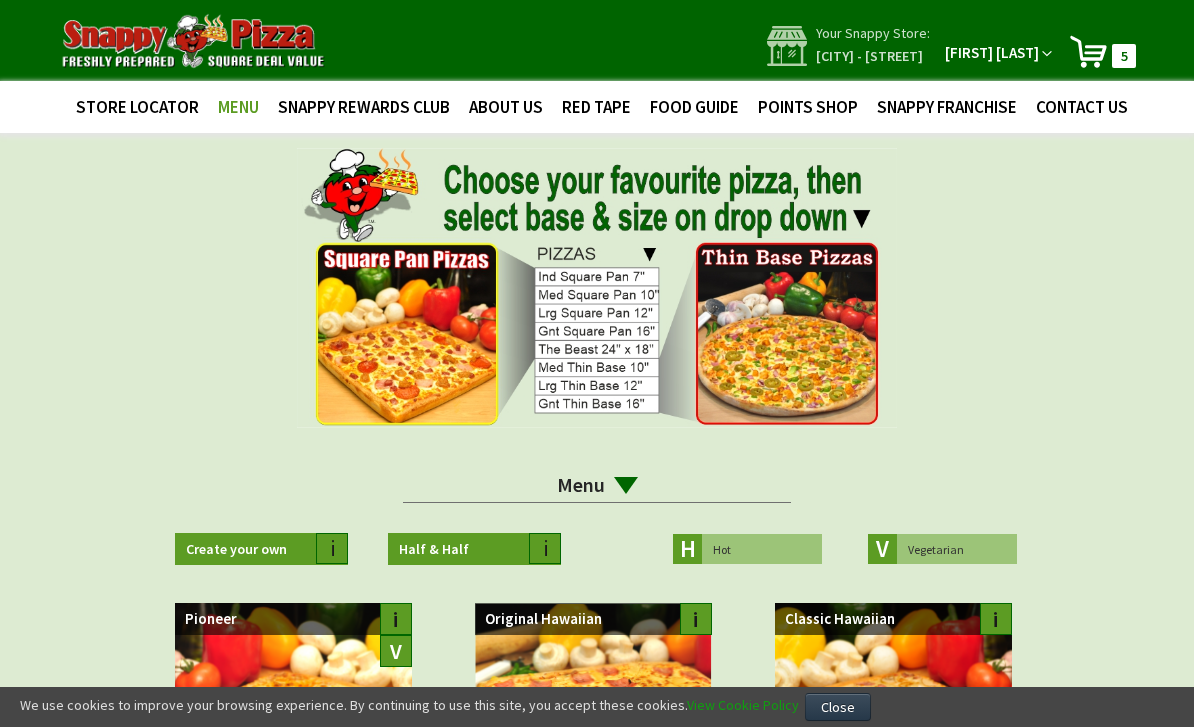 click on "5
5
items" at bounding box center (1124, 56) 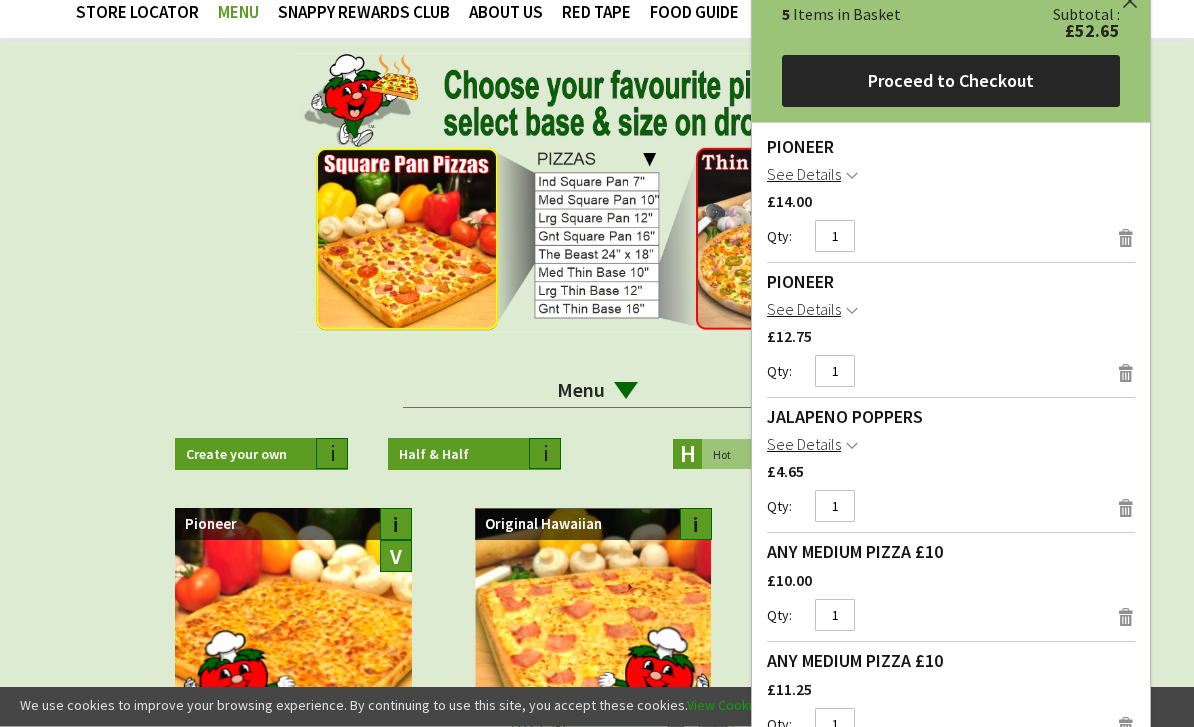 scroll, scrollTop: 97, scrollLeft: 0, axis: vertical 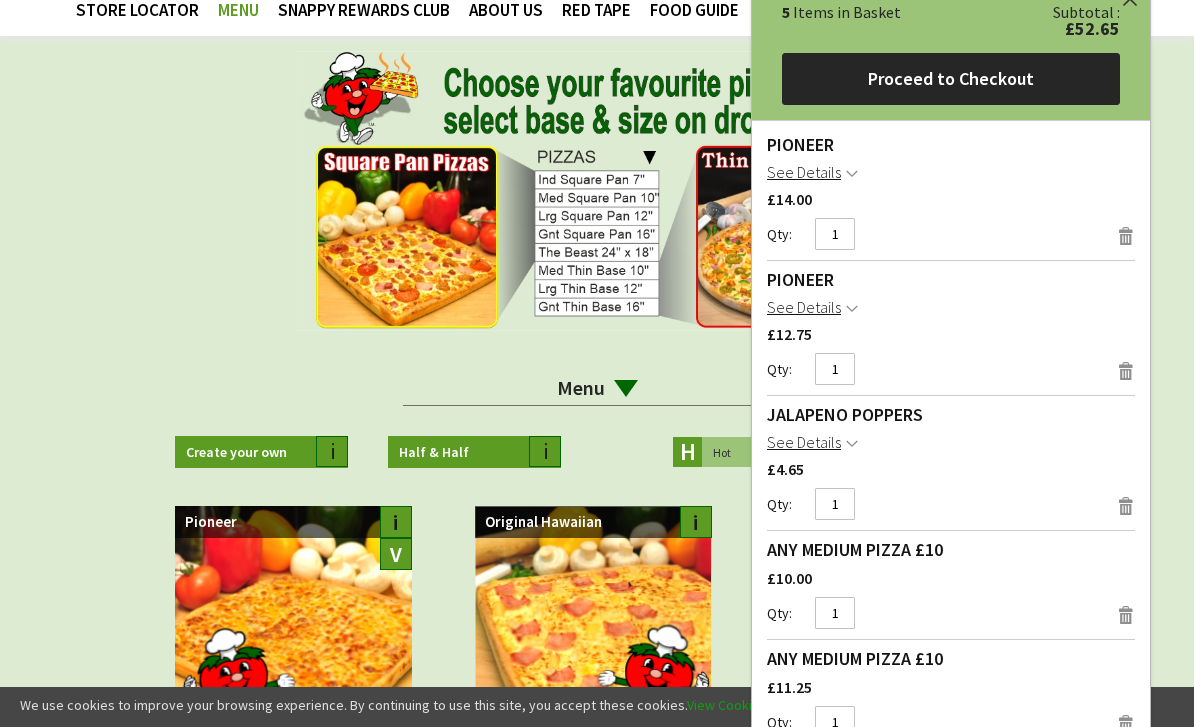 click on "Remove" at bounding box center (1126, 236) 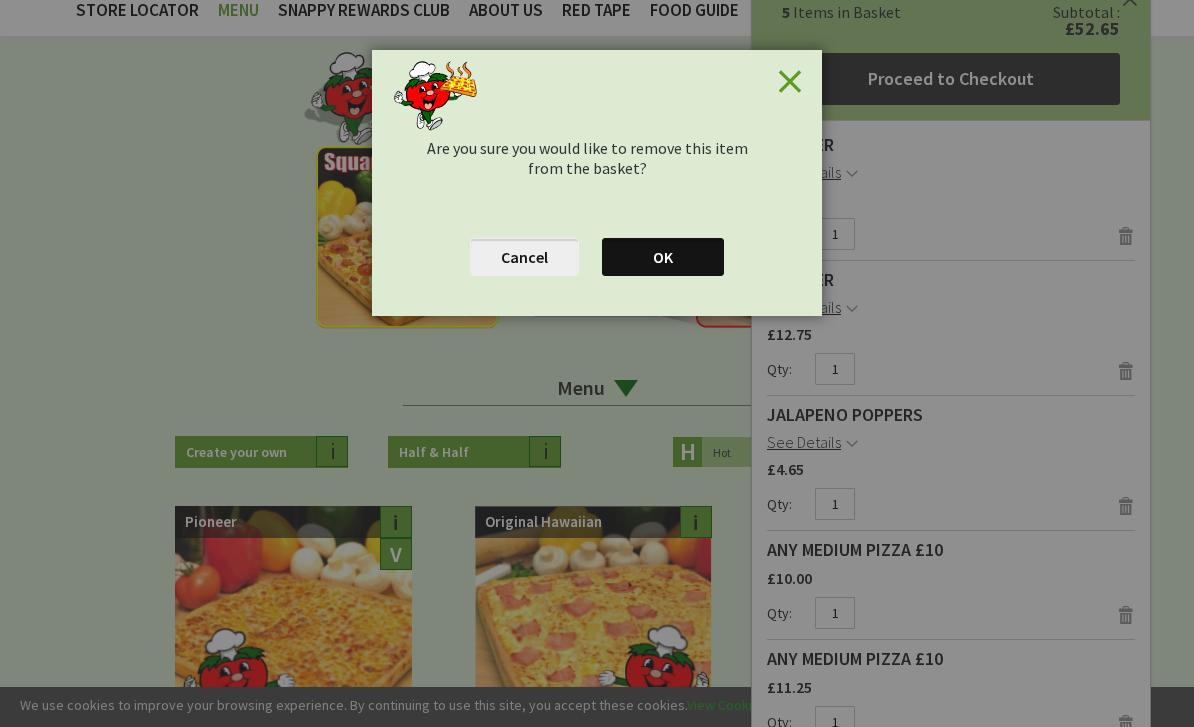 scroll, scrollTop: 48, scrollLeft: 0, axis: vertical 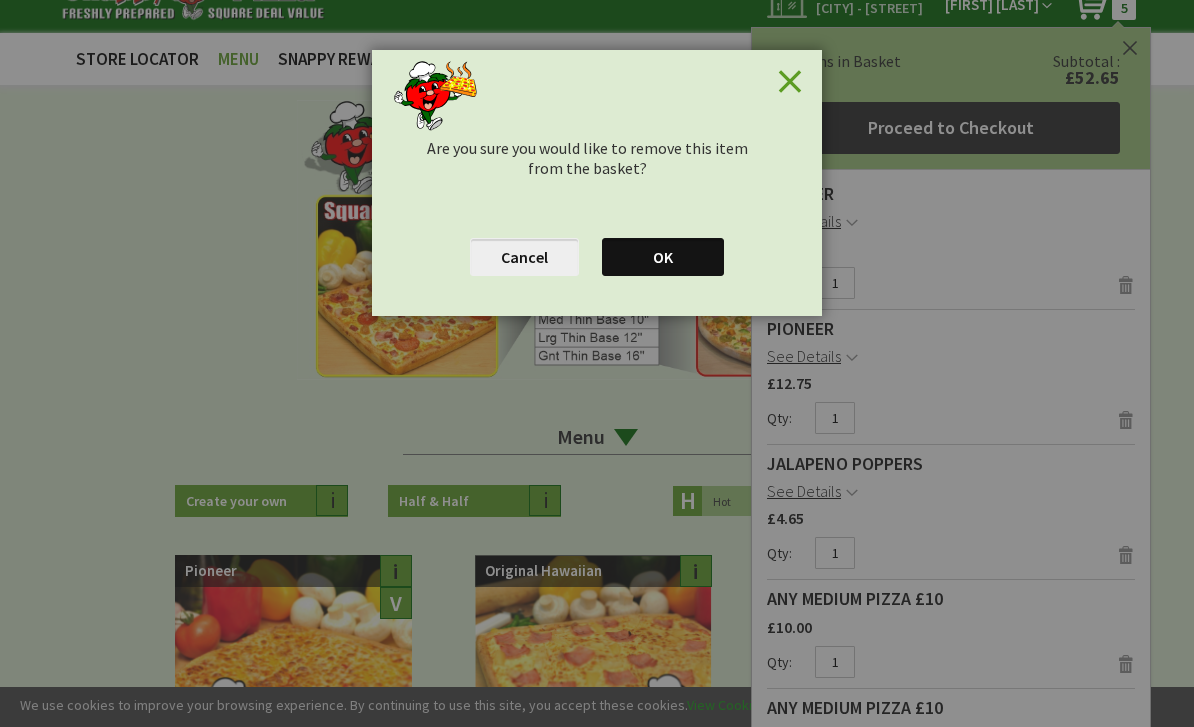 click on "OK" at bounding box center [663, 257] 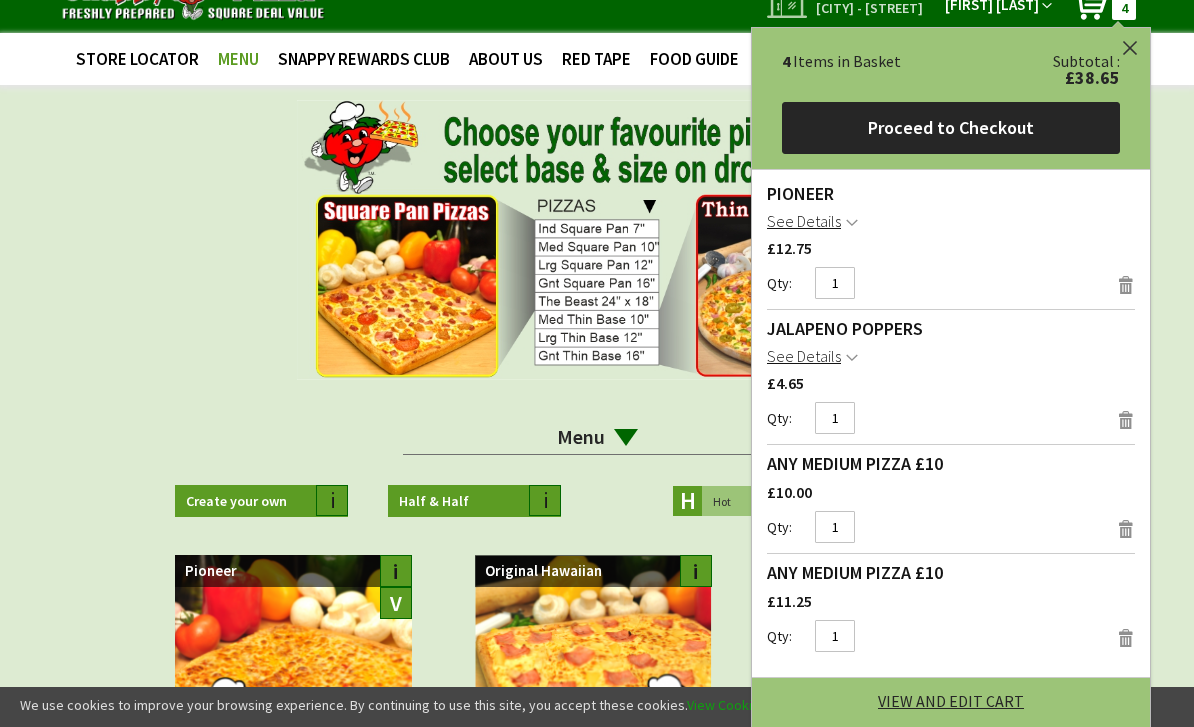 click on "Remove" at bounding box center [1126, 285] 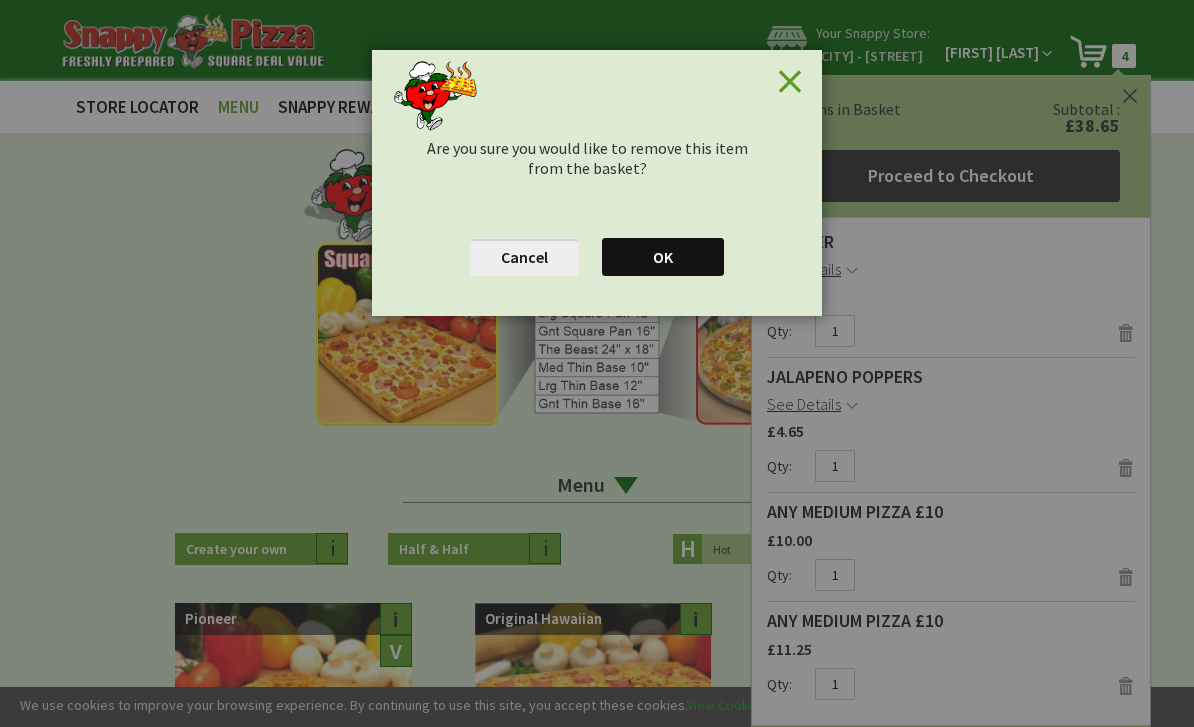 click on "Close
Are you sure you would like to remove this item from the basket?
Cancel
OK" at bounding box center (597, 363) 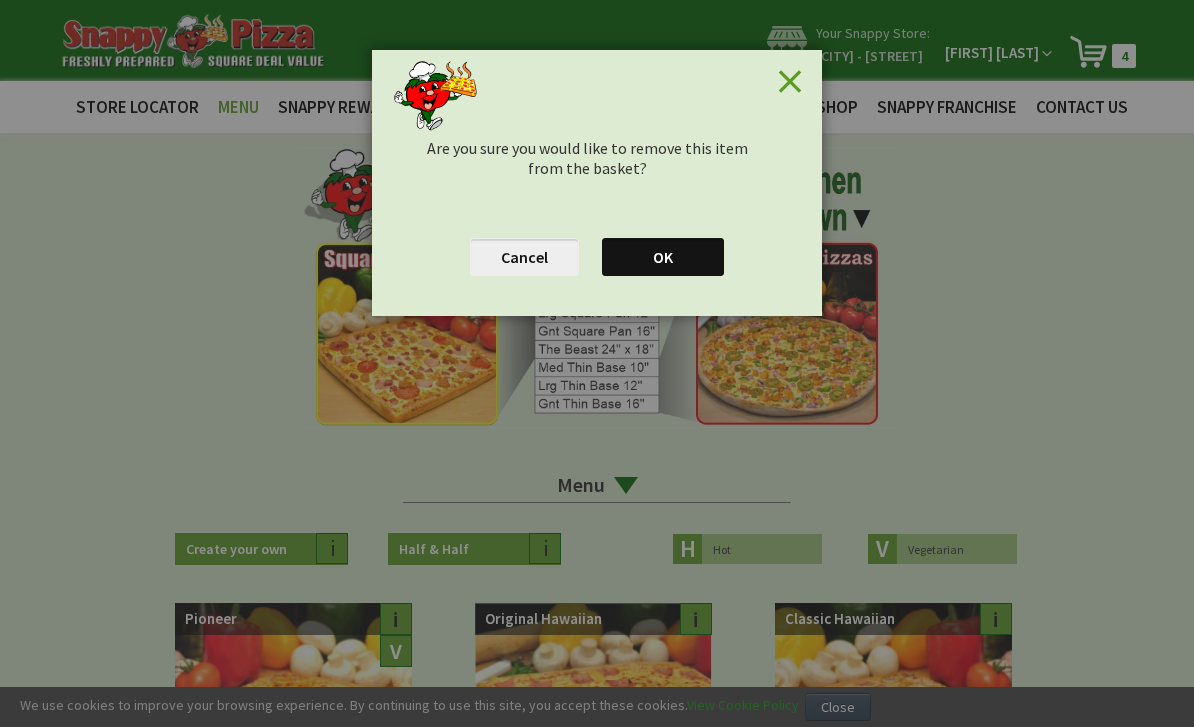 click on "Cancel
OK" at bounding box center [597, 257] 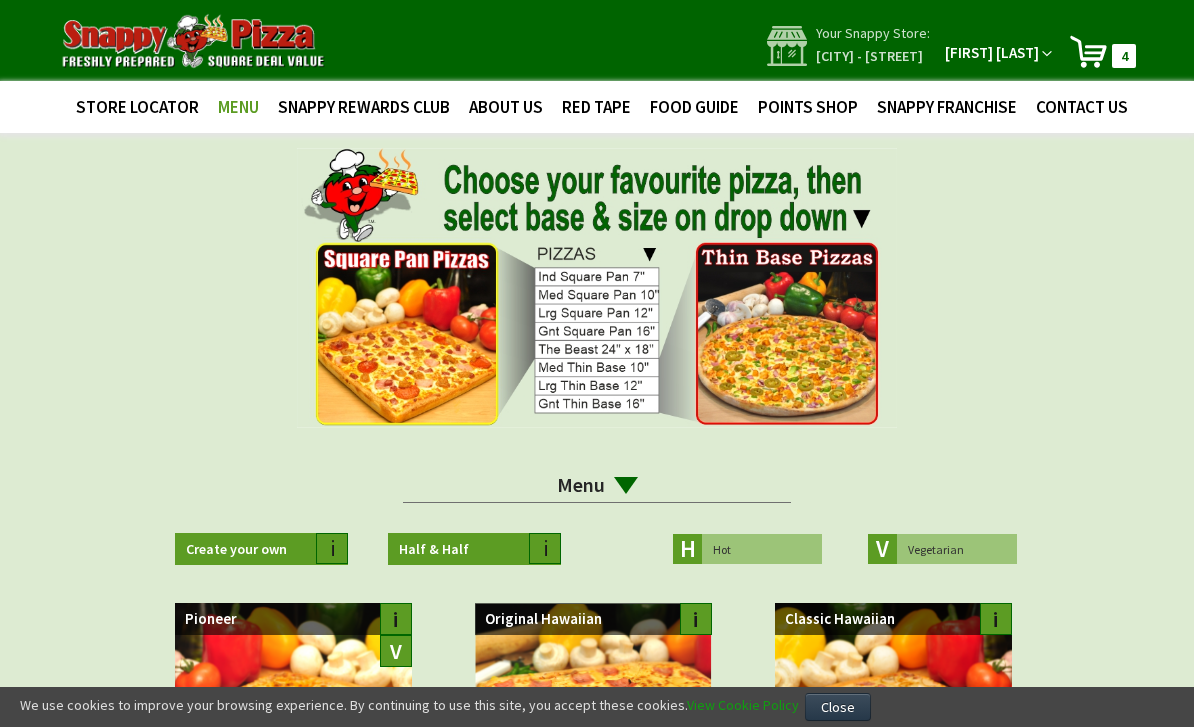 scroll, scrollTop: 0, scrollLeft: 0, axis: both 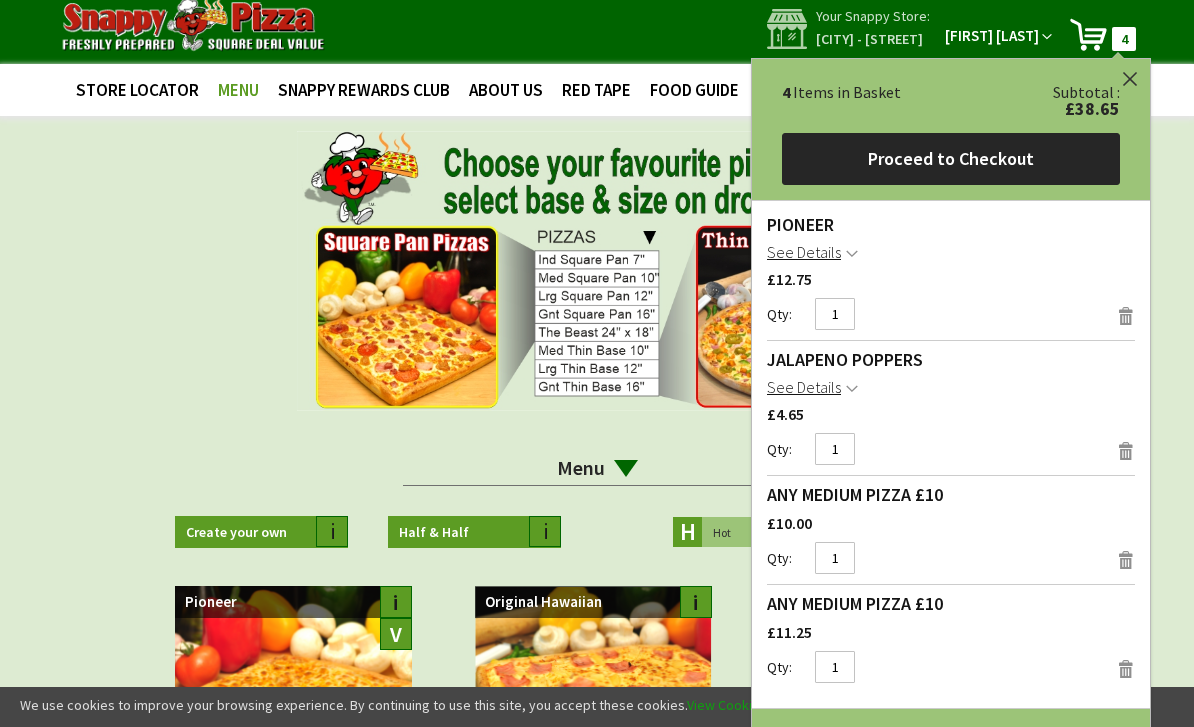 click on "Remove" at bounding box center [1126, 451] 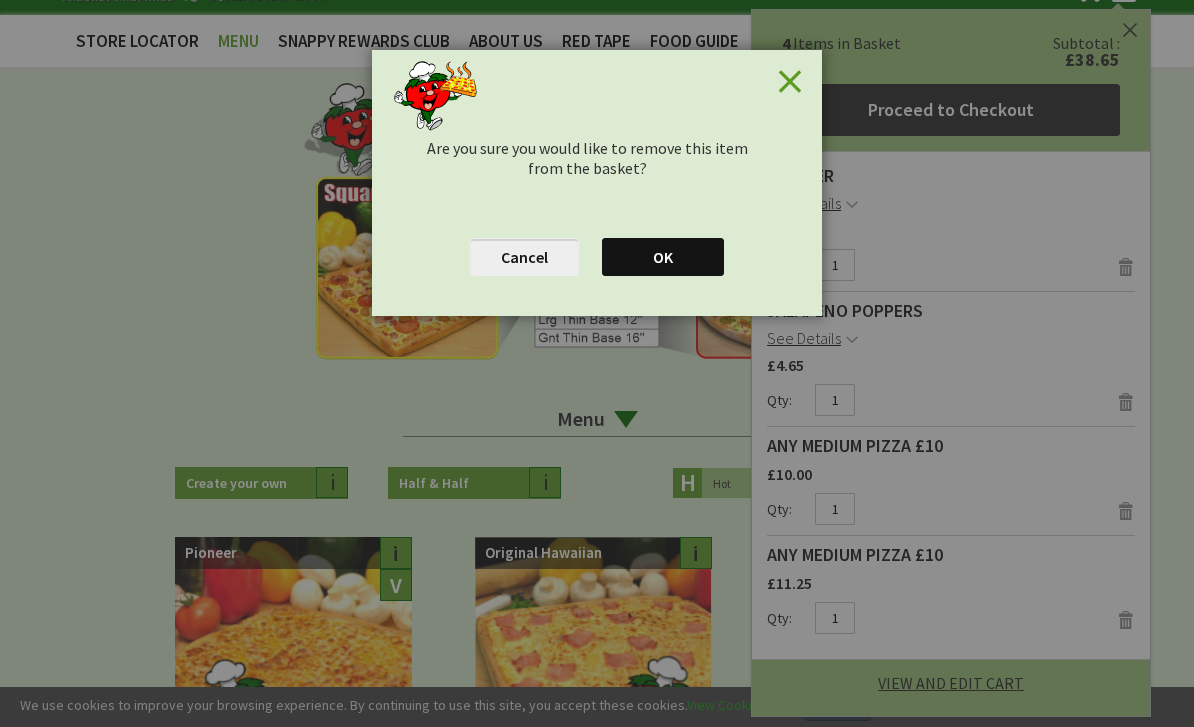 scroll, scrollTop: 81, scrollLeft: 0, axis: vertical 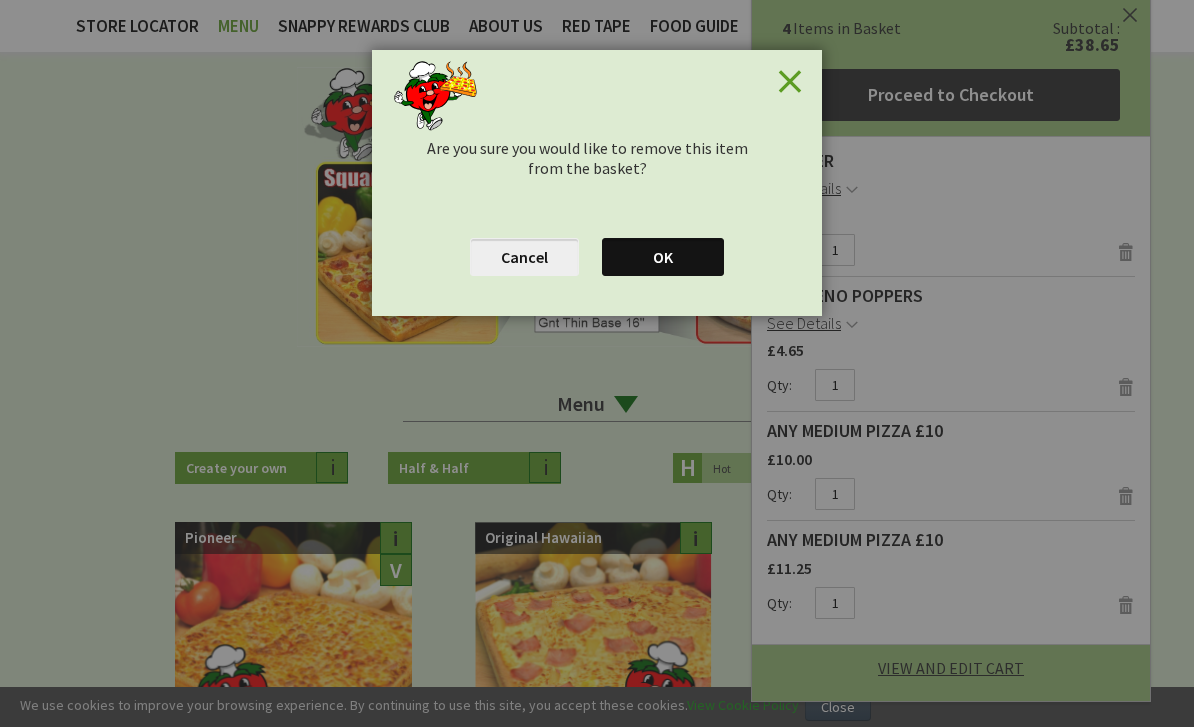 click on "OK" at bounding box center [663, 257] 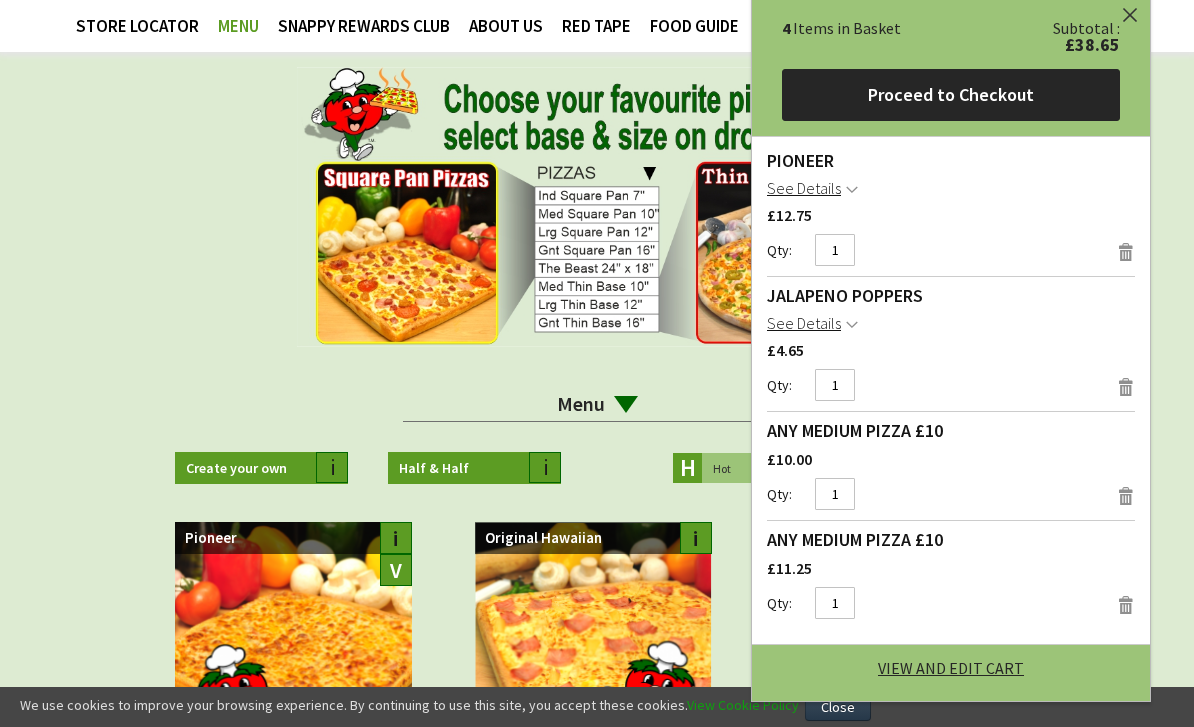 scroll, scrollTop: 0, scrollLeft: 0, axis: both 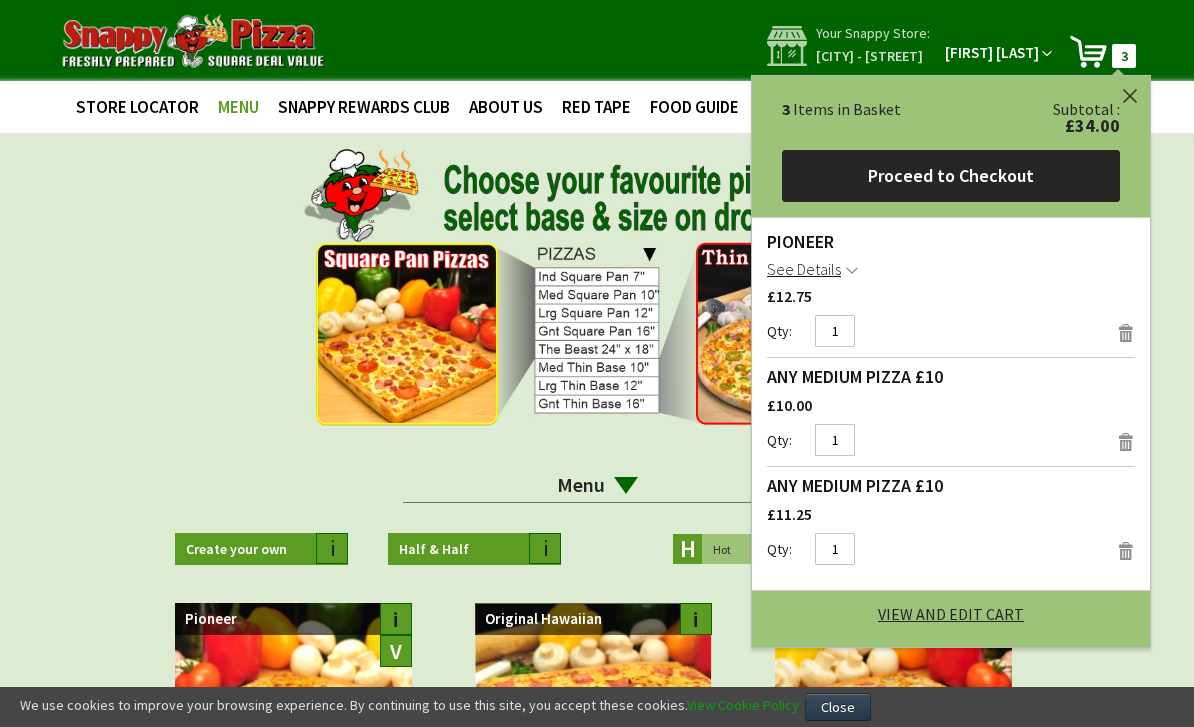 click on "Remove" at bounding box center [1126, 333] 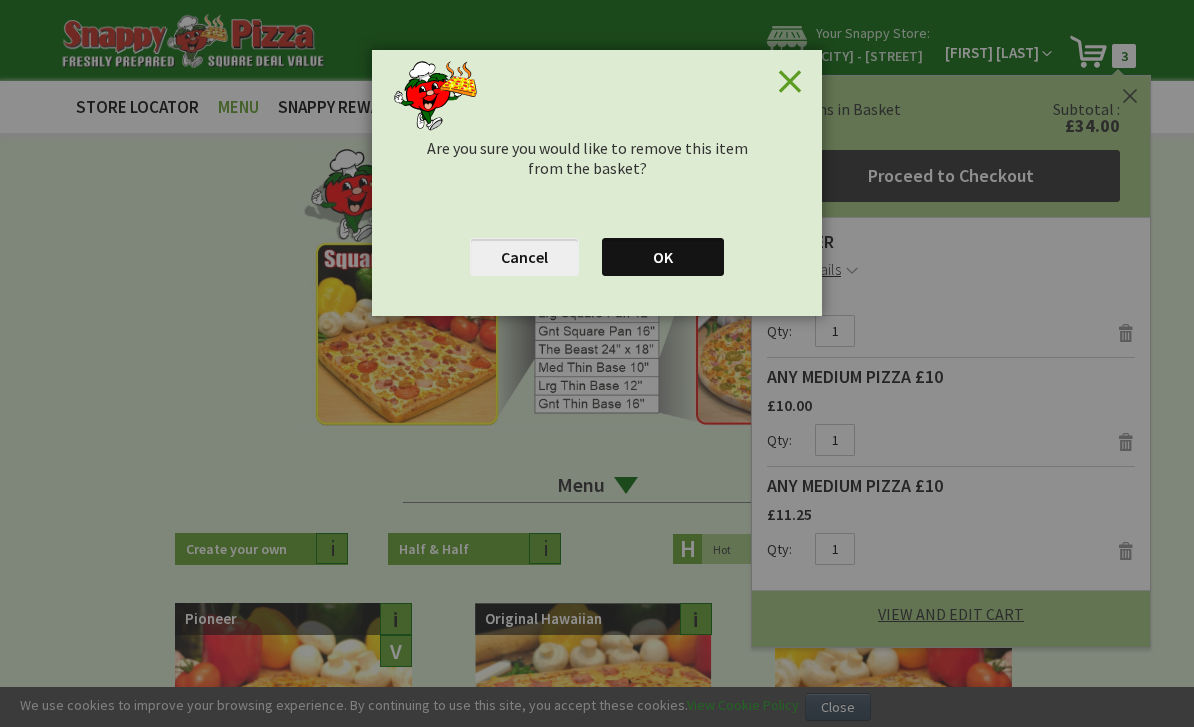 click on "Close
Are you sure you would like to remove this item from the basket?
Cancel
OK" at bounding box center [597, 363] 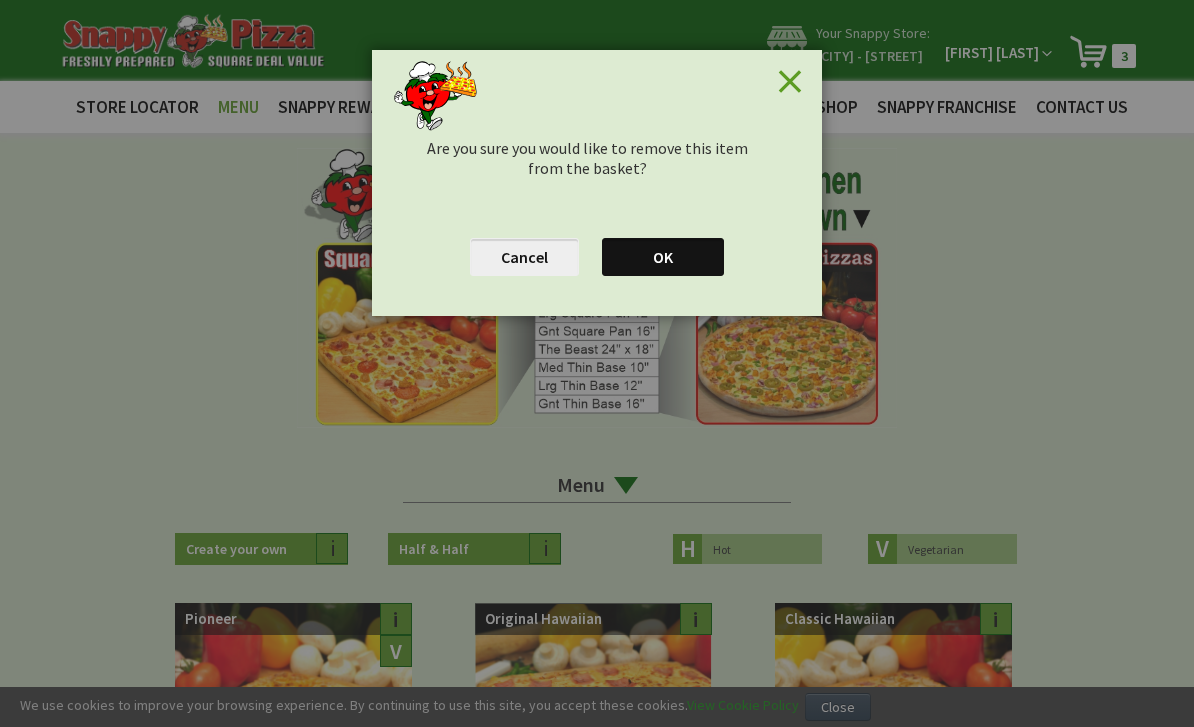 click on "Close
Are you sure you would like to remove this item from the basket?
Cancel
OK" at bounding box center [597, 363] 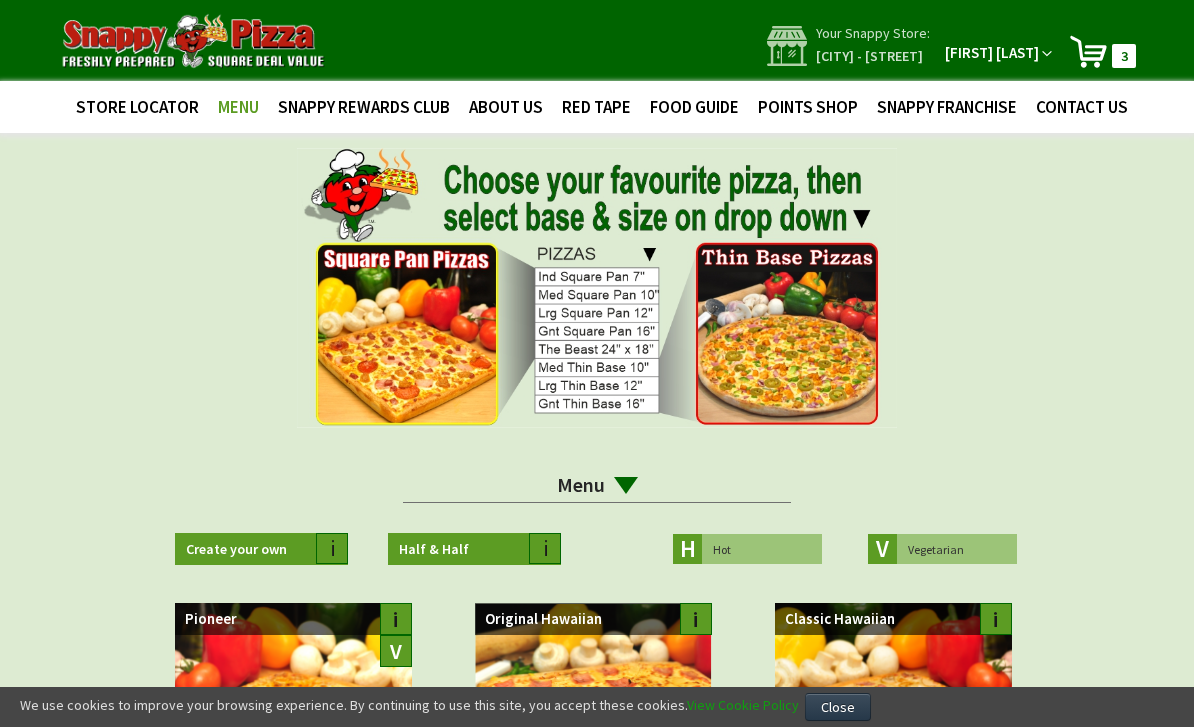 scroll, scrollTop: 0, scrollLeft: 0, axis: both 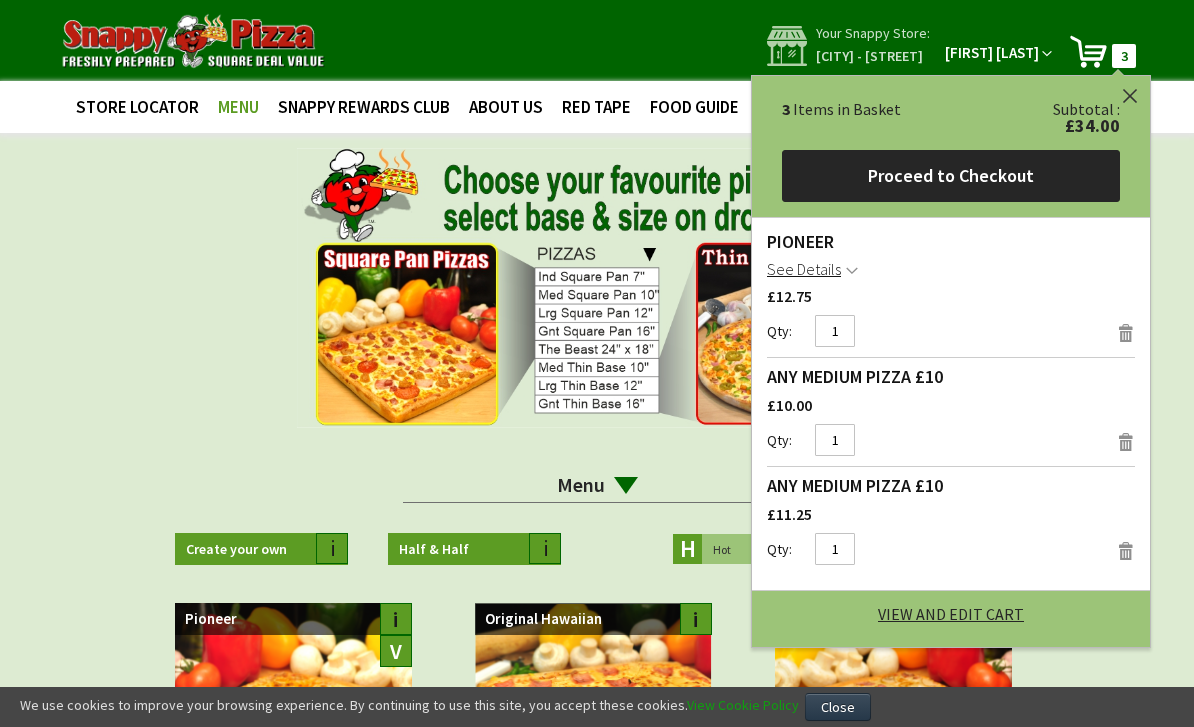click on "Remove" at bounding box center (1126, 333) 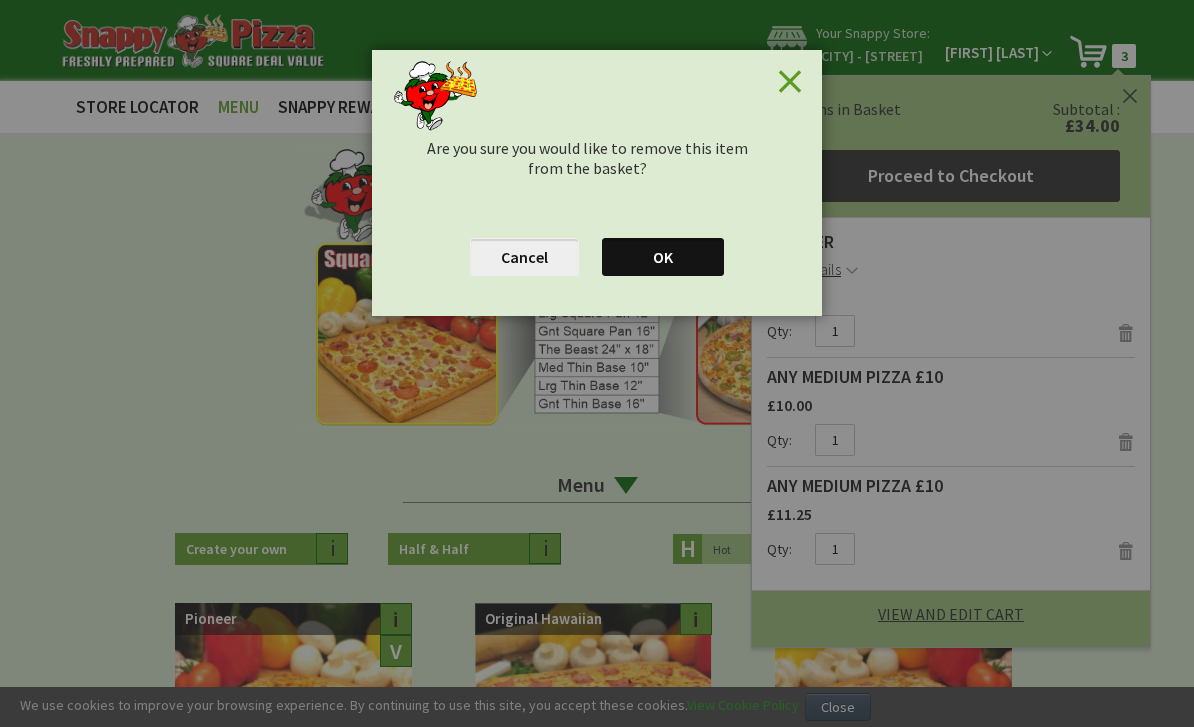 click on "OK" at bounding box center [663, 257] 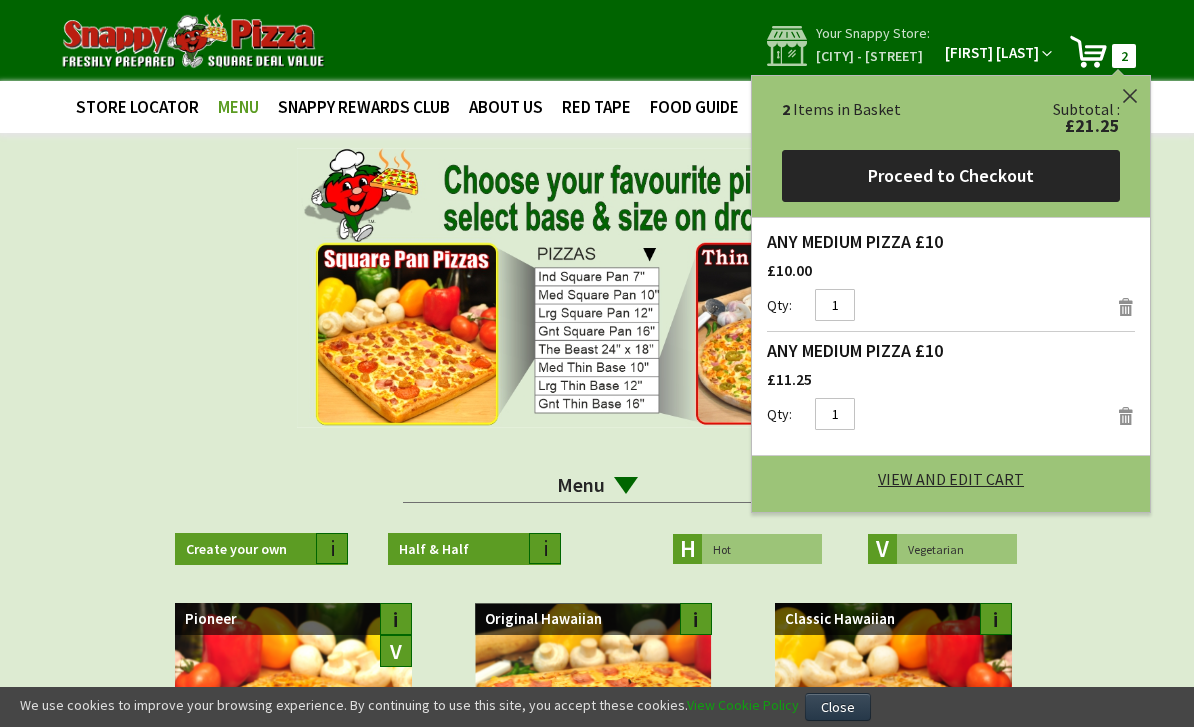 click on "View and Edit Cart" at bounding box center (951, 479) 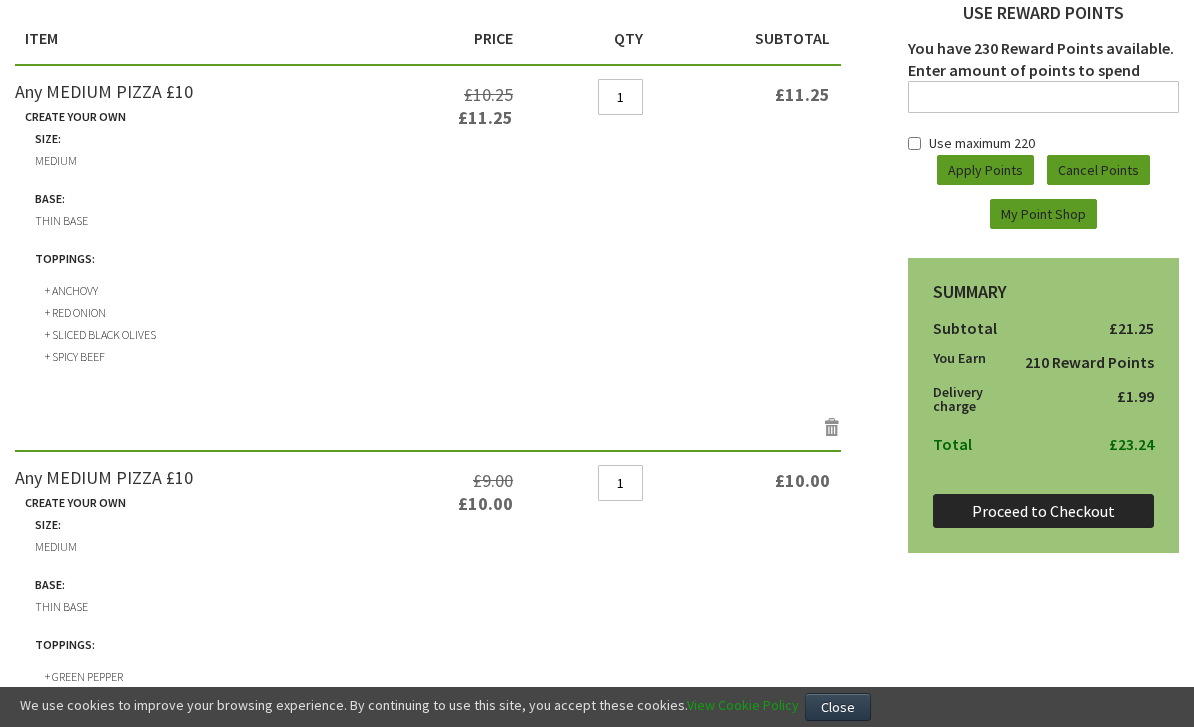 scroll, scrollTop: 269, scrollLeft: 0, axis: vertical 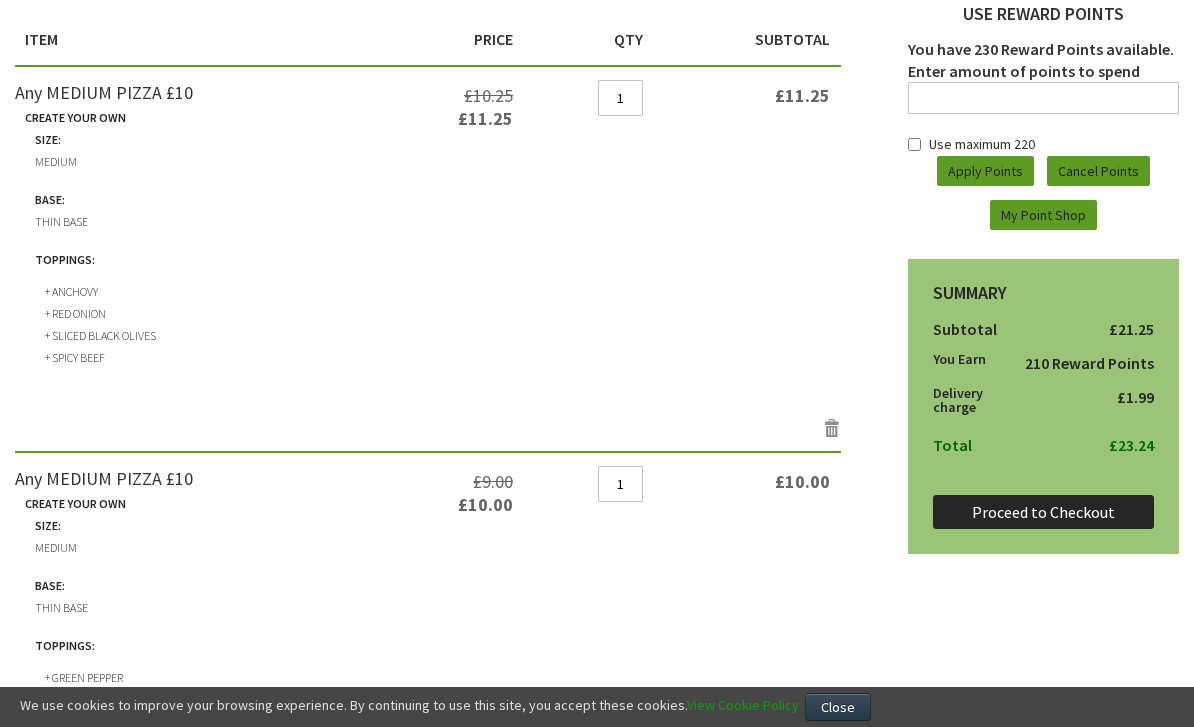 click on "Use maximum   220" at bounding box center (914, 144) 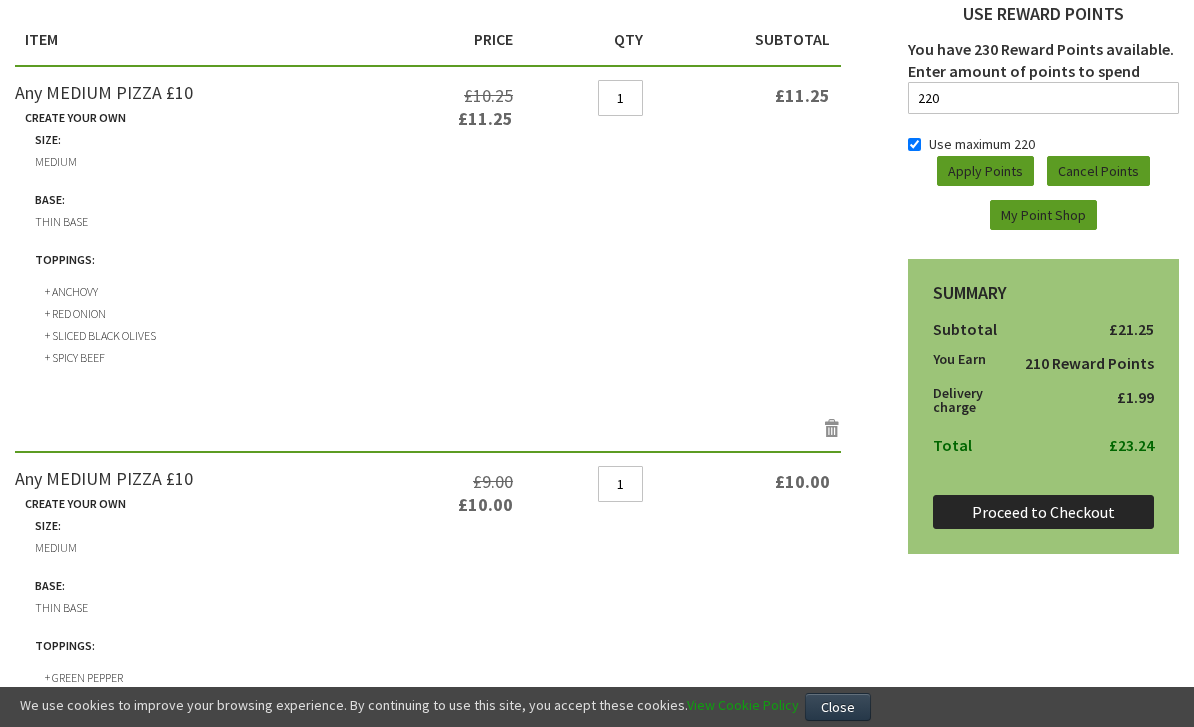 click on "Apply Points" at bounding box center (985, 171) 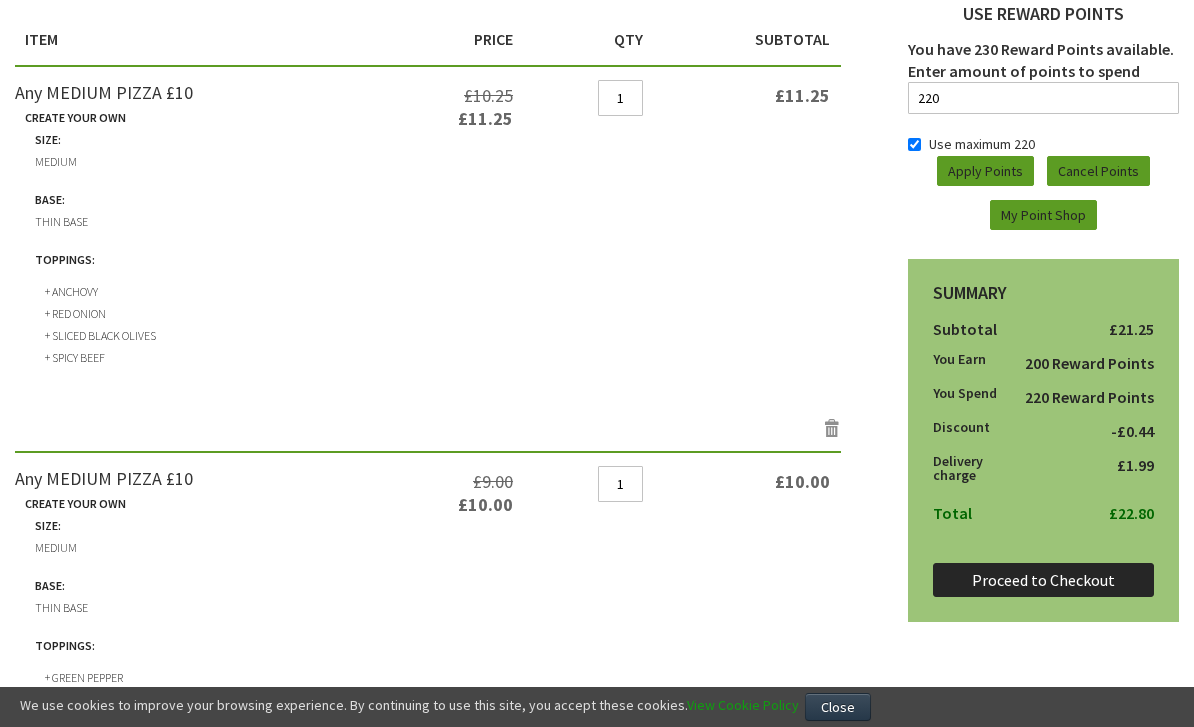 click on "Use maximum   220" at bounding box center (914, 144) 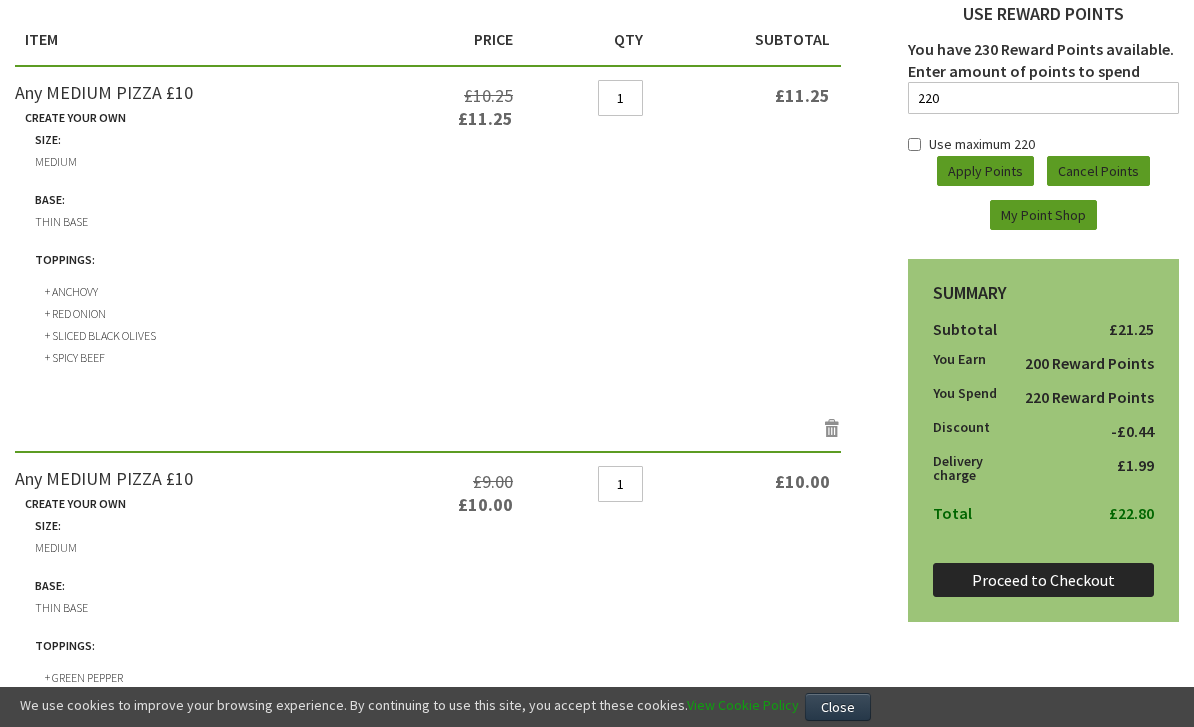 checkbox on "false" 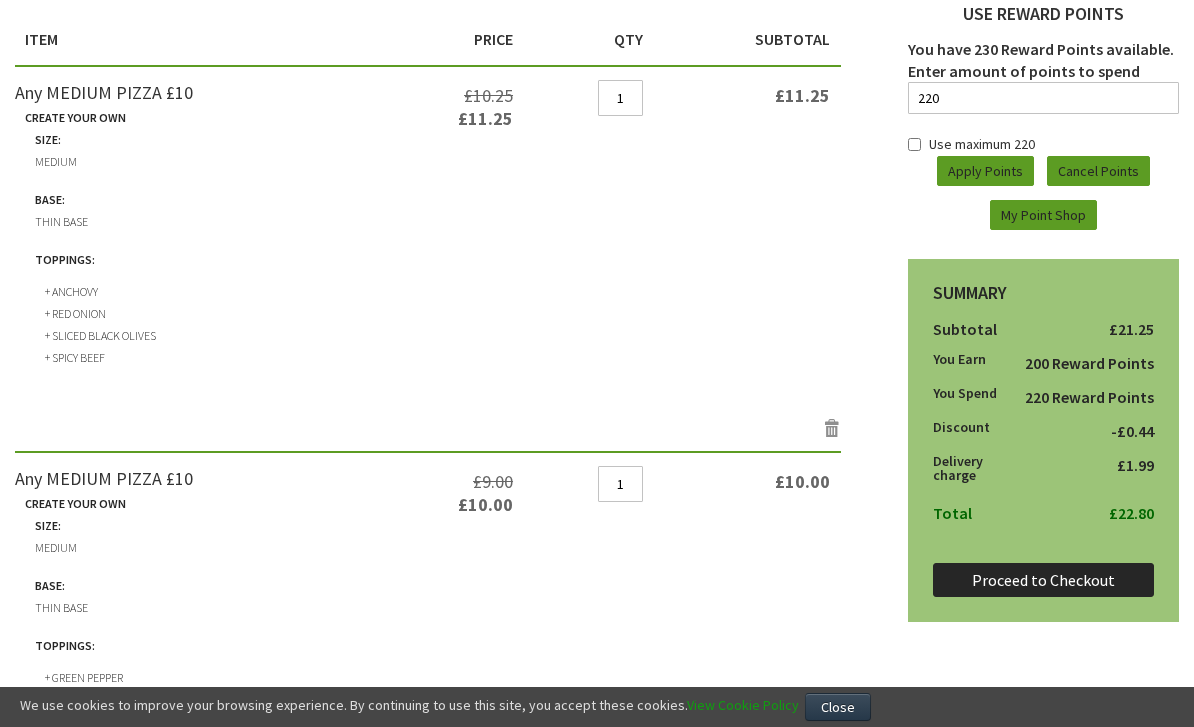 click on "Cancel Points" at bounding box center (985, 171) 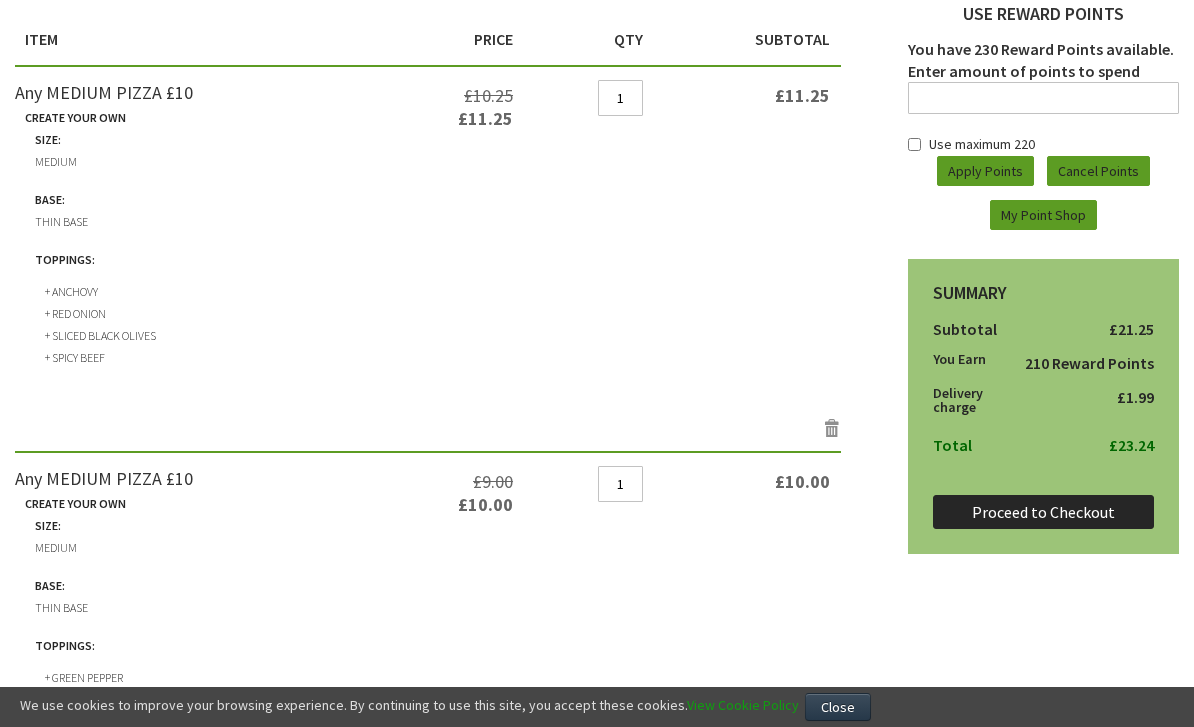click on "Proceed to Checkout" at bounding box center [1043, 512] 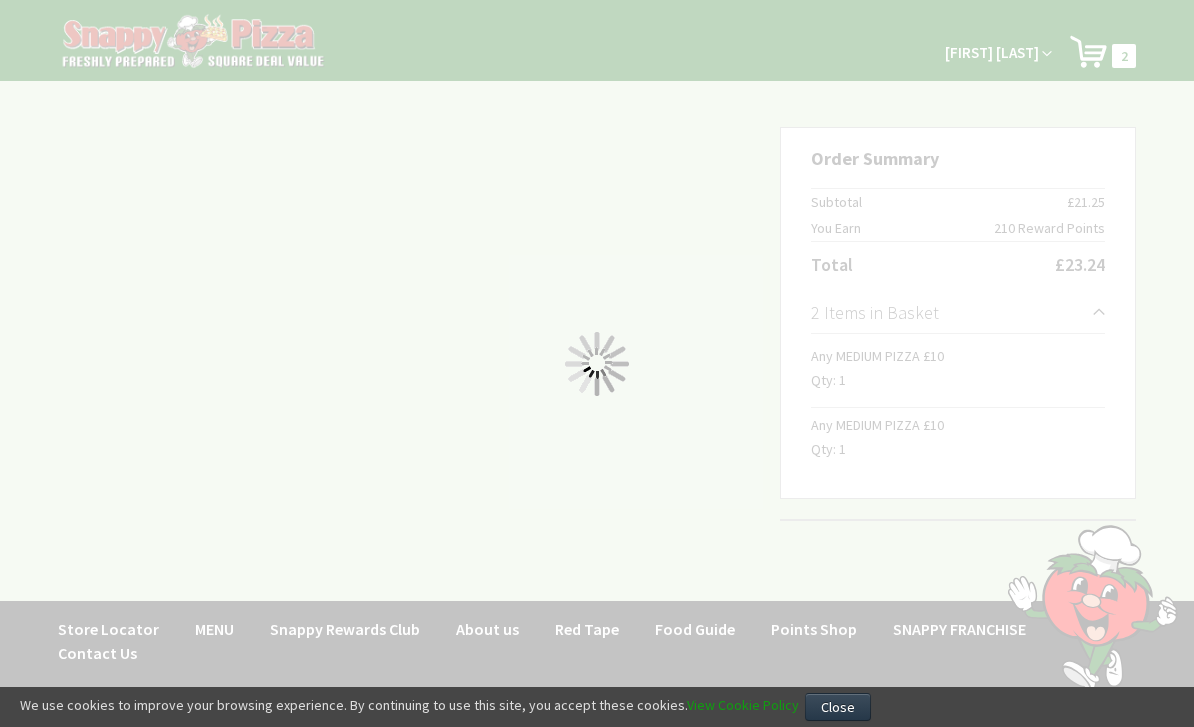 scroll, scrollTop: 0, scrollLeft: 0, axis: both 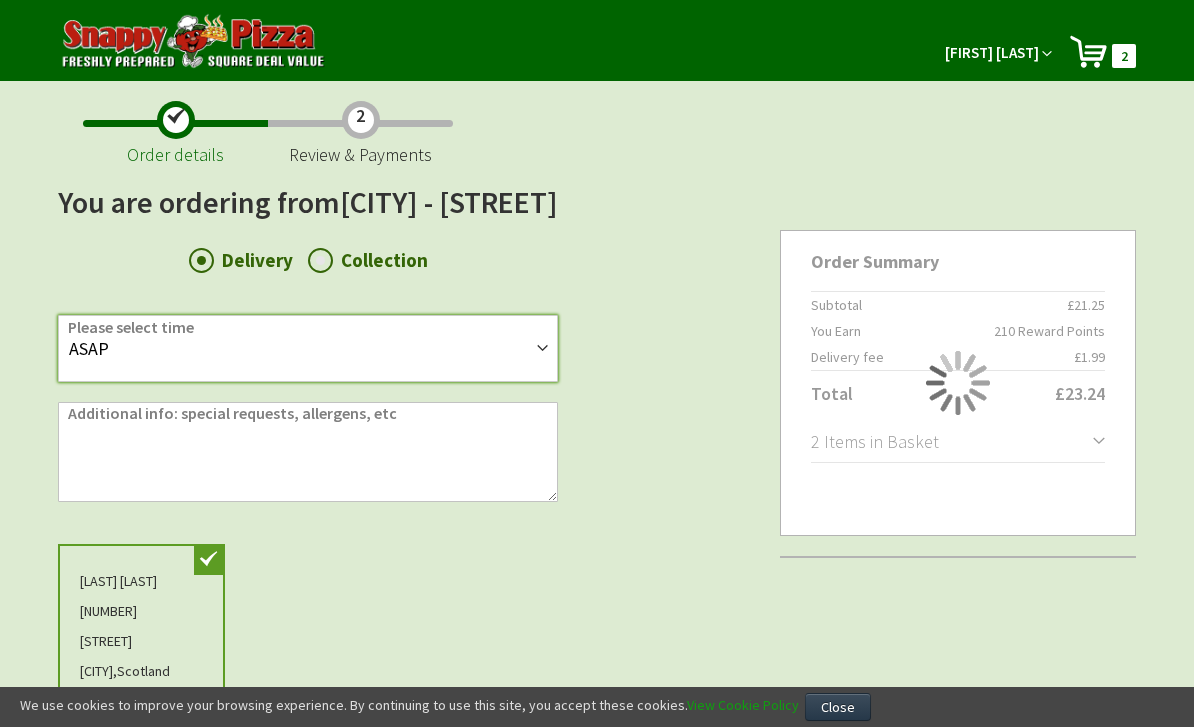 click on "ASAP 19:30 19:45 20:00 20:15 20:30 20:45 21:00 21:15 21:30 21:45 22:00 22:15 22:30 22:45" at bounding box center [308, 348] 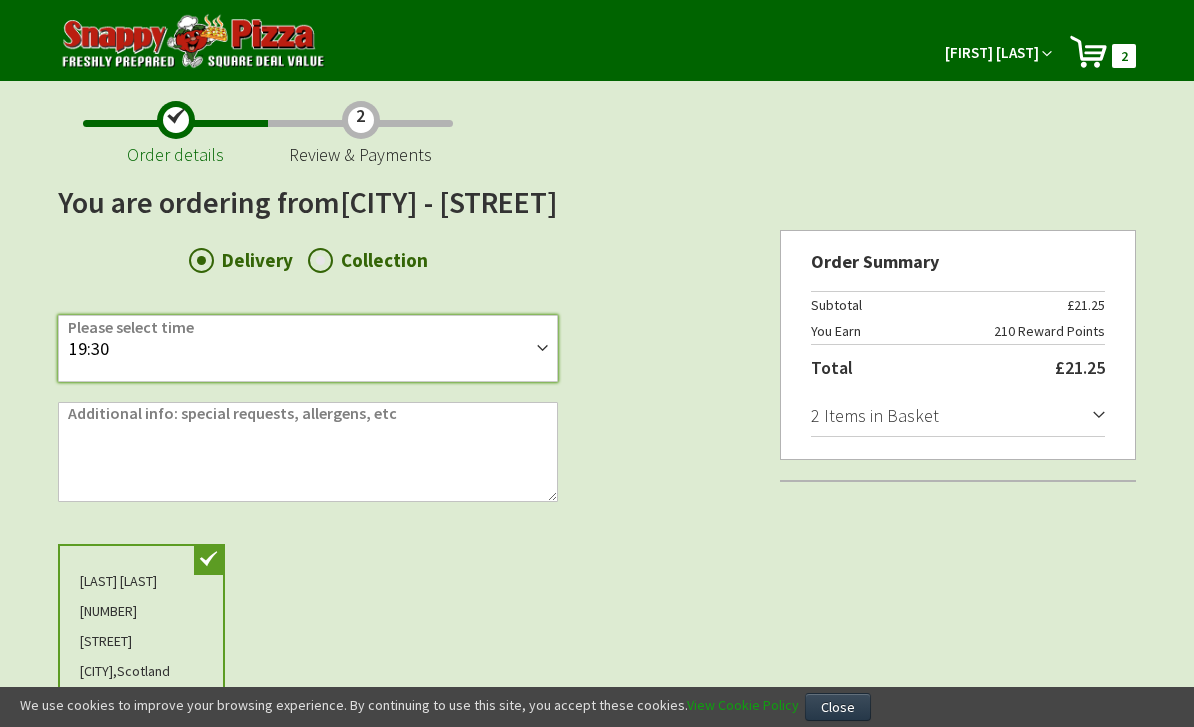 click on "ASAP 19:30 19:45 20:00 20:15 20:30 20:45 21:00 21:15 21:30 21:45 22:00 22:15 22:30 22:45" at bounding box center (308, 348) 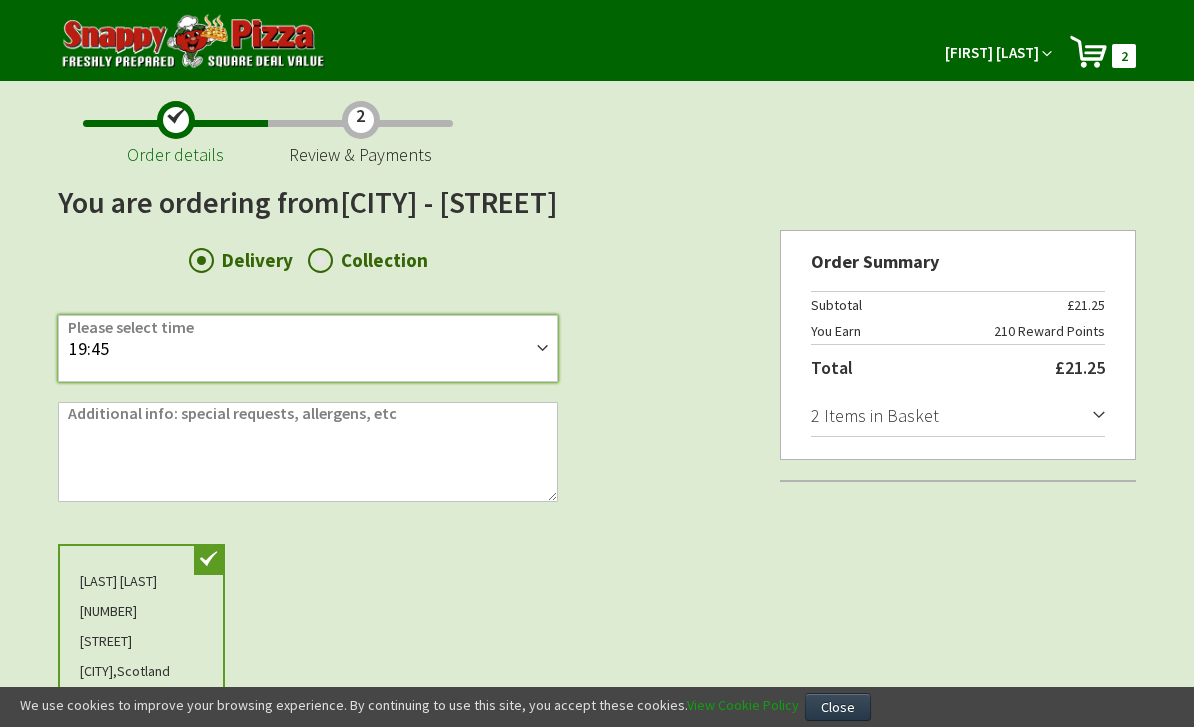 click on "ASAP 19:30 19:45 20:00 20:15 20:30 20:45 21:00 21:15 21:30 21:45 22:00 22:15 22:30 22:45" at bounding box center (308, 348) 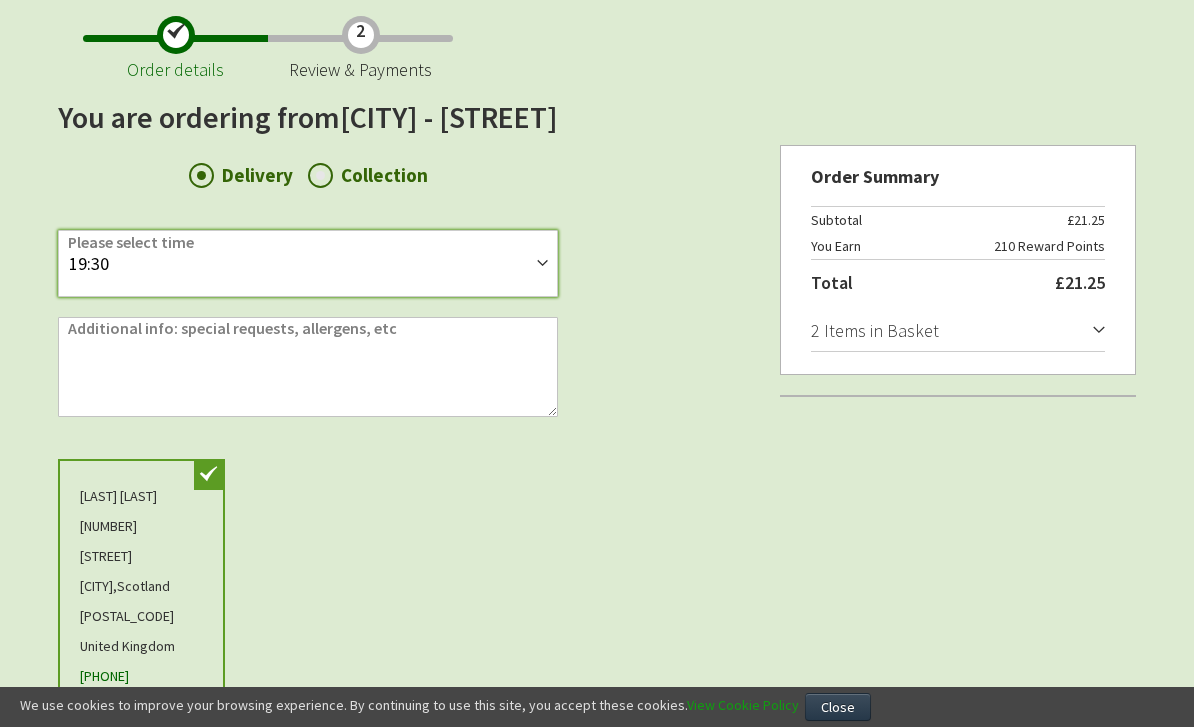 scroll, scrollTop: 76, scrollLeft: 0, axis: vertical 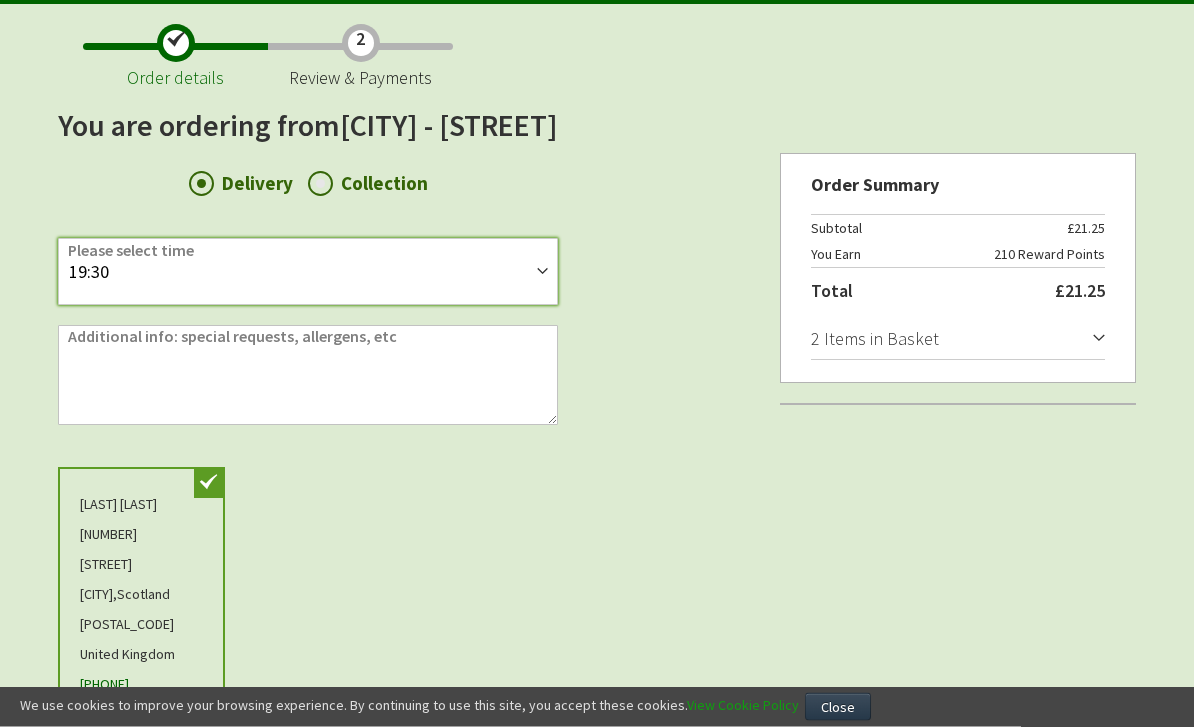 click on "ASAP 19:30 19:45 20:00 20:15 20:30 20:45 21:00 21:15 21:30 21:45 22:00 22:15 22:30 22:45" at bounding box center [308, 272] 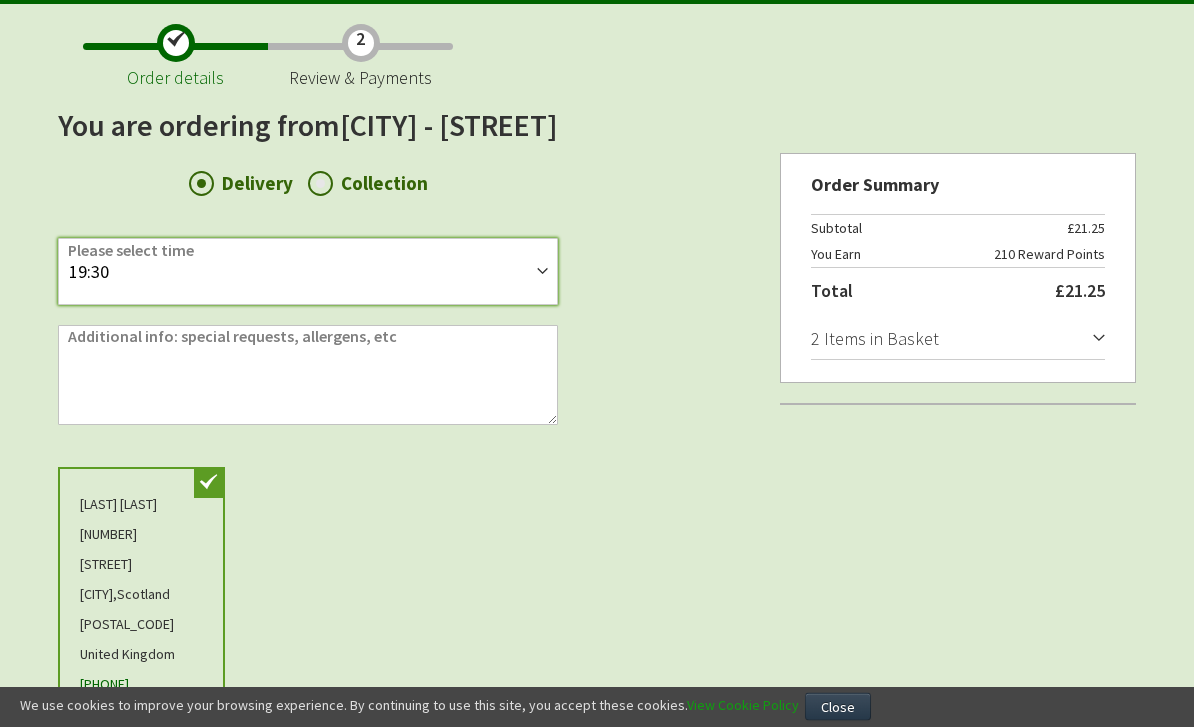 select on "19:45" 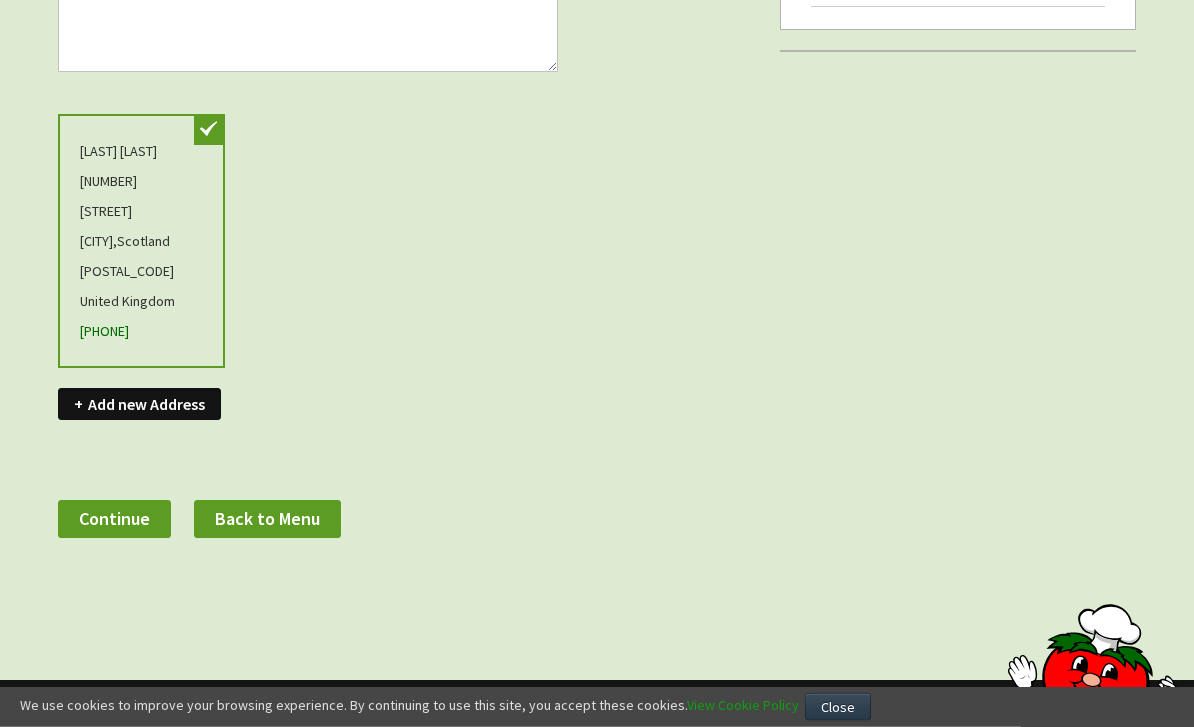 scroll, scrollTop: 430, scrollLeft: 0, axis: vertical 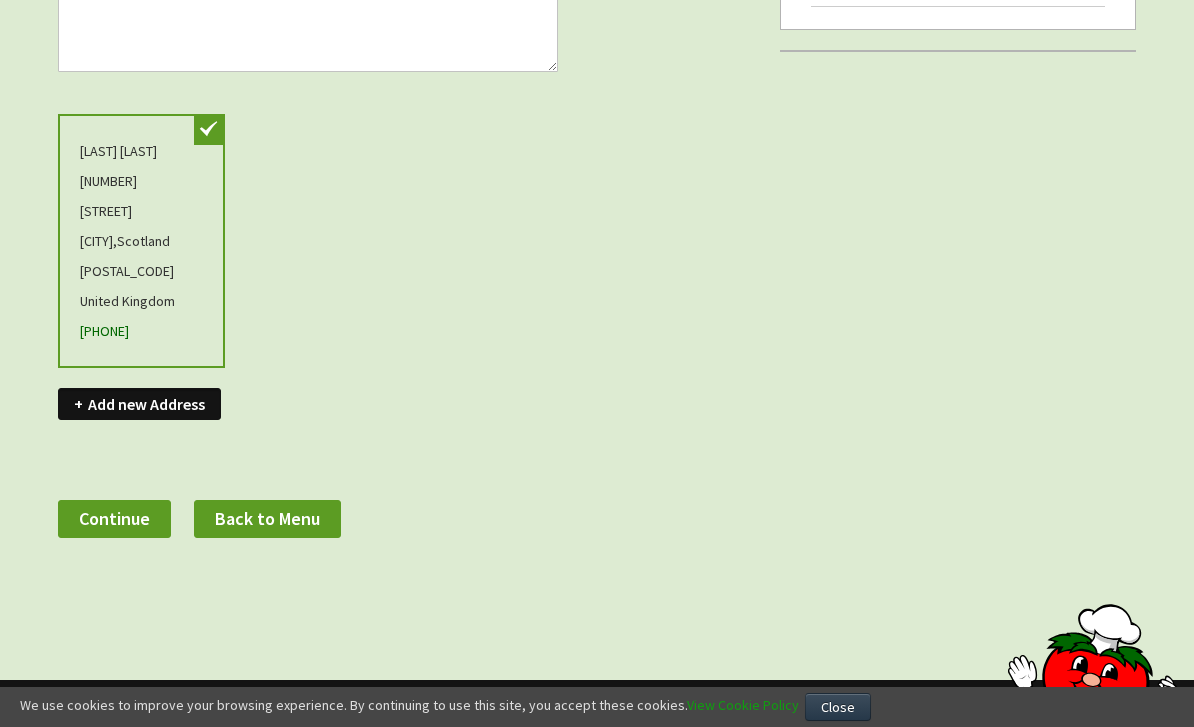 click on "Continue" at bounding box center (114, 518) 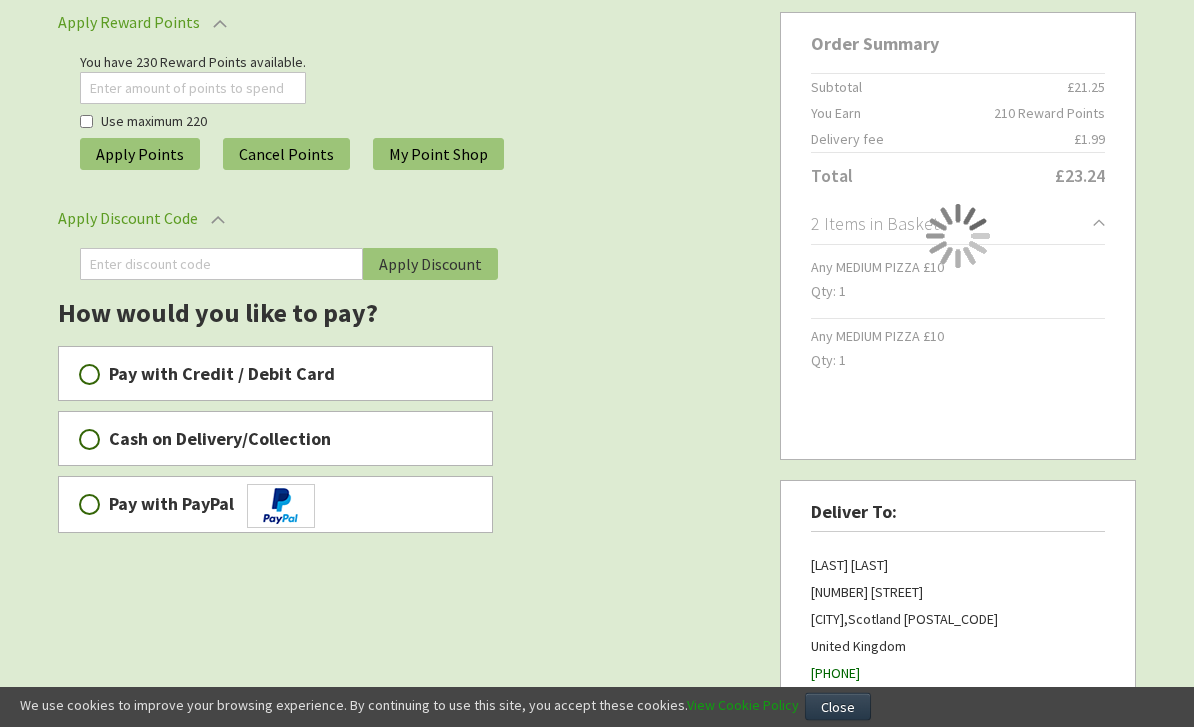 scroll, scrollTop: 292, scrollLeft: 0, axis: vertical 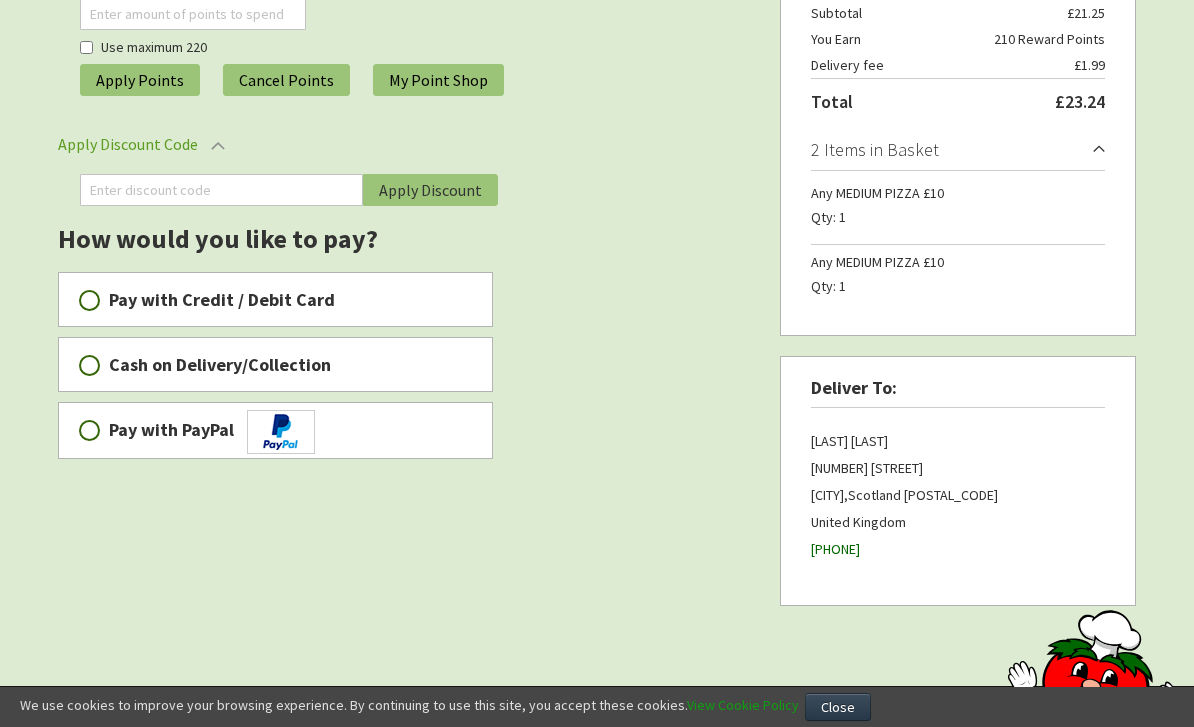 click on "Pay with PayPal" at bounding box center (89, 430) 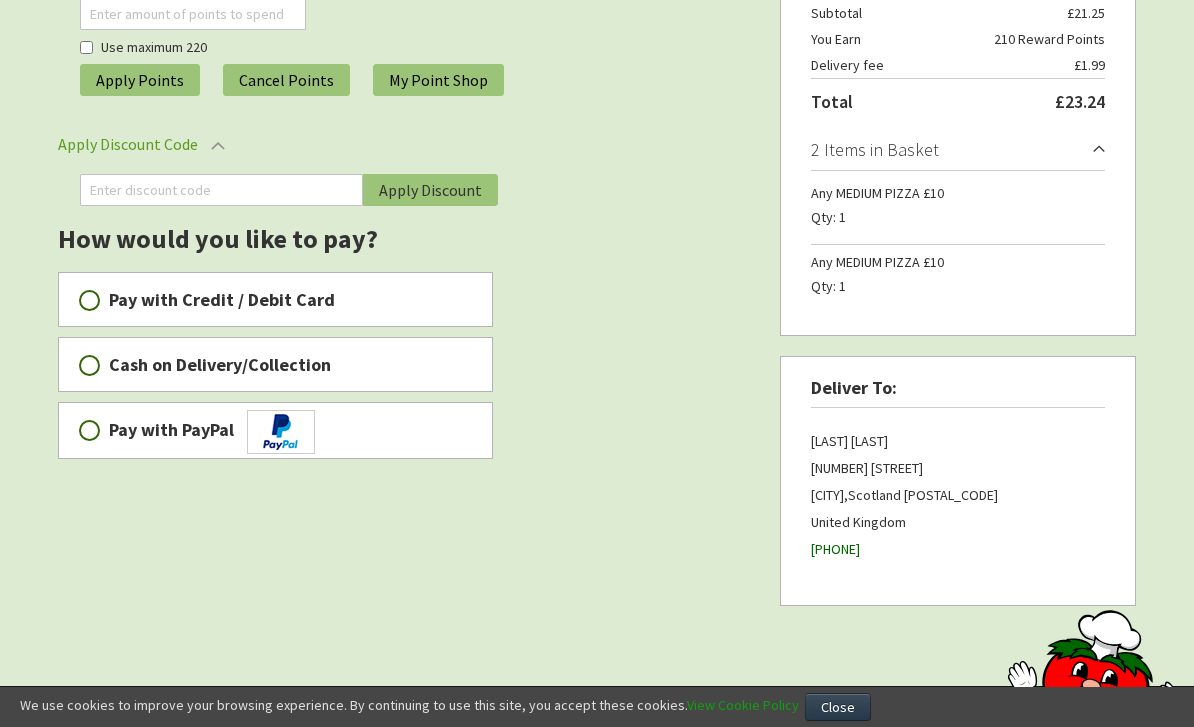 radio on "true" 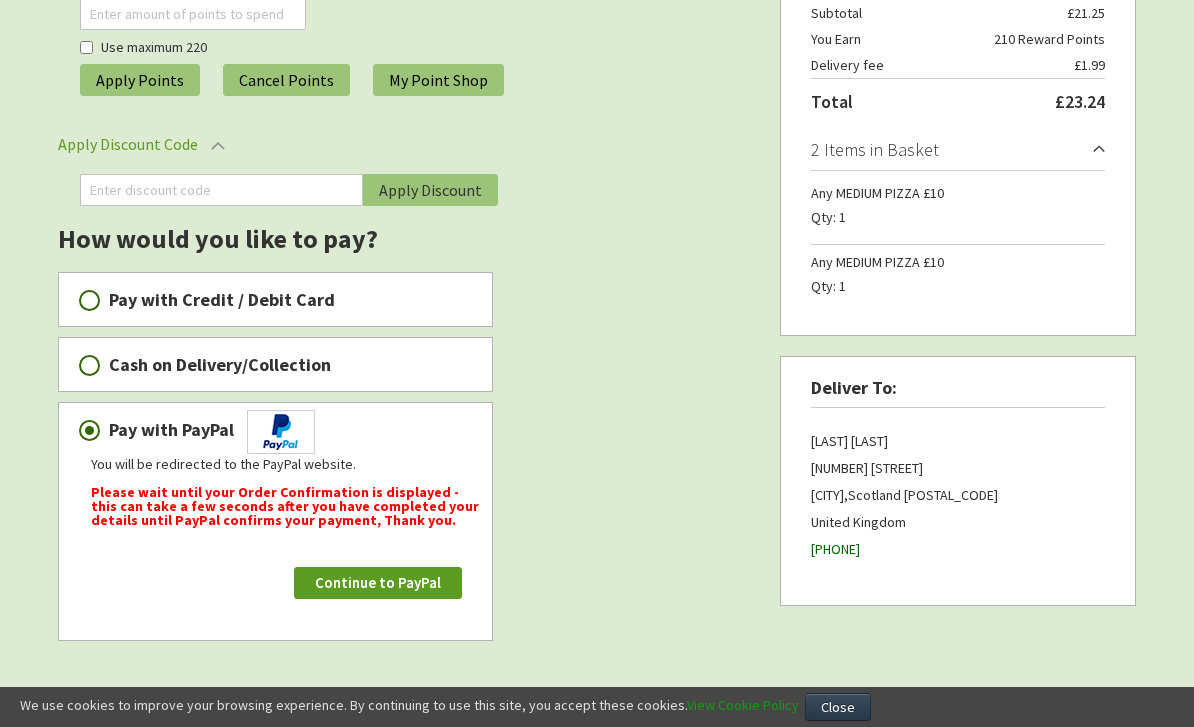 click on "Continue to PayPal" at bounding box center [378, 582] 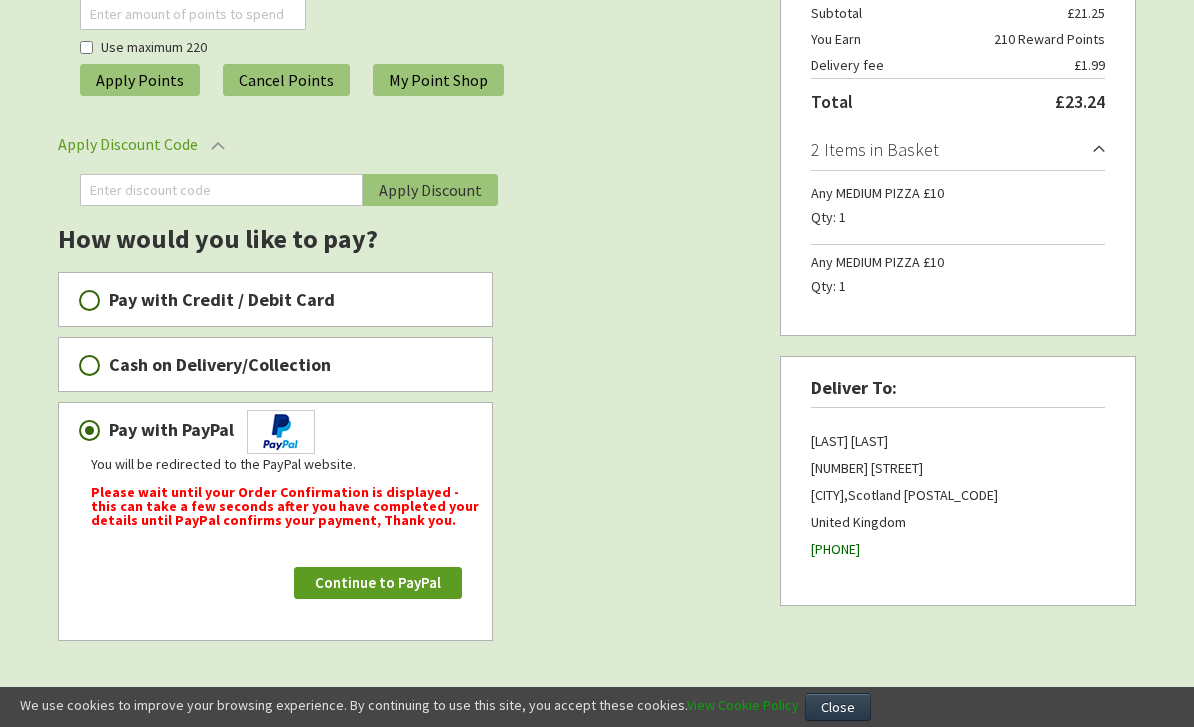scroll, scrollTop: 356, scrollLeft: 0, axis: vertical 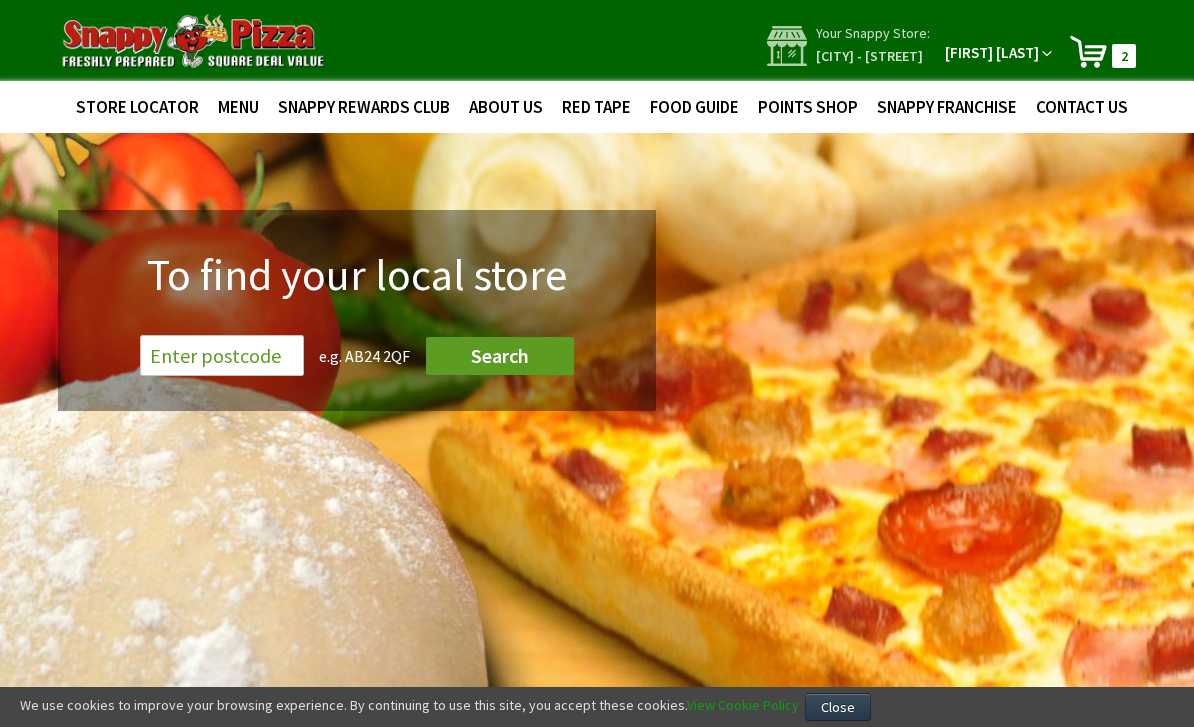 click on "2
2
items" at bounding box center (1124, 56) 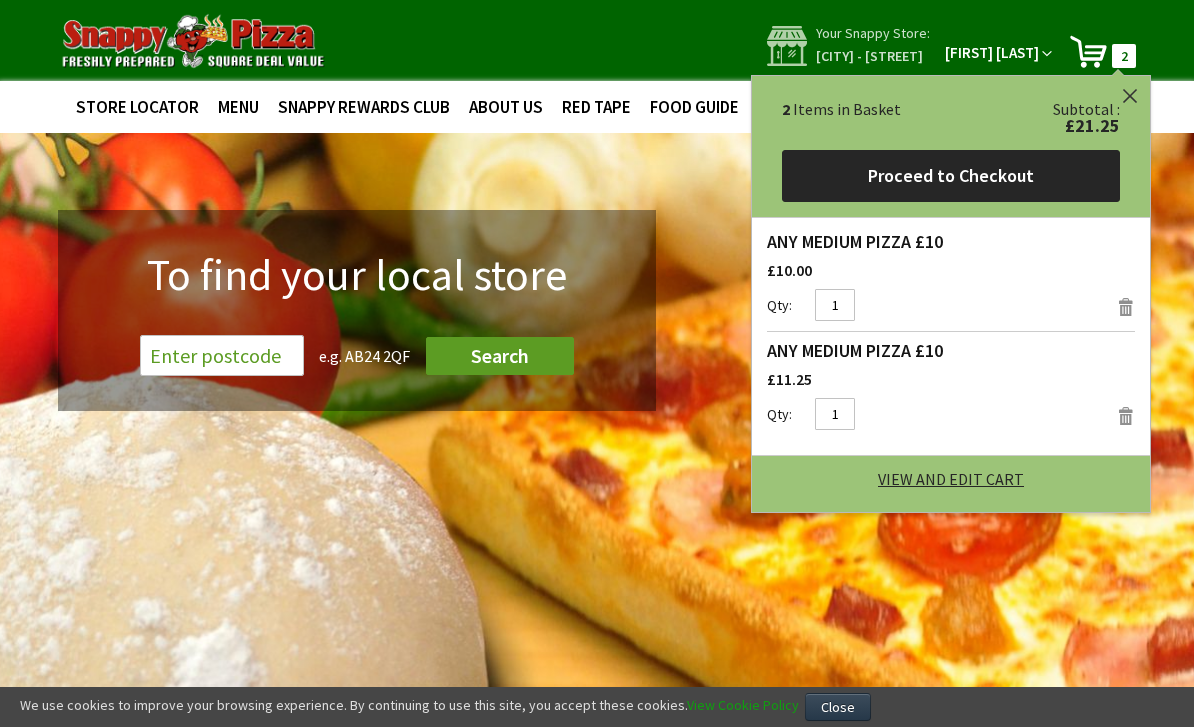 click on "Proceed to Checkout" at bounding box center [951, 176] 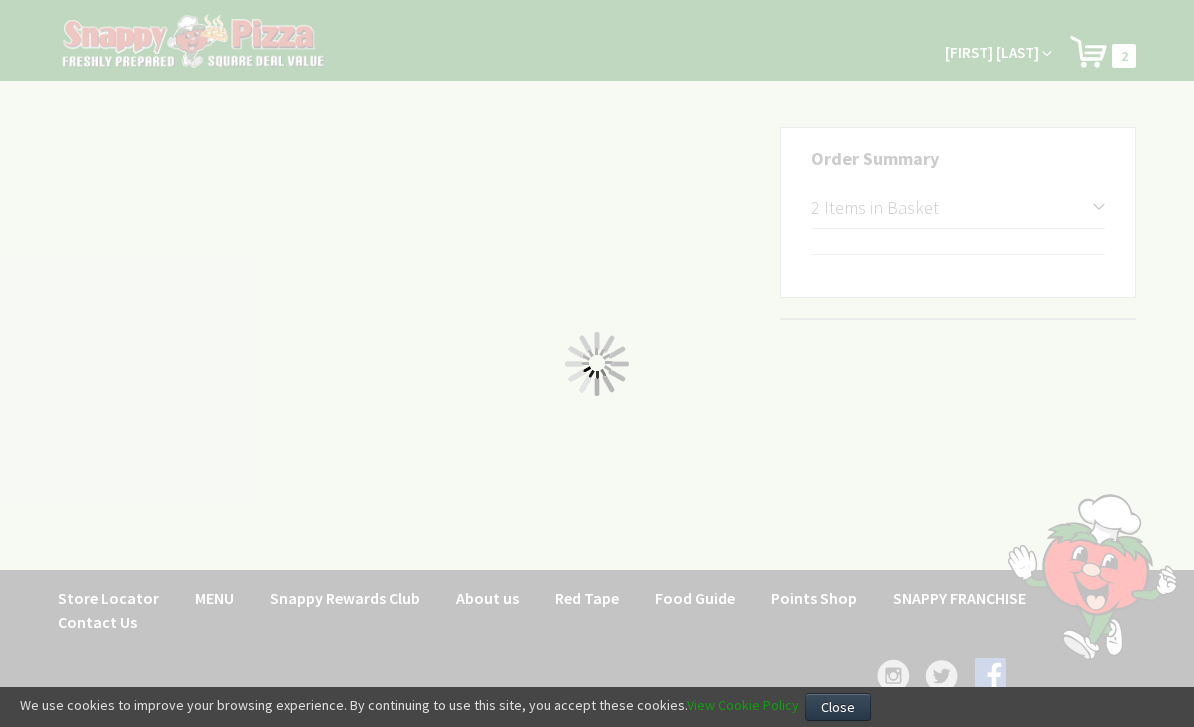 scroll, scrollTop: 0, scrollLeft: 0, axis: both 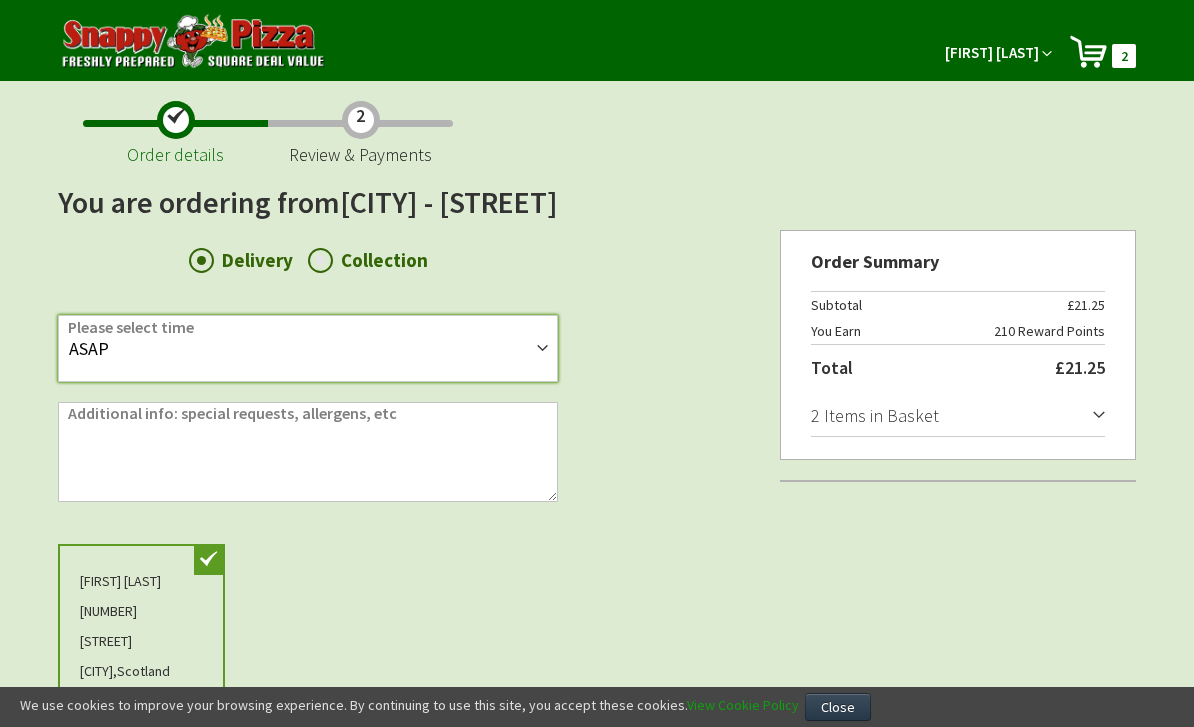 click on "ASAP 19:30 19:45 20:00 20:15 20:30 20:45 21:00 21:15 21:30 21:45 22:00 22:15 22:30 22:45" at bounding box center [308, 348] 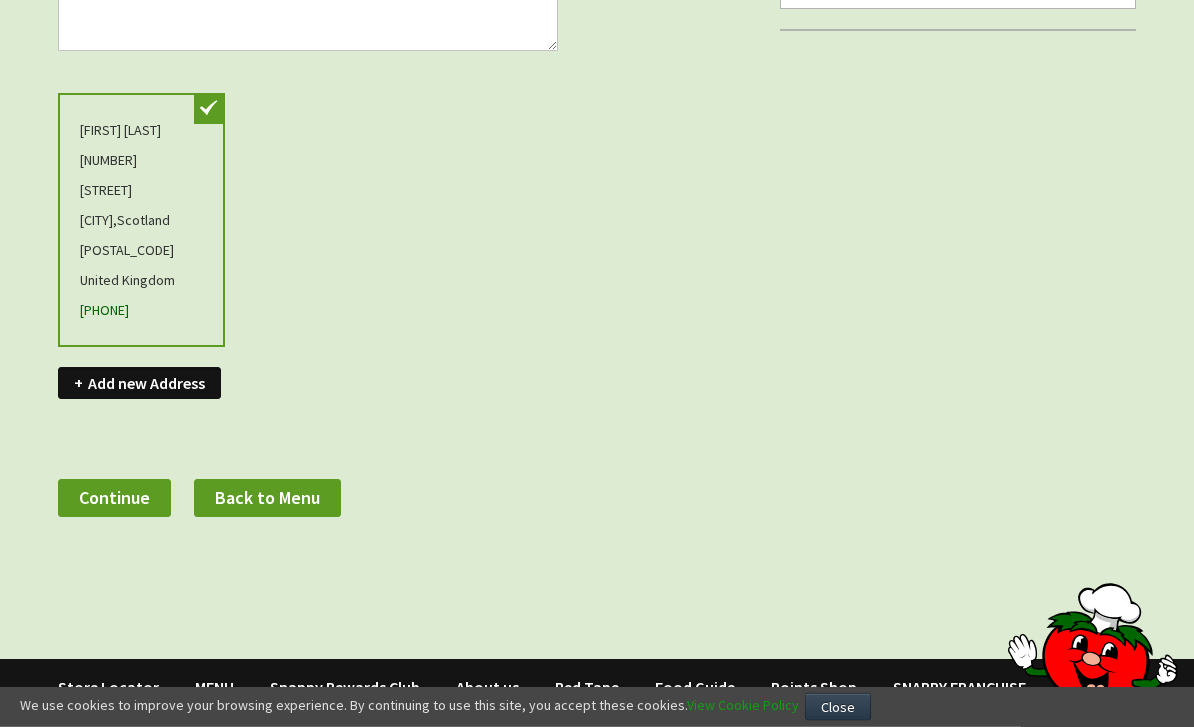scroll, scrollTop: 462, scrollLeft: 0, axis: vertical 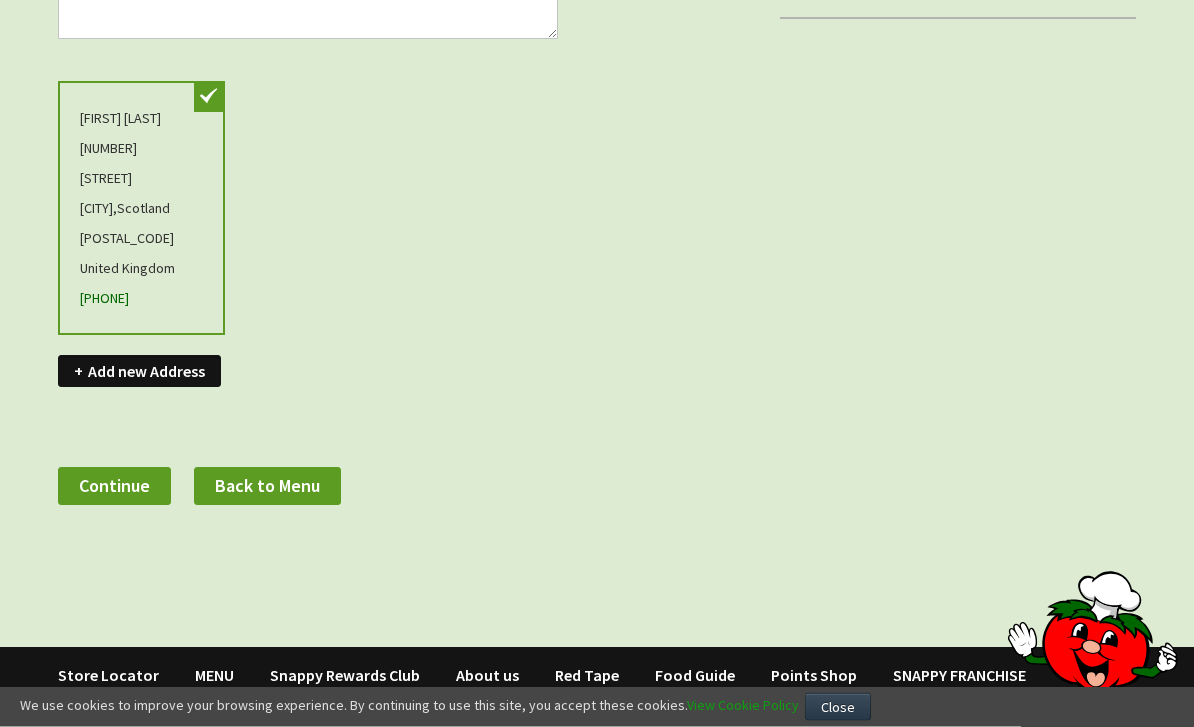 click on "Continue" at bounding box center [114, 486] 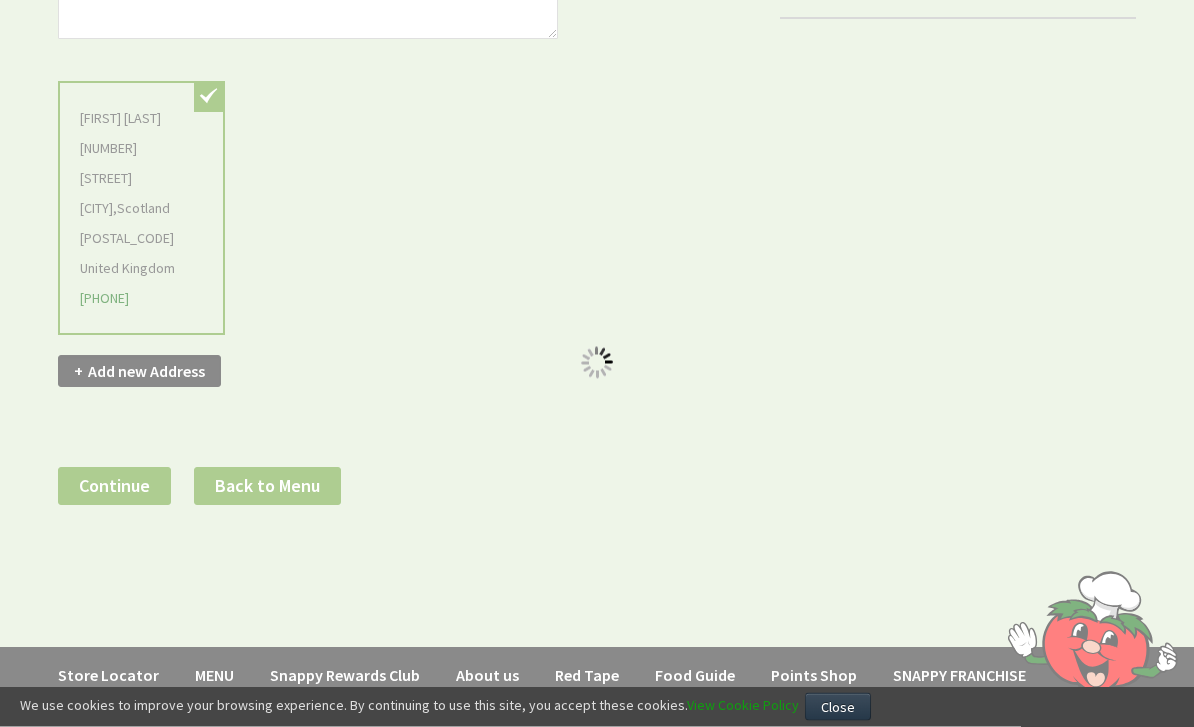 scroll, scrollTop: 463, scrollLeft: 0, axis: vertical 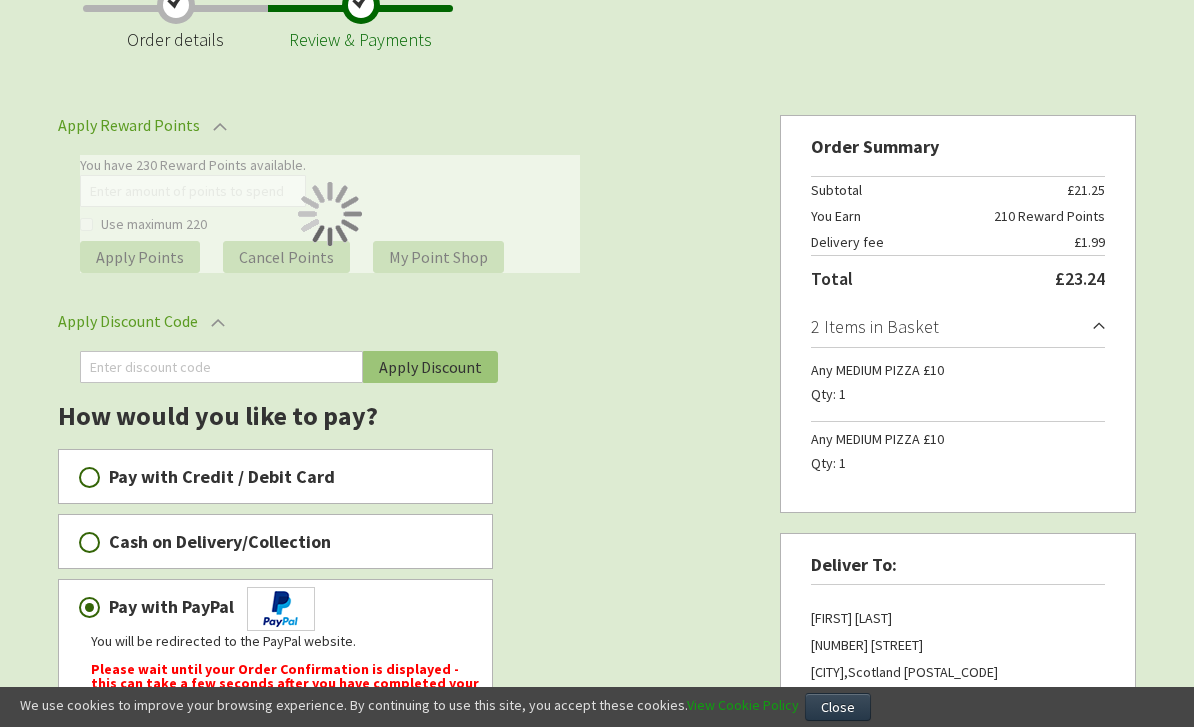 click on "Pay with Credit / Debit Card" at bounding box center [89, 477] 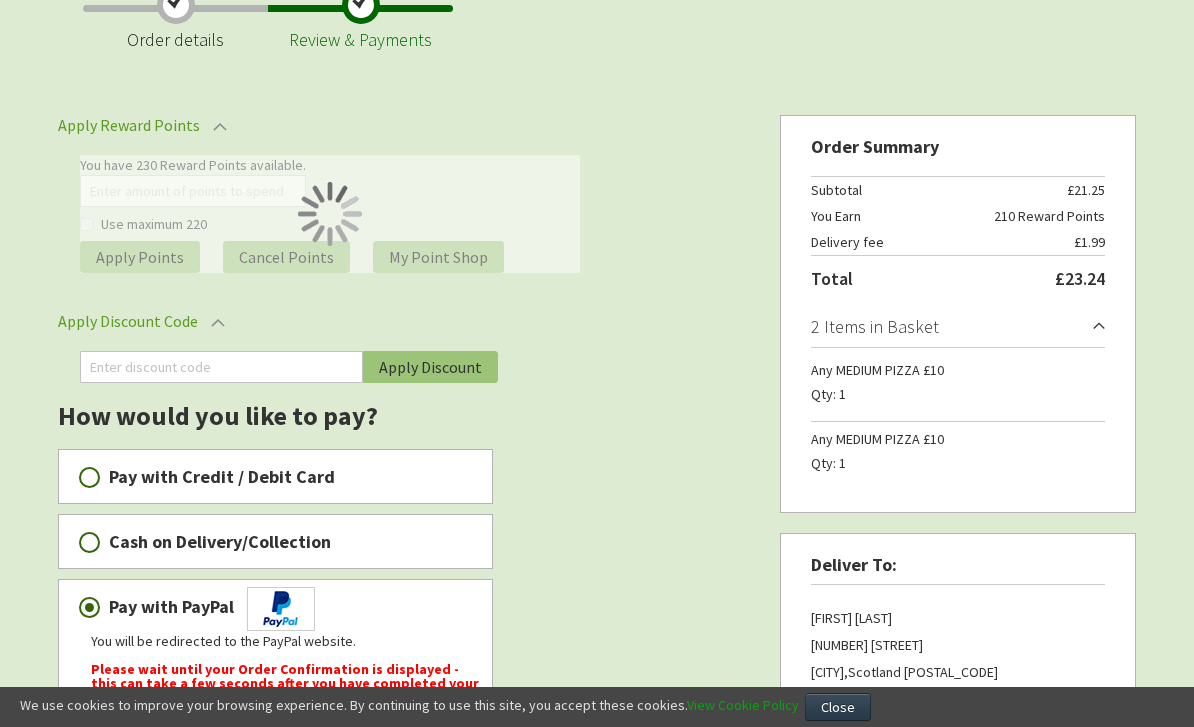 radio on "true" 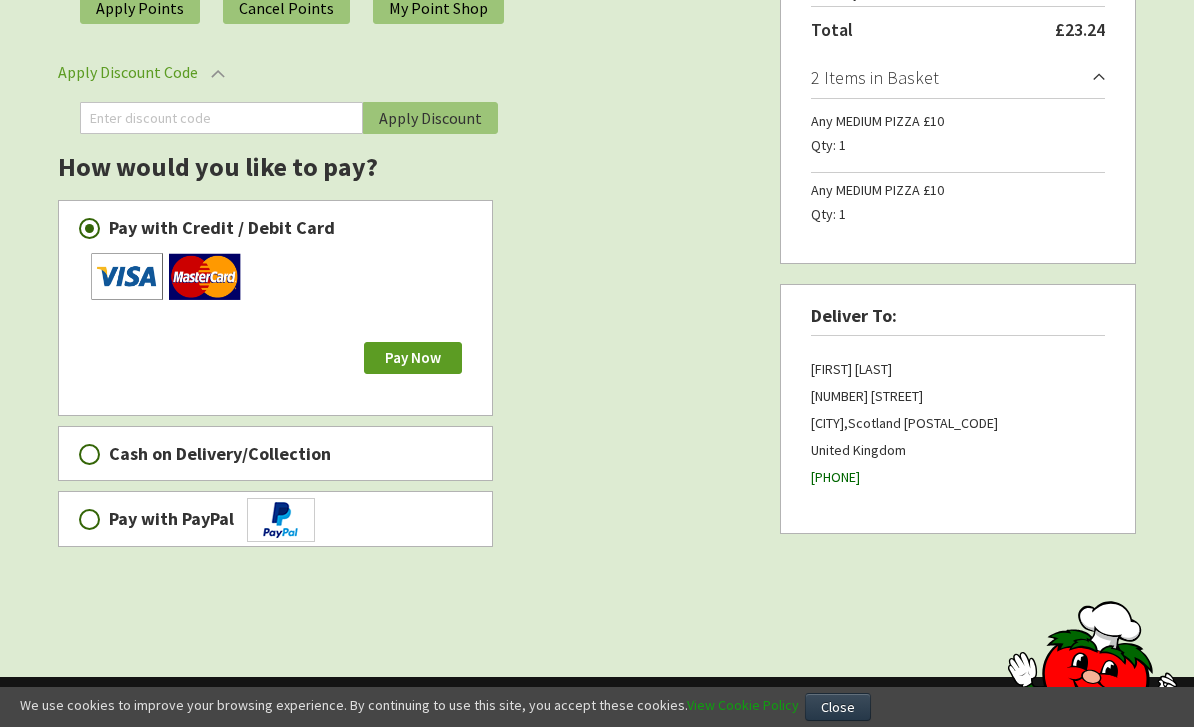scroll, scrollTop: 353, scrollLeft: 0, axis: vertical 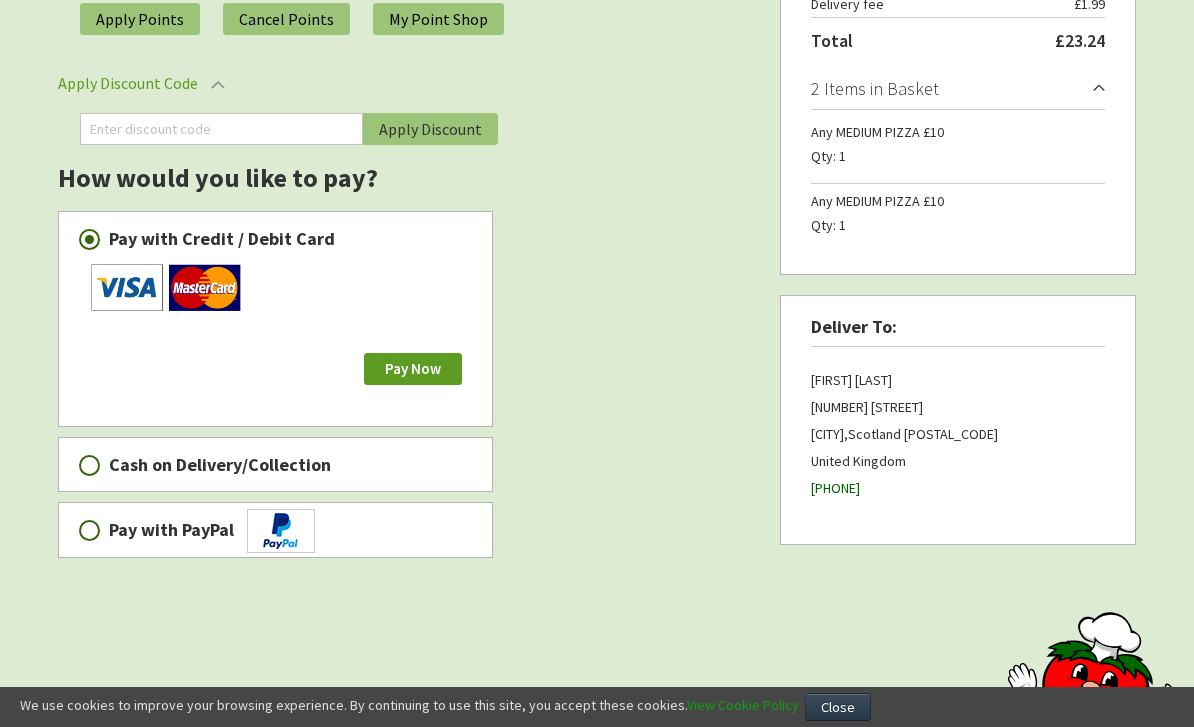 click on "Pay Now" at bounding box center [413, 369] 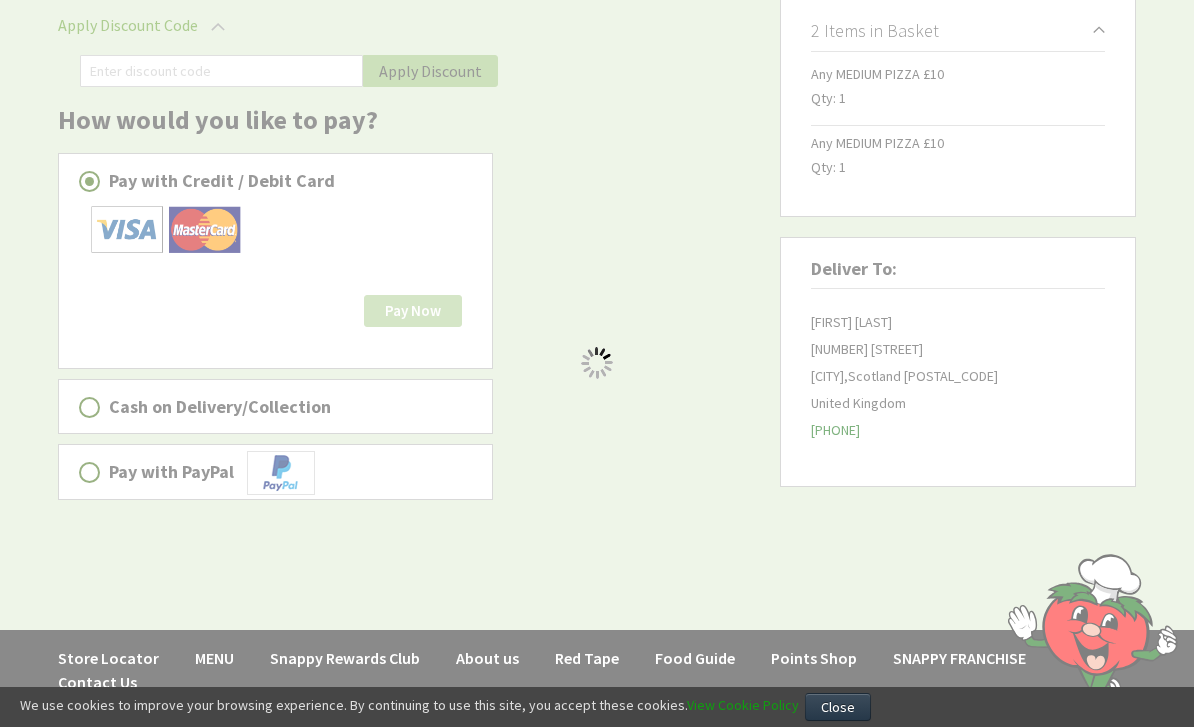 scroll, scrollTop: 417, scrollLeft: 0, axis: vertical 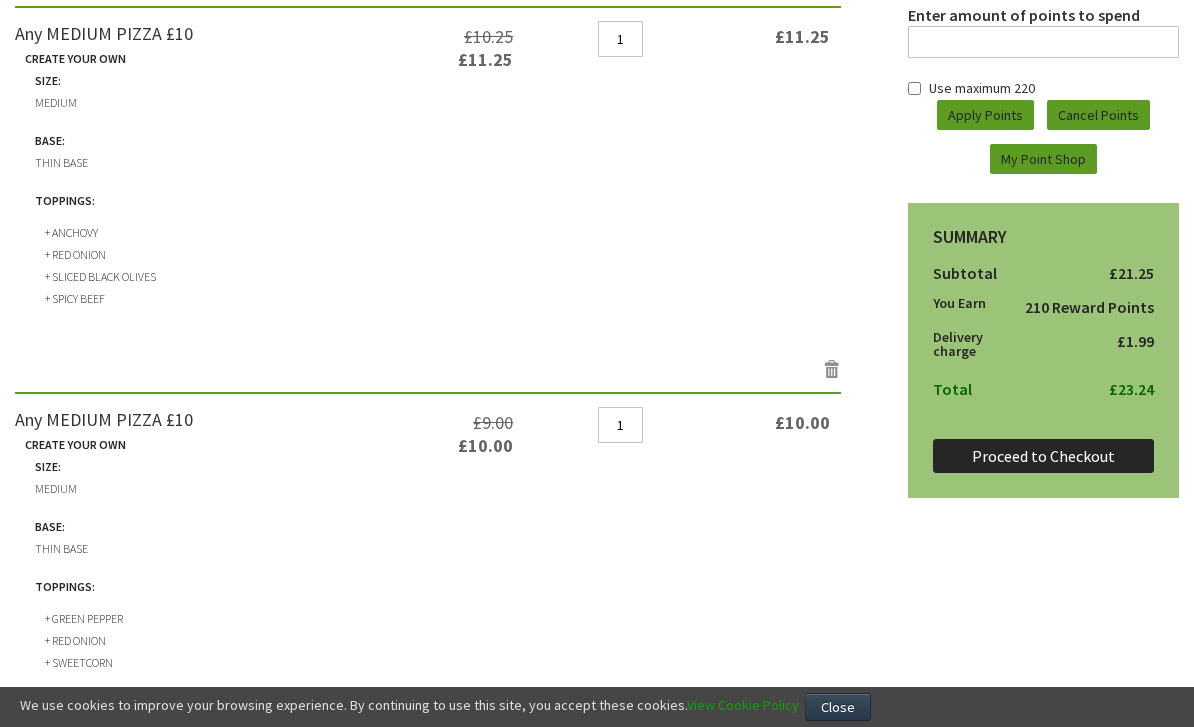click on "Proceed to Checkout" at bounding box center [1043, 456] 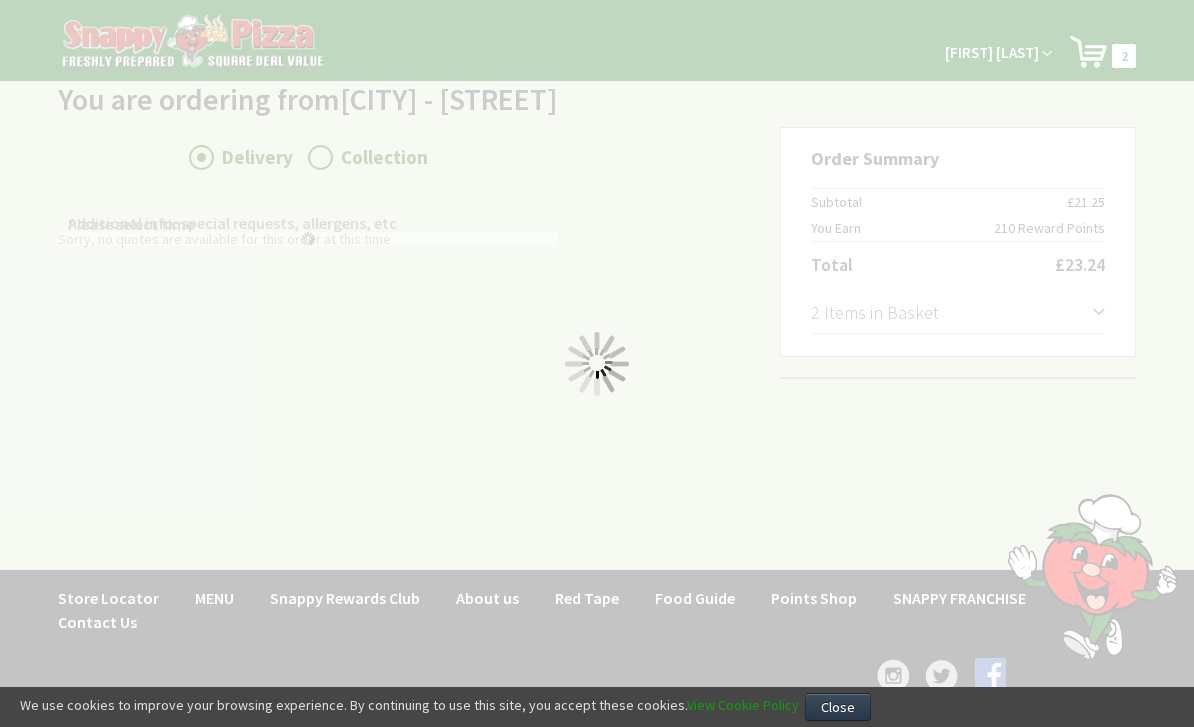 scroll, scrollTop: 0, scrollLeft: 0, axis: both 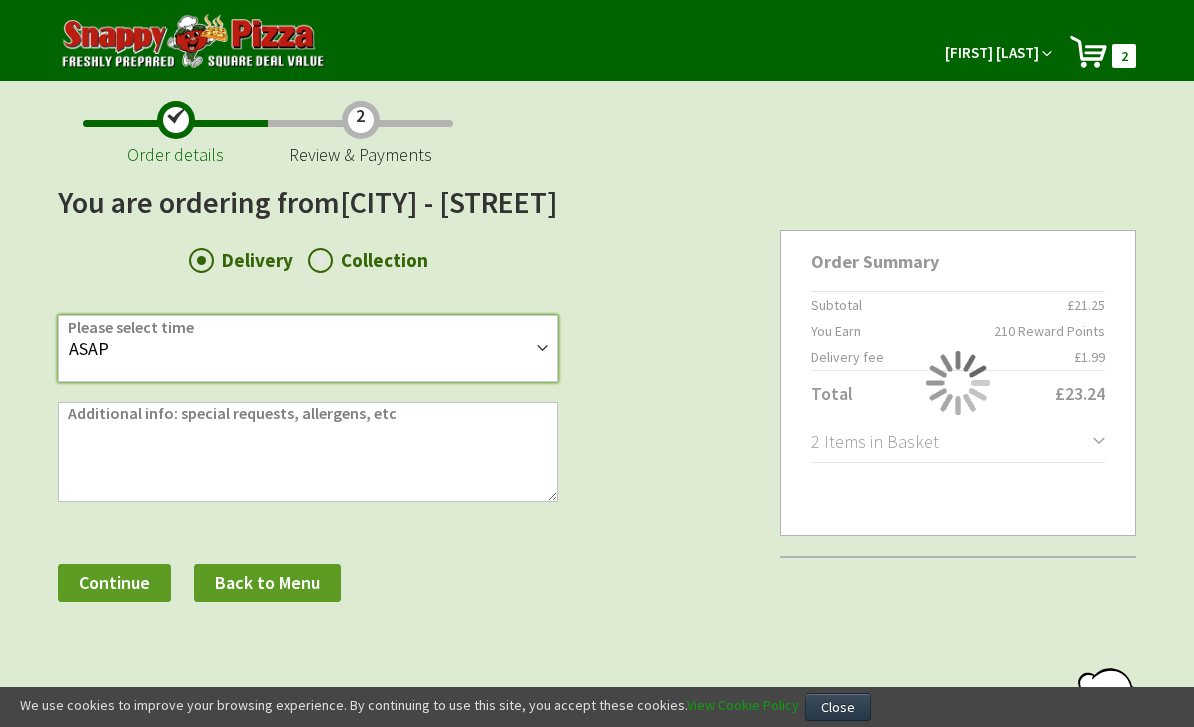 click on "ASAP 19:30 19:45 20:00 20:15 20:30 20:45 21:00 21:15 21:30 21:45 22:00 22:15 22:30 22:45" at bounding box center (308, 348) 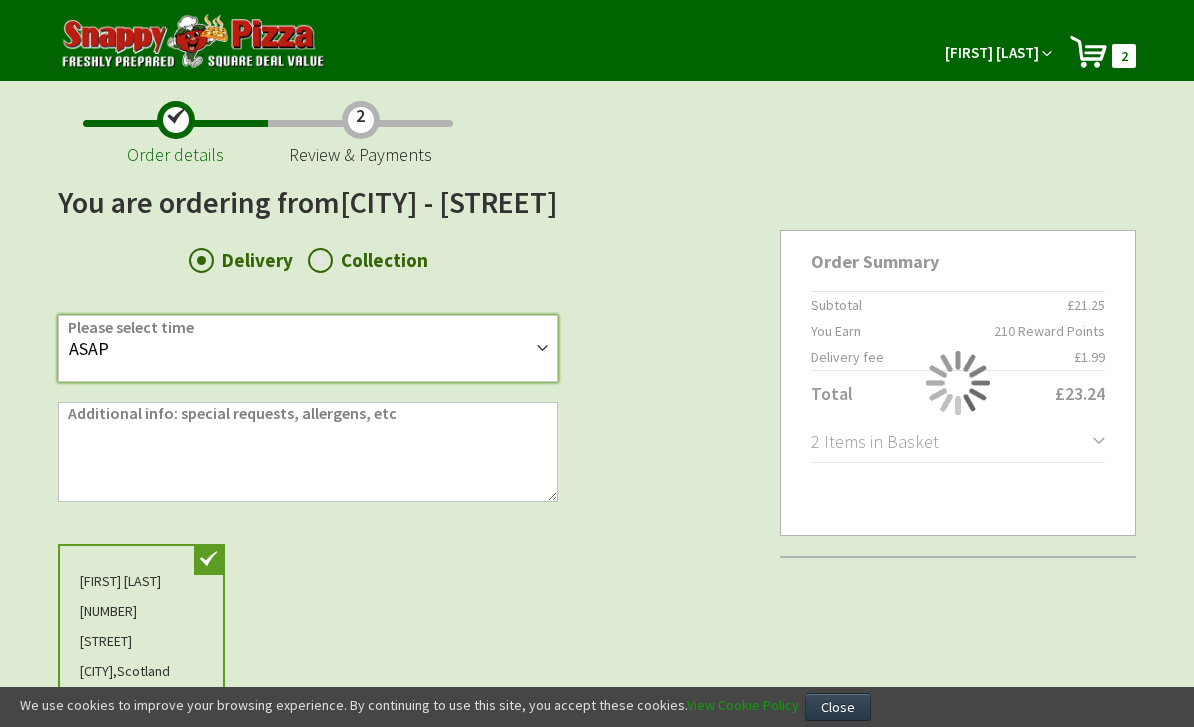 select on "19:30" 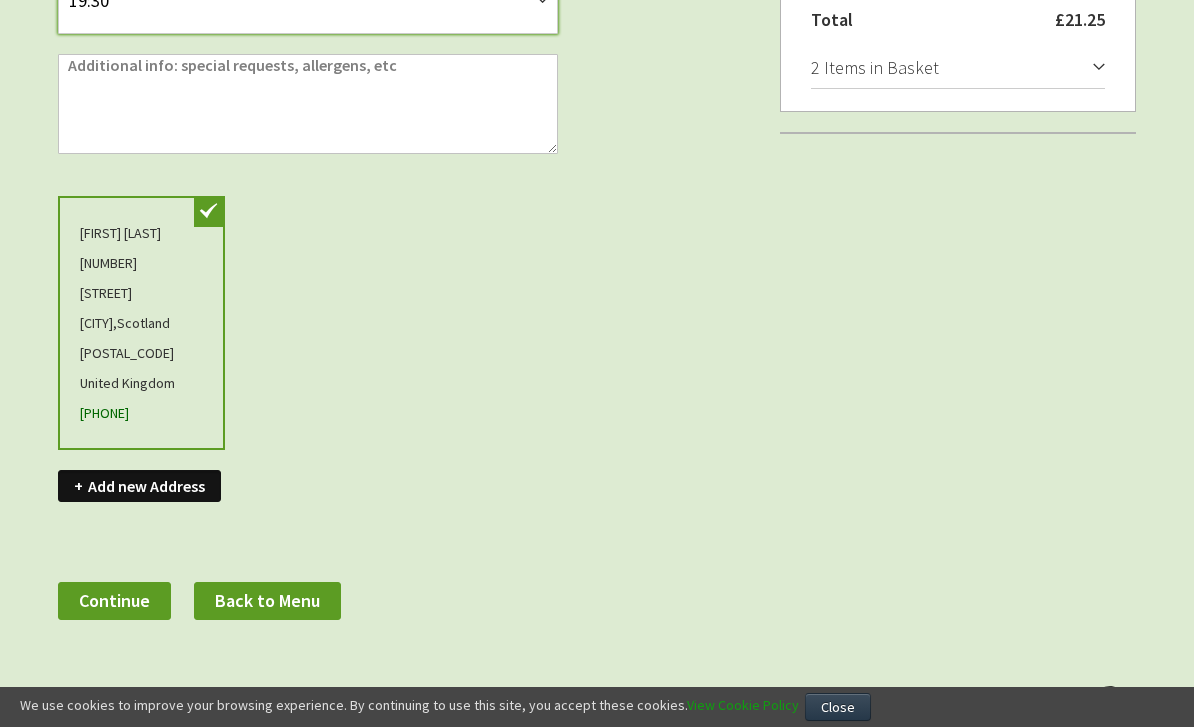 scroll, scrollTop: 443, scrollLeft: 0, axis: vertical 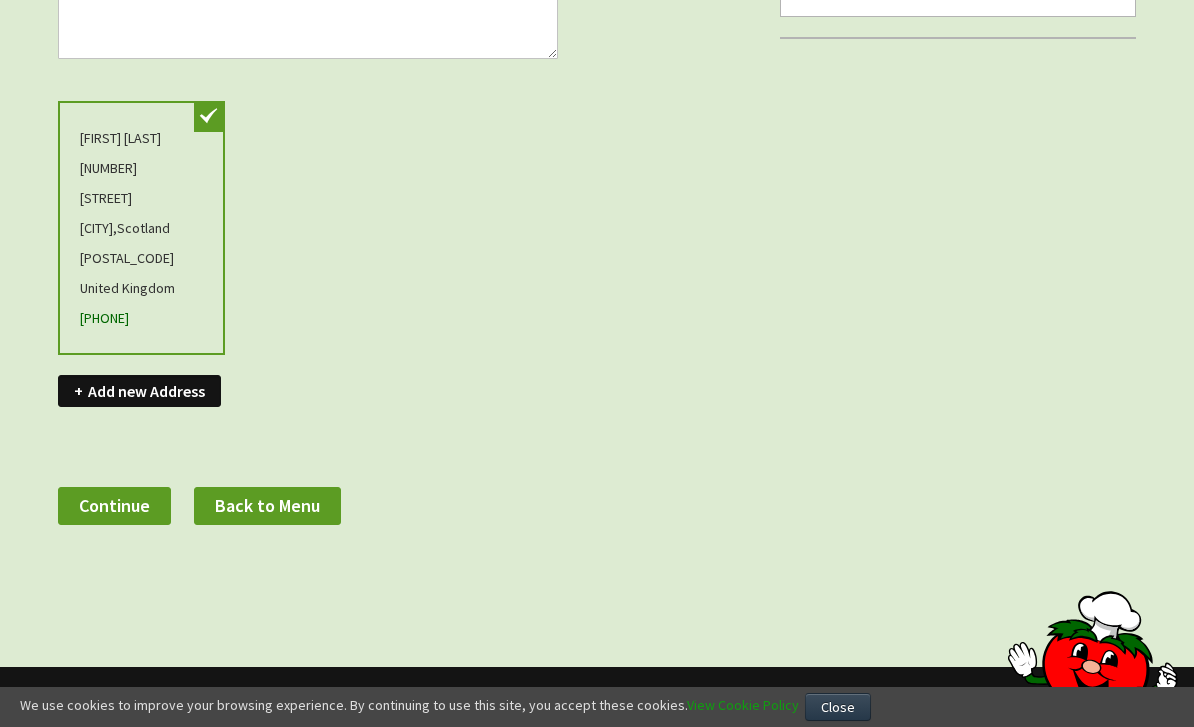 click on "Continue" at bounding box center (114, 505) 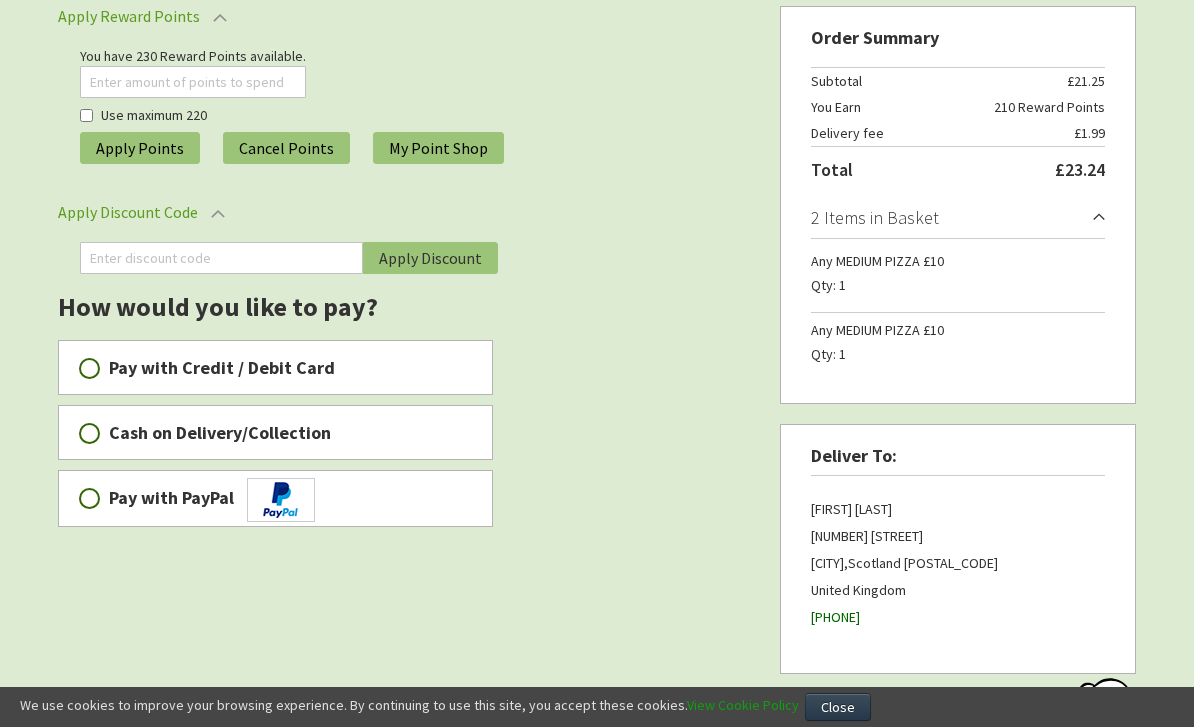 scroll, scrollTop: 221, scrollLeft: 0, axis: vertical 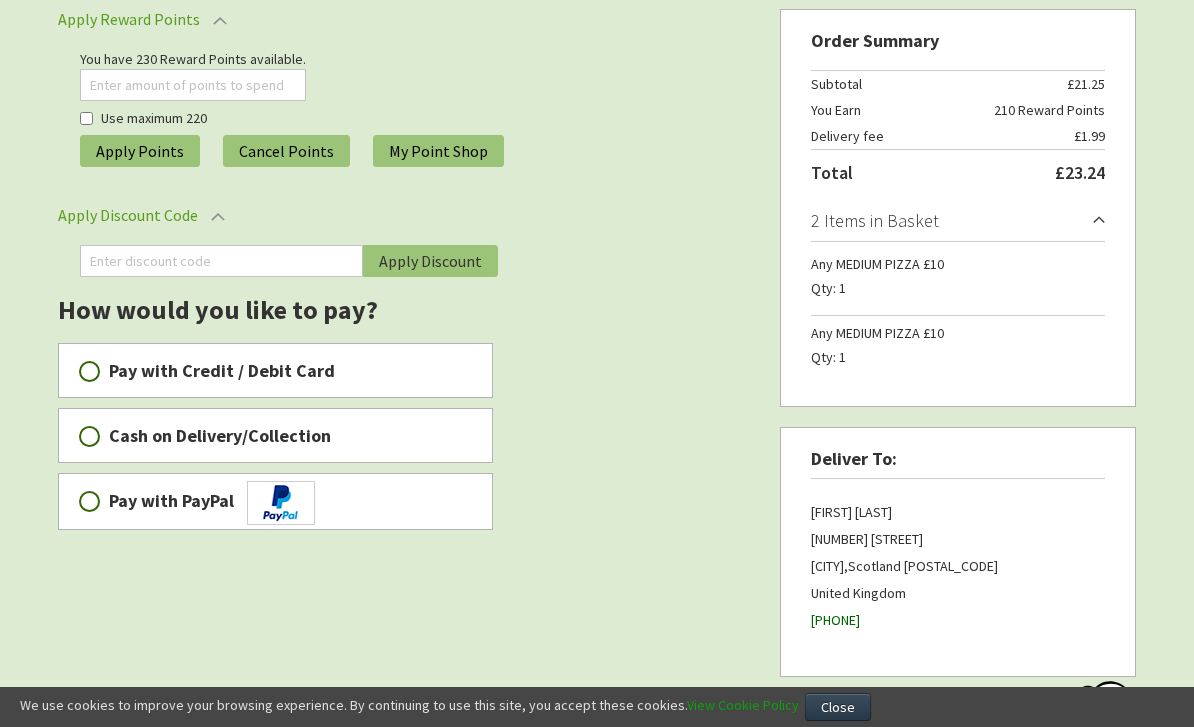 click on "Pay with Credit / Debit Card" at bounding box center (89, 371) 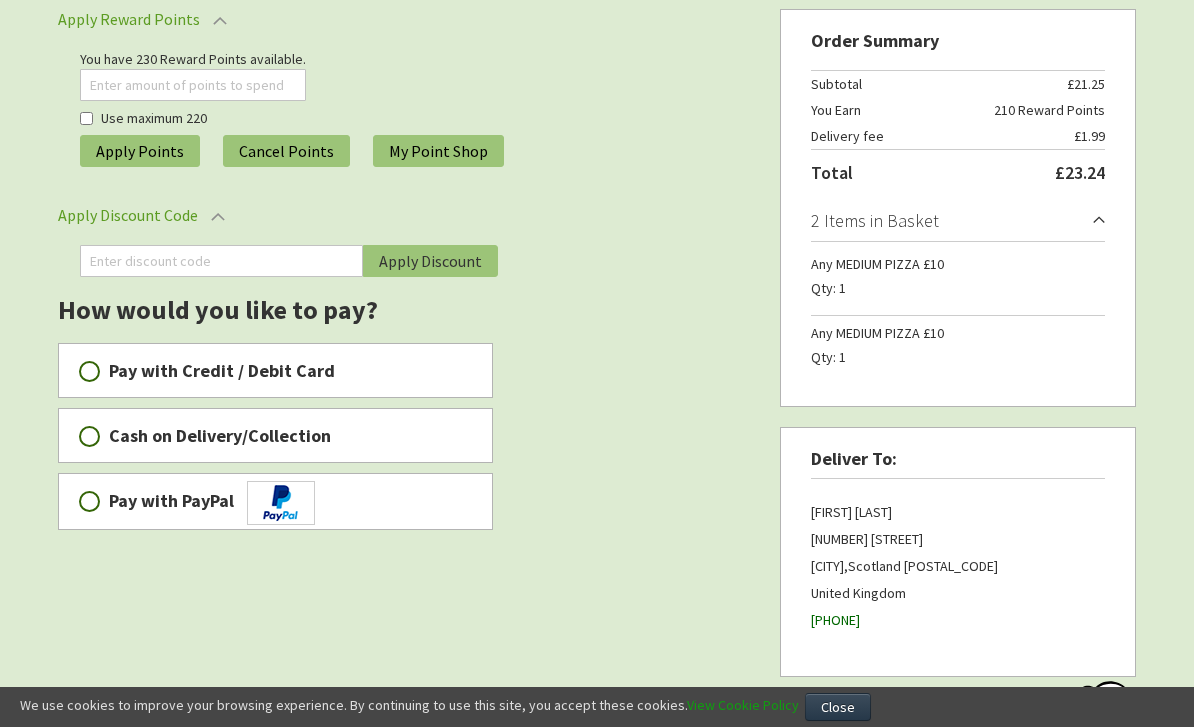 radio on "true" 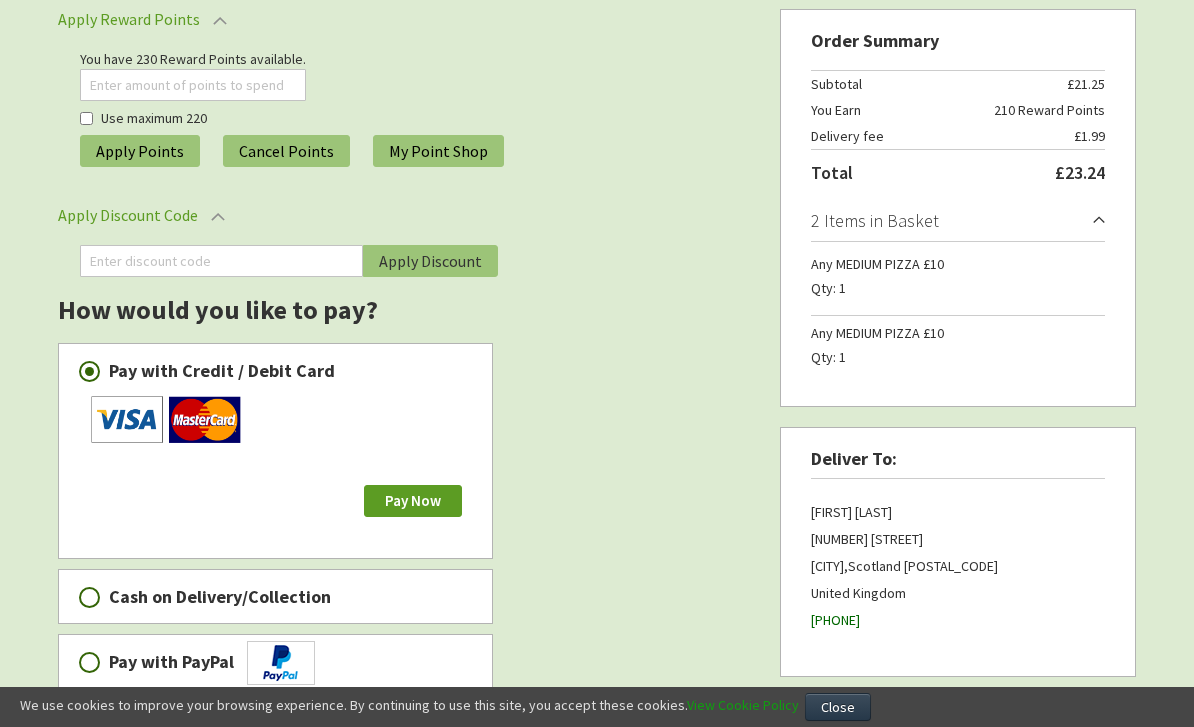 click on "Pay Now" at bounding box center (413, 500) 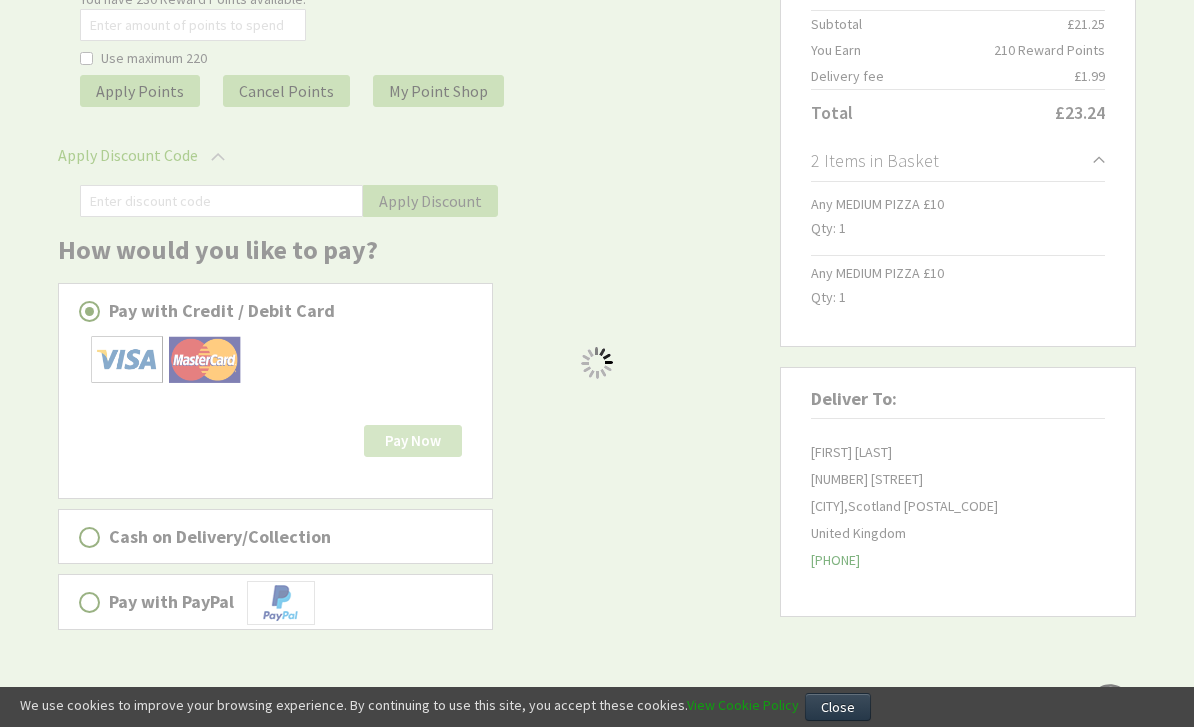scroll, scrollTop: 285, scrollLeft: 0, axis: vertical 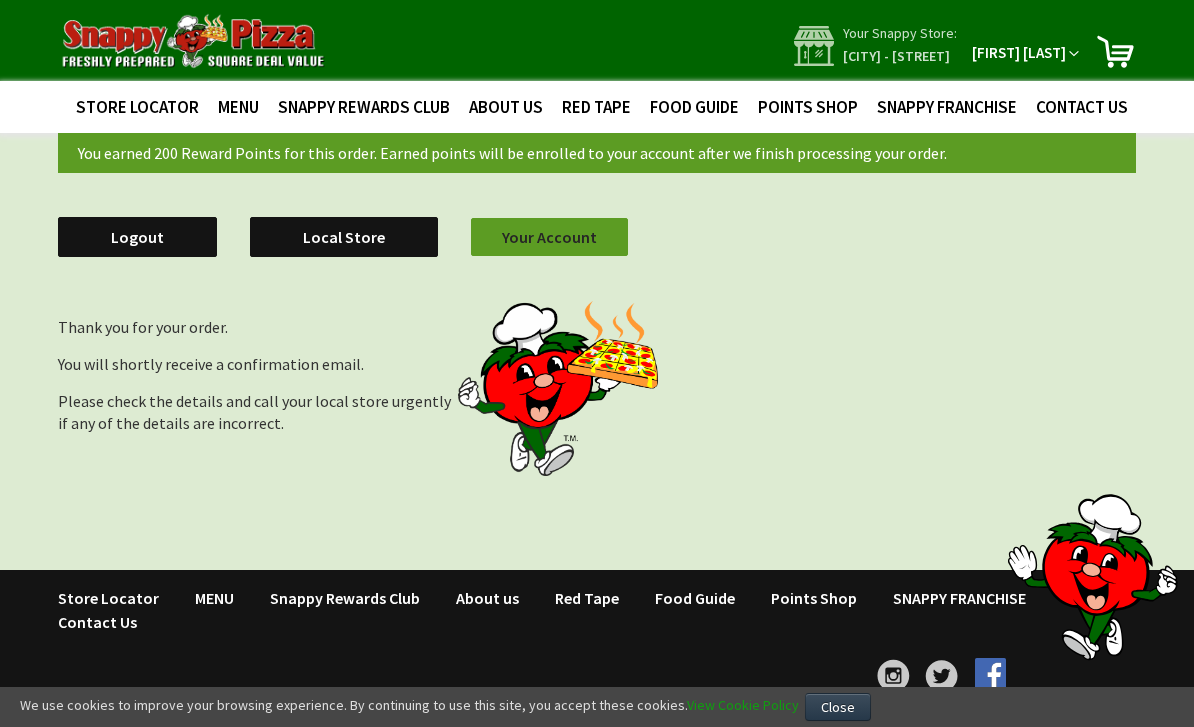 click on "Logout" at bounding box center (137, 237) 